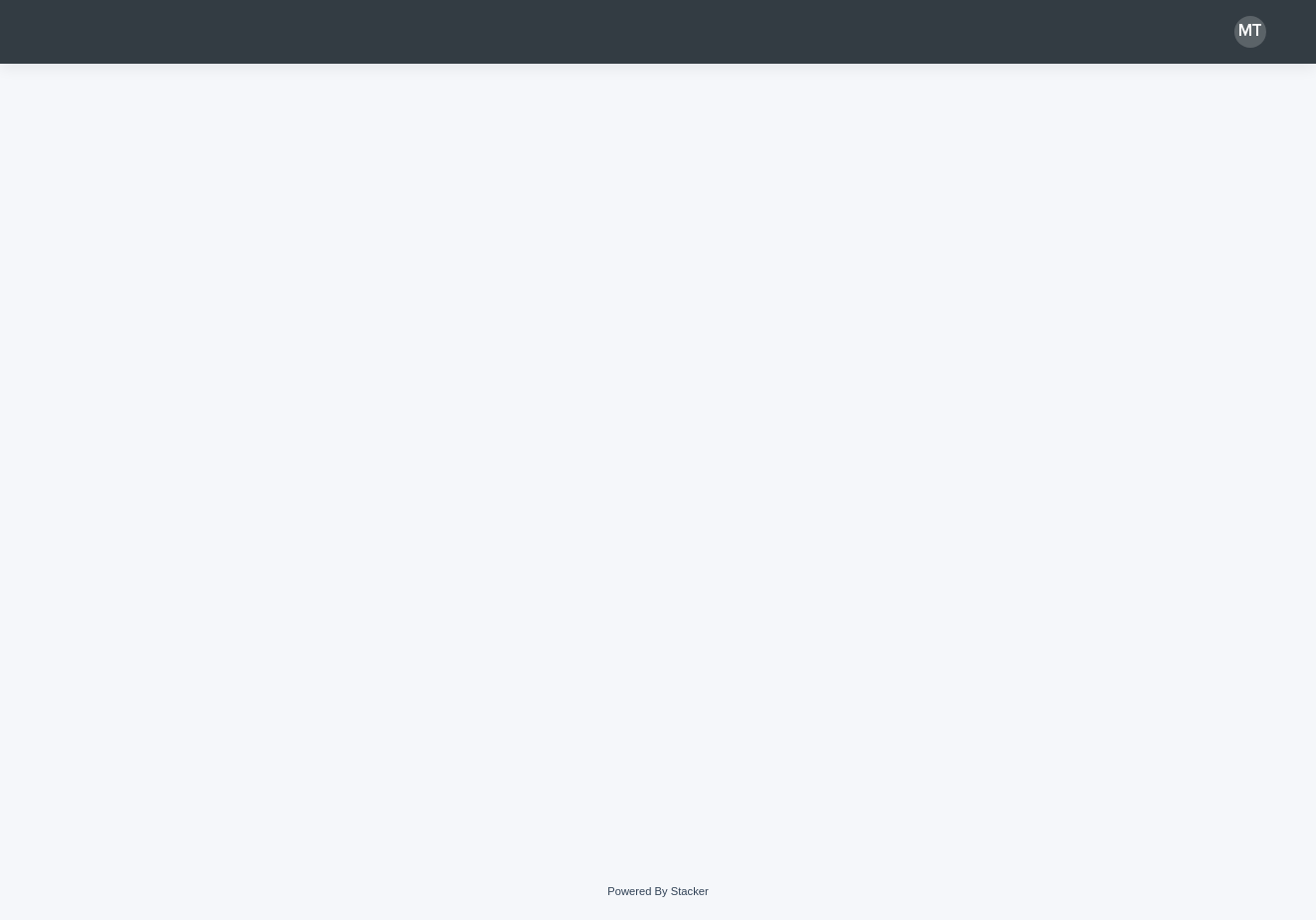 scroll, scrollTop: 0, scrollLeft: 0, axis: both 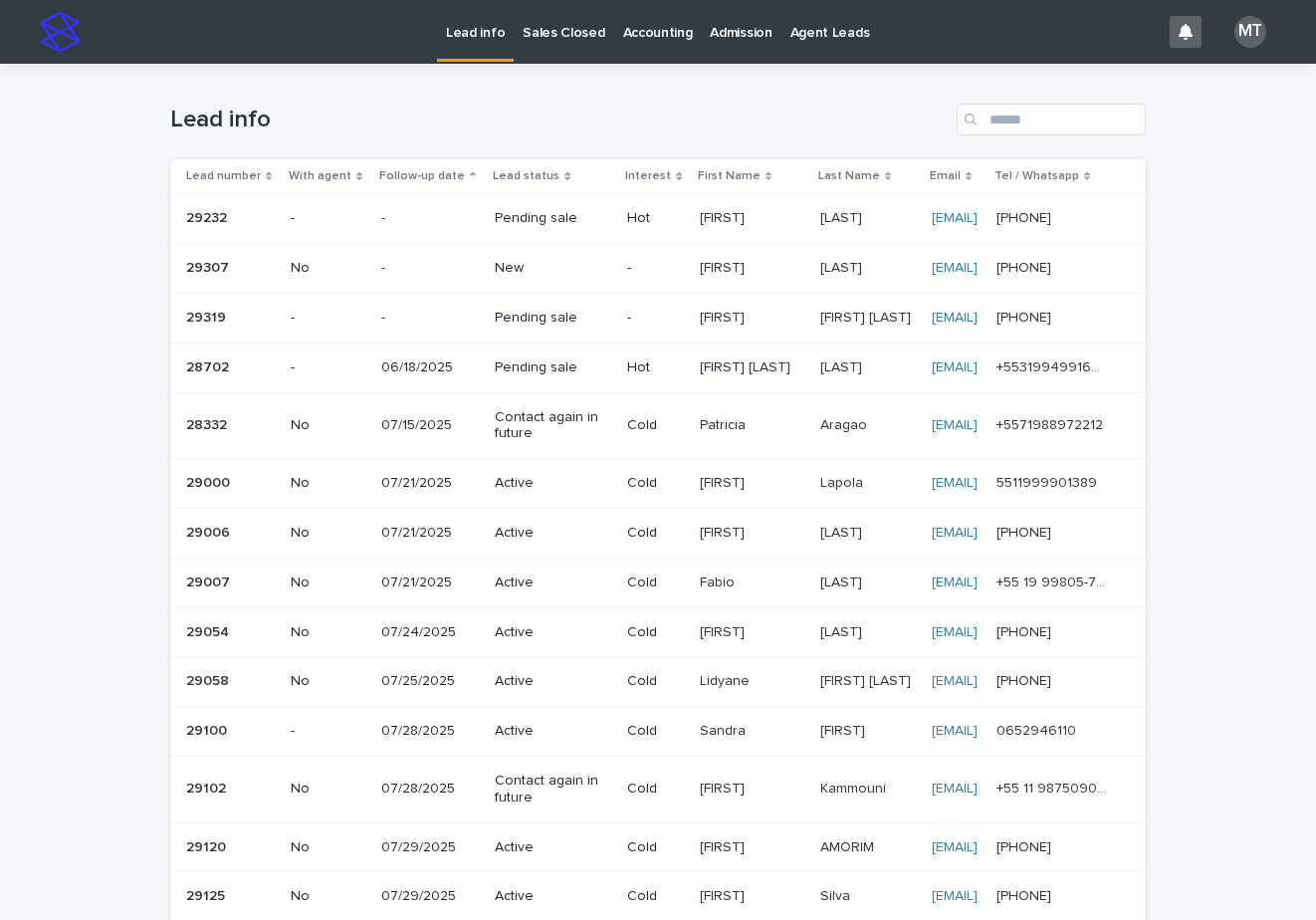 click on "[FIRST]" at bounding box center (724, 266) 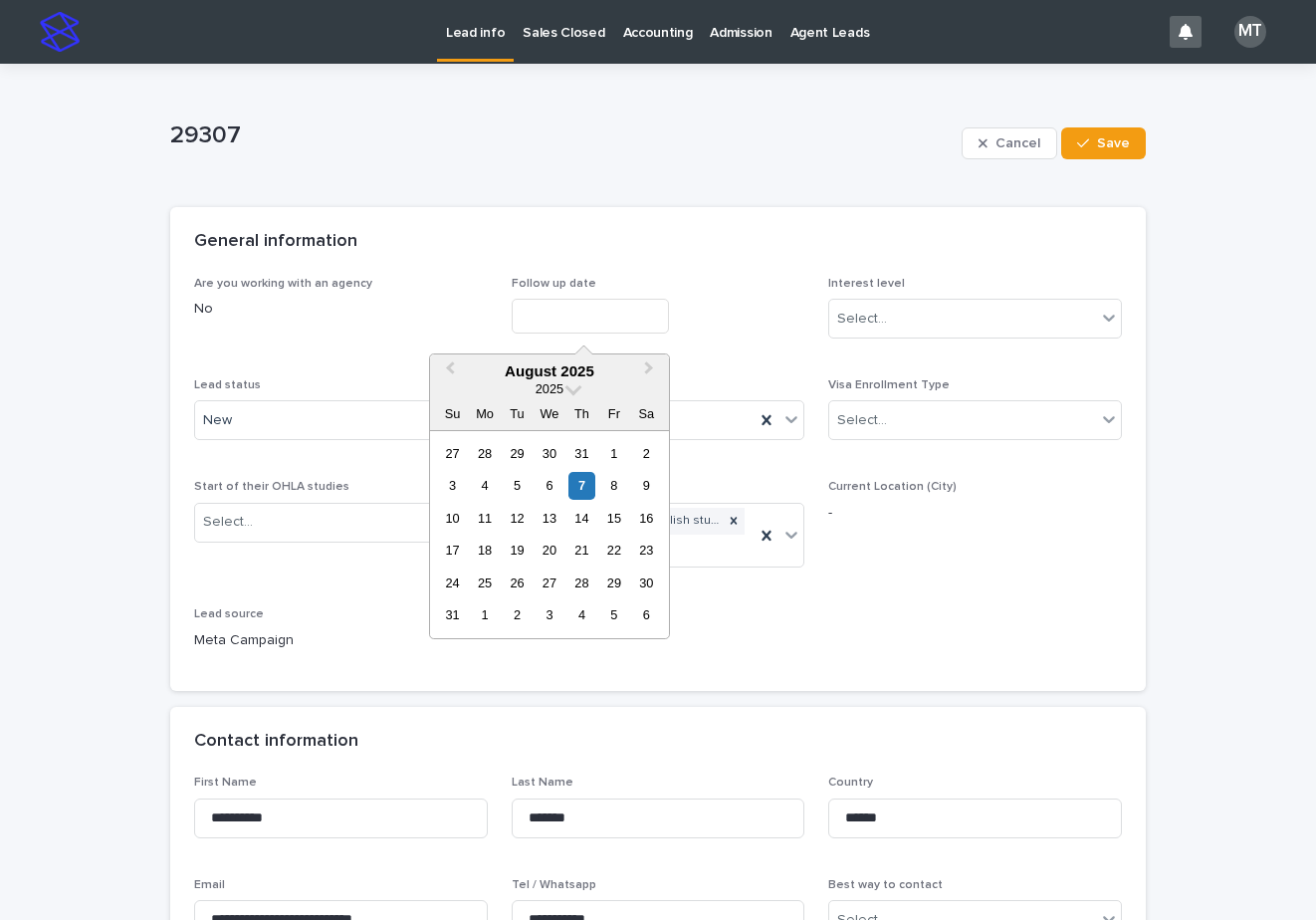 click at bounding box center [590, 316] 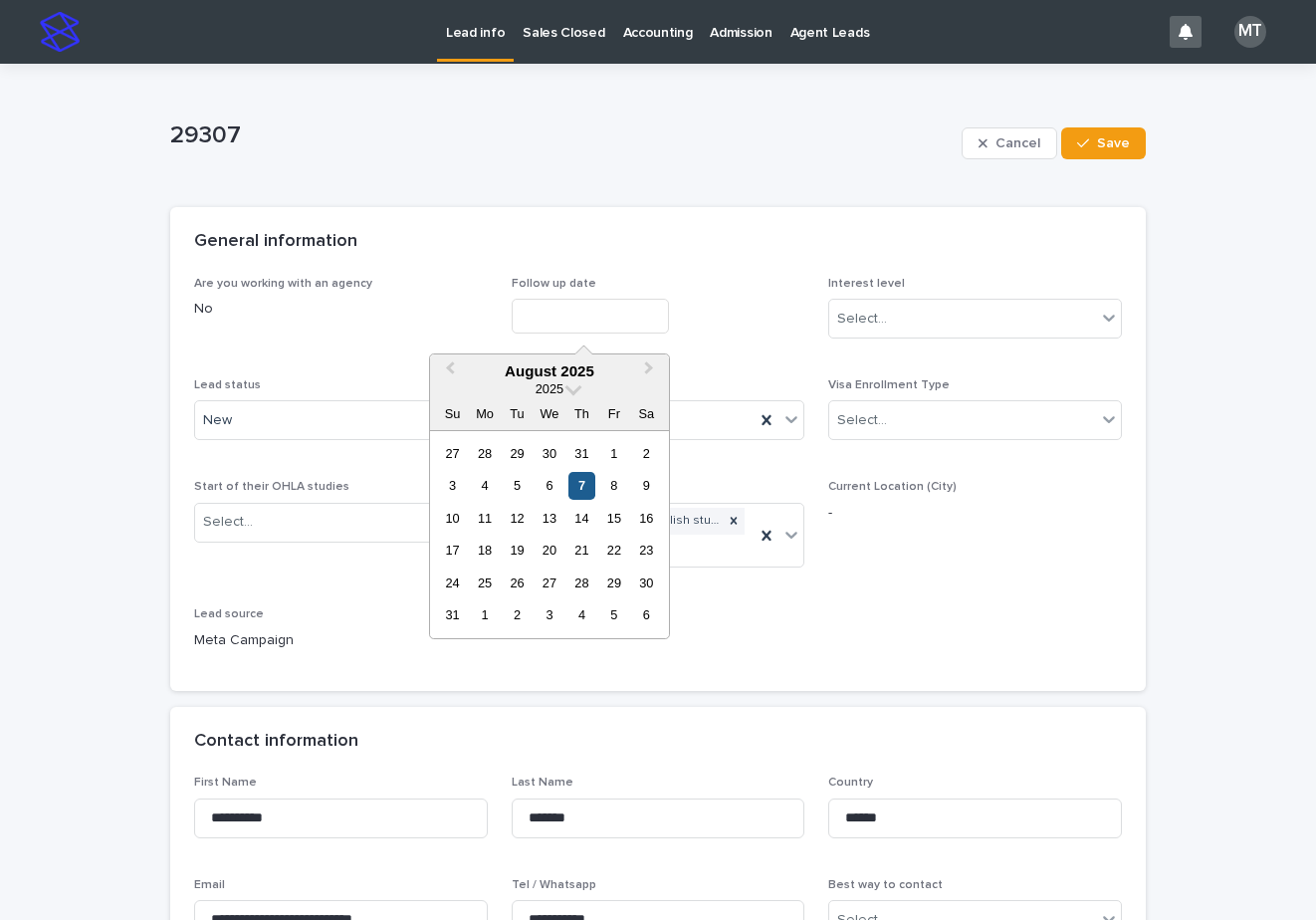 click on "7" at bounding box center (581, 485) 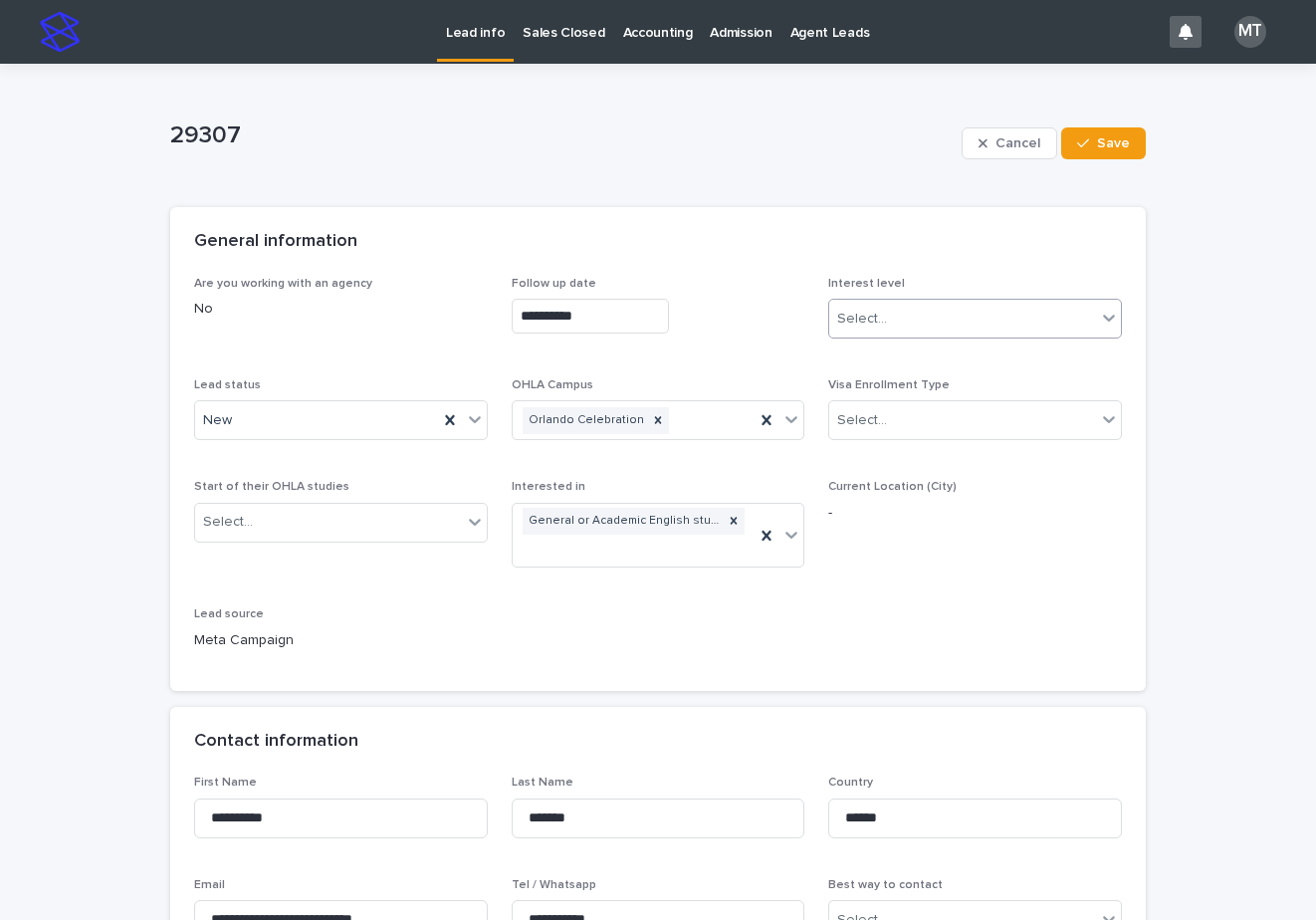 click on "Select..." at bounding box center [963, 319] 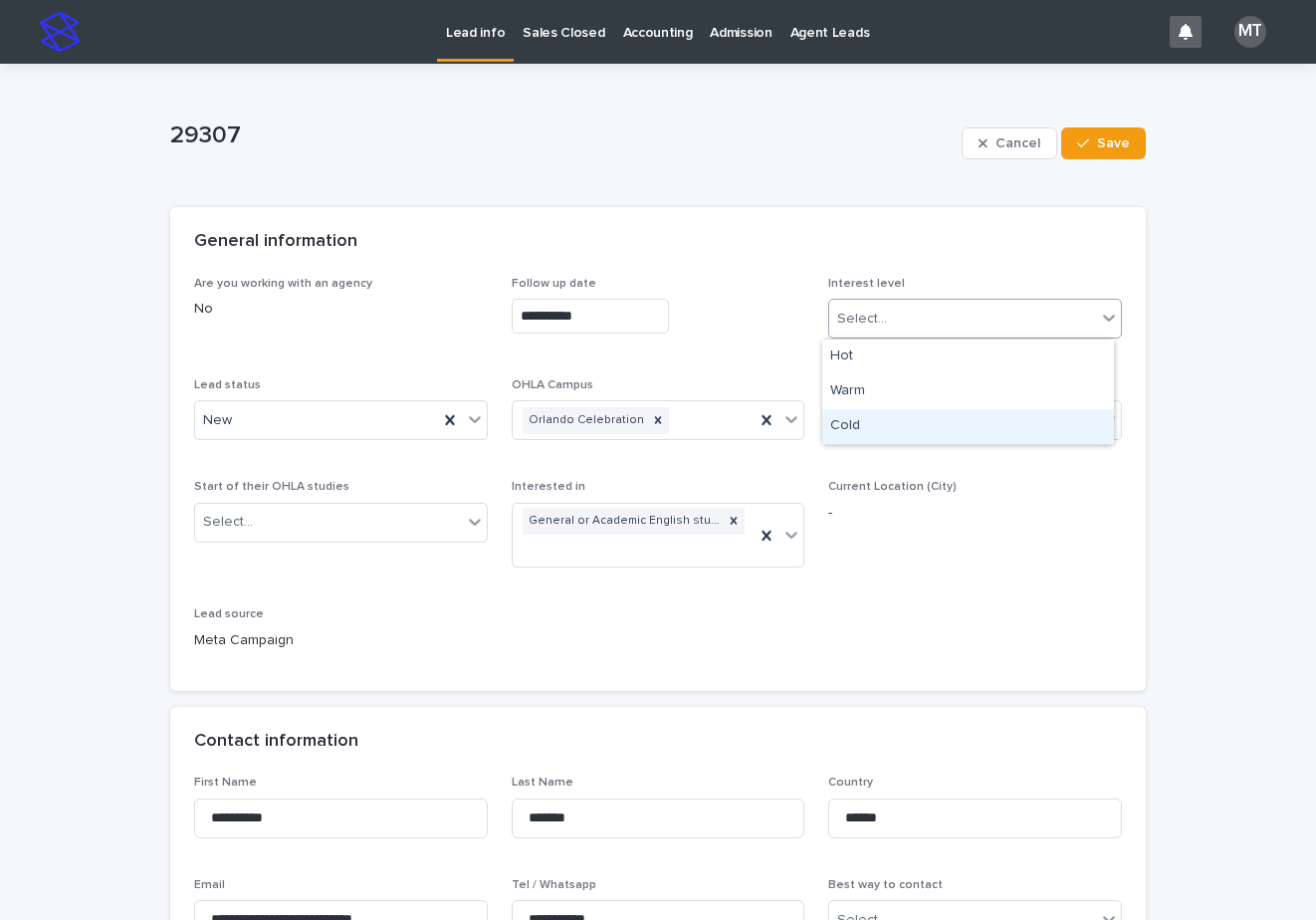 click on "Cold" at bounding box center [968, 426] 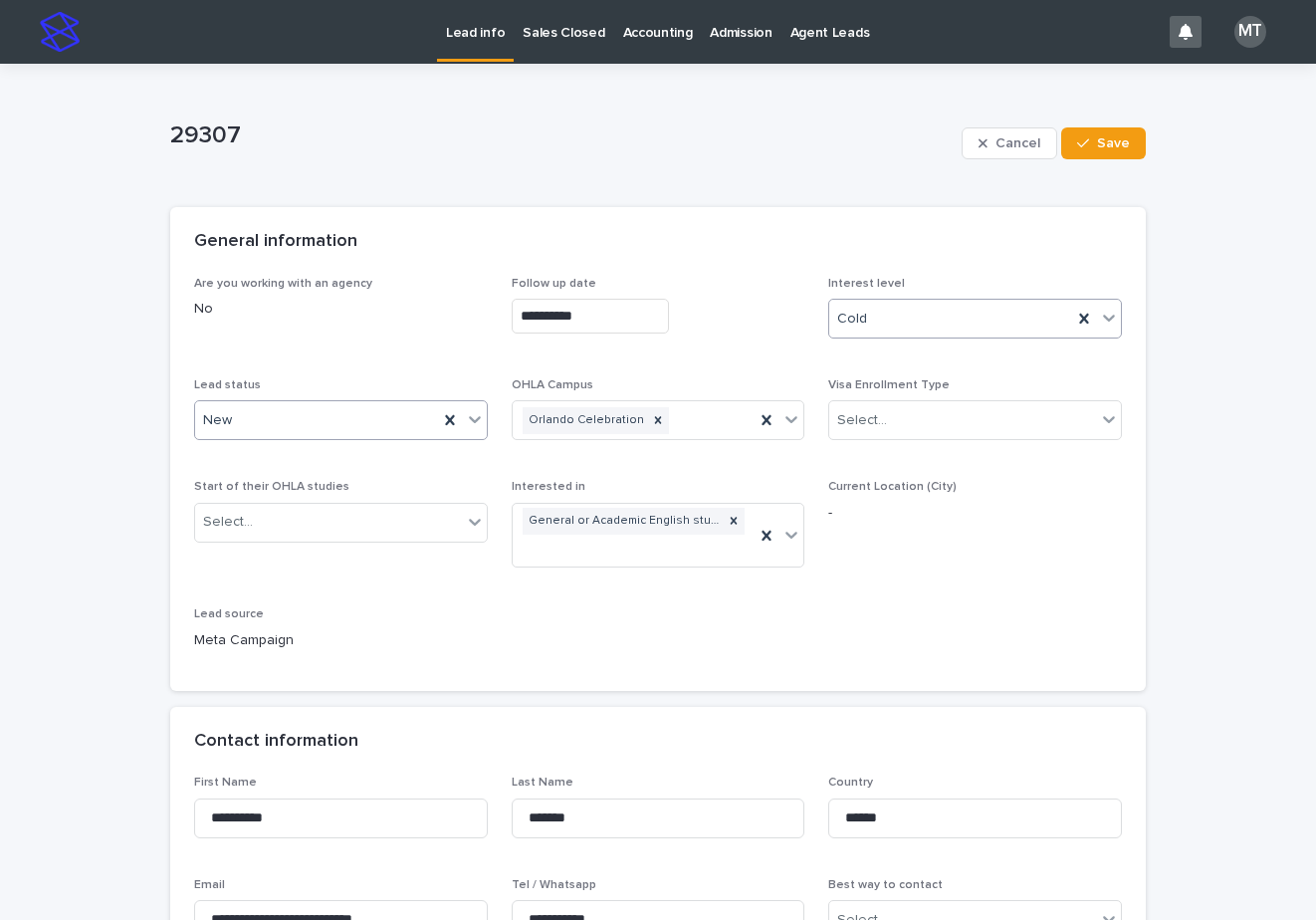 click on "New" at bounding box center (317, 420) 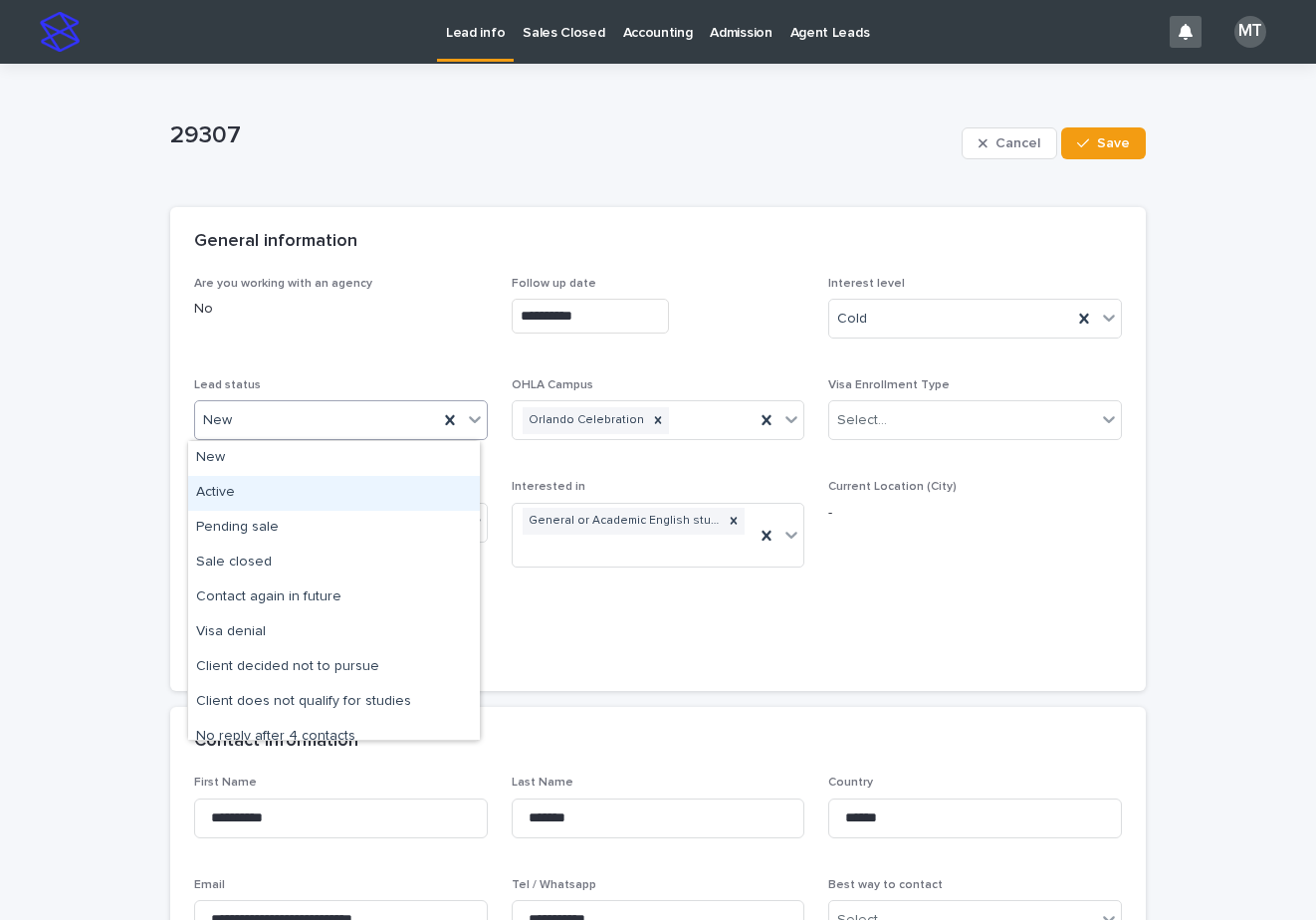 click on "Active" at bounding box center [333, 493] 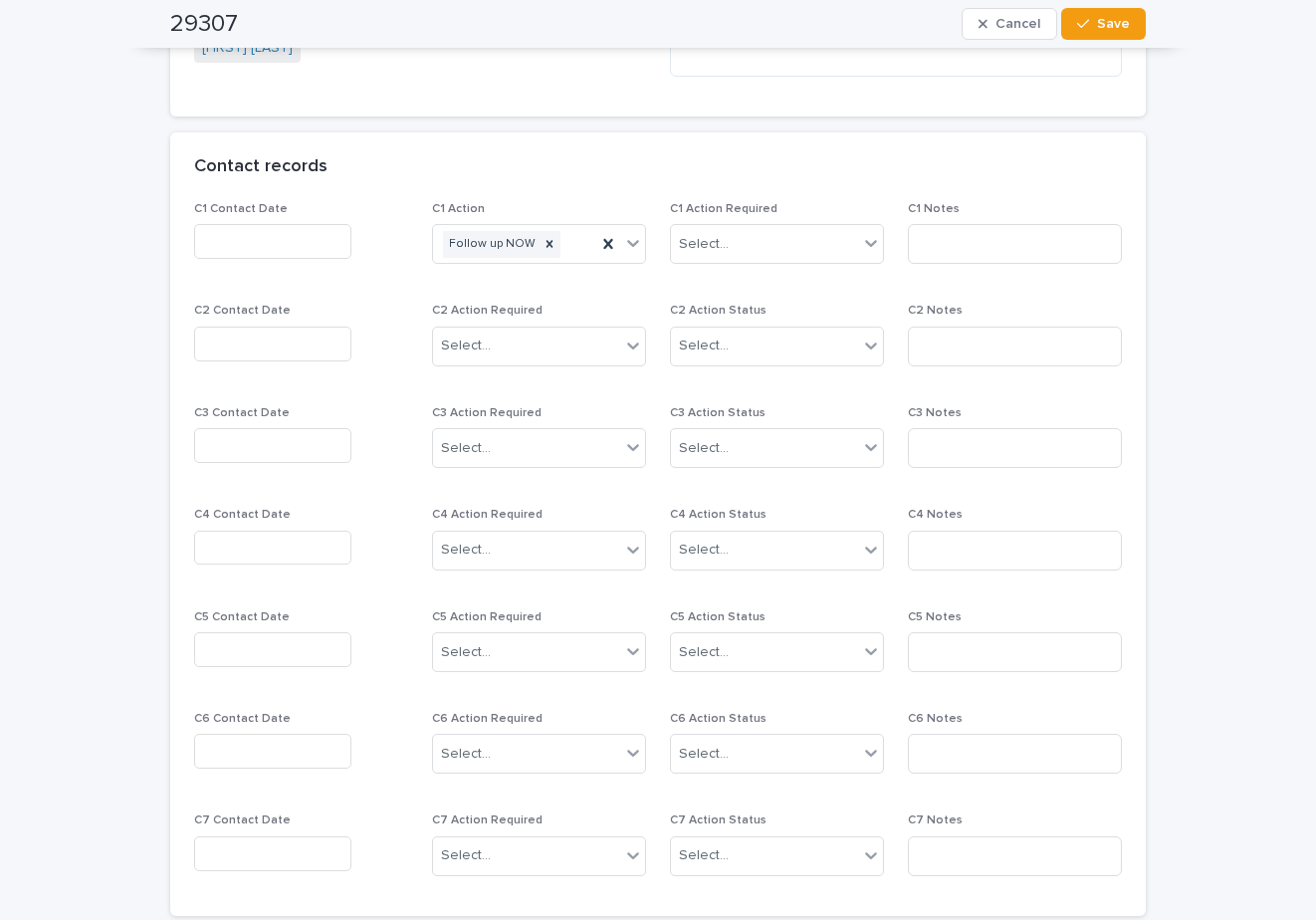 scroll, scrollTop: 1310, scrollLeft: 0, axis: vertical 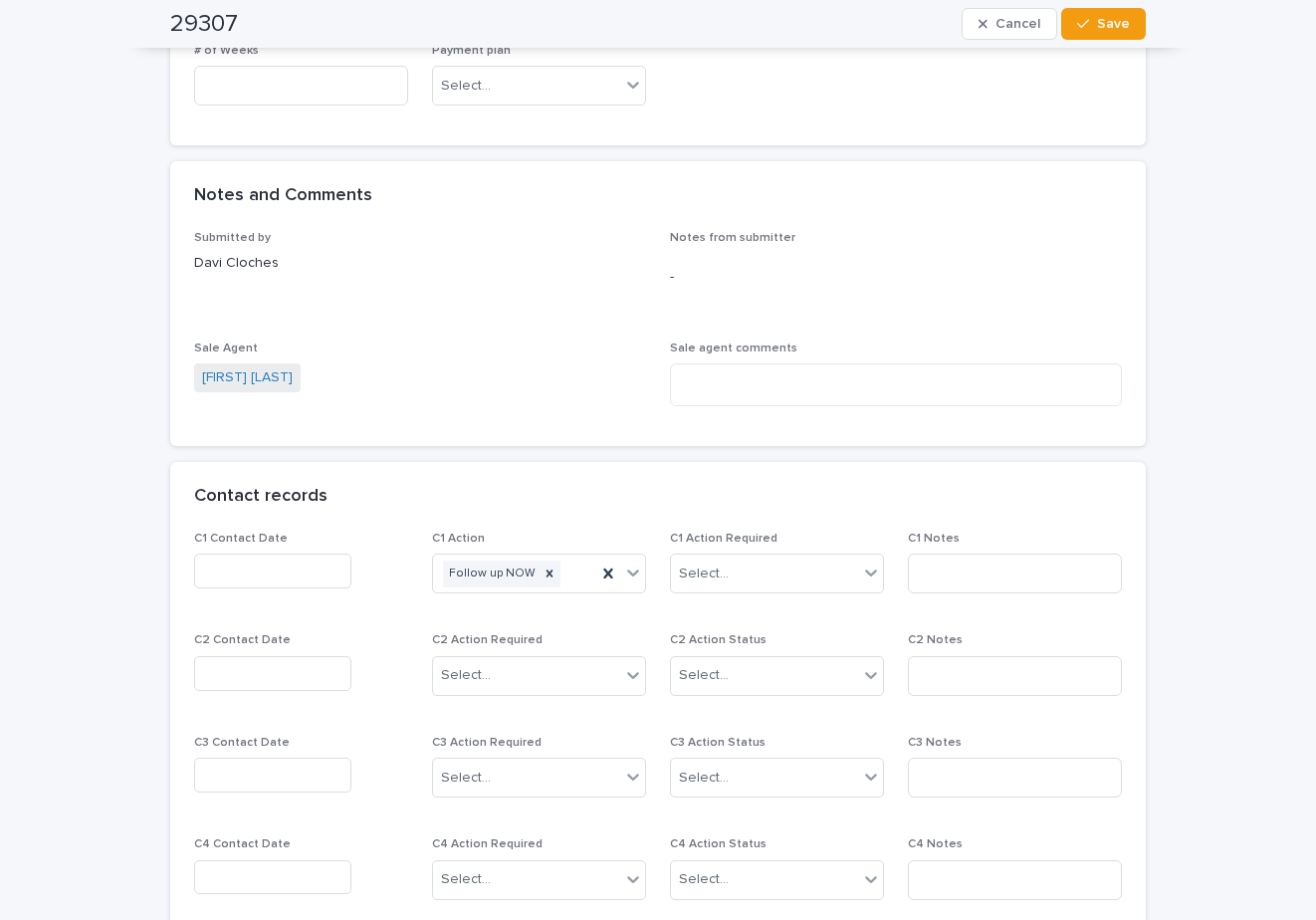 click at bounding box center (273, 571) 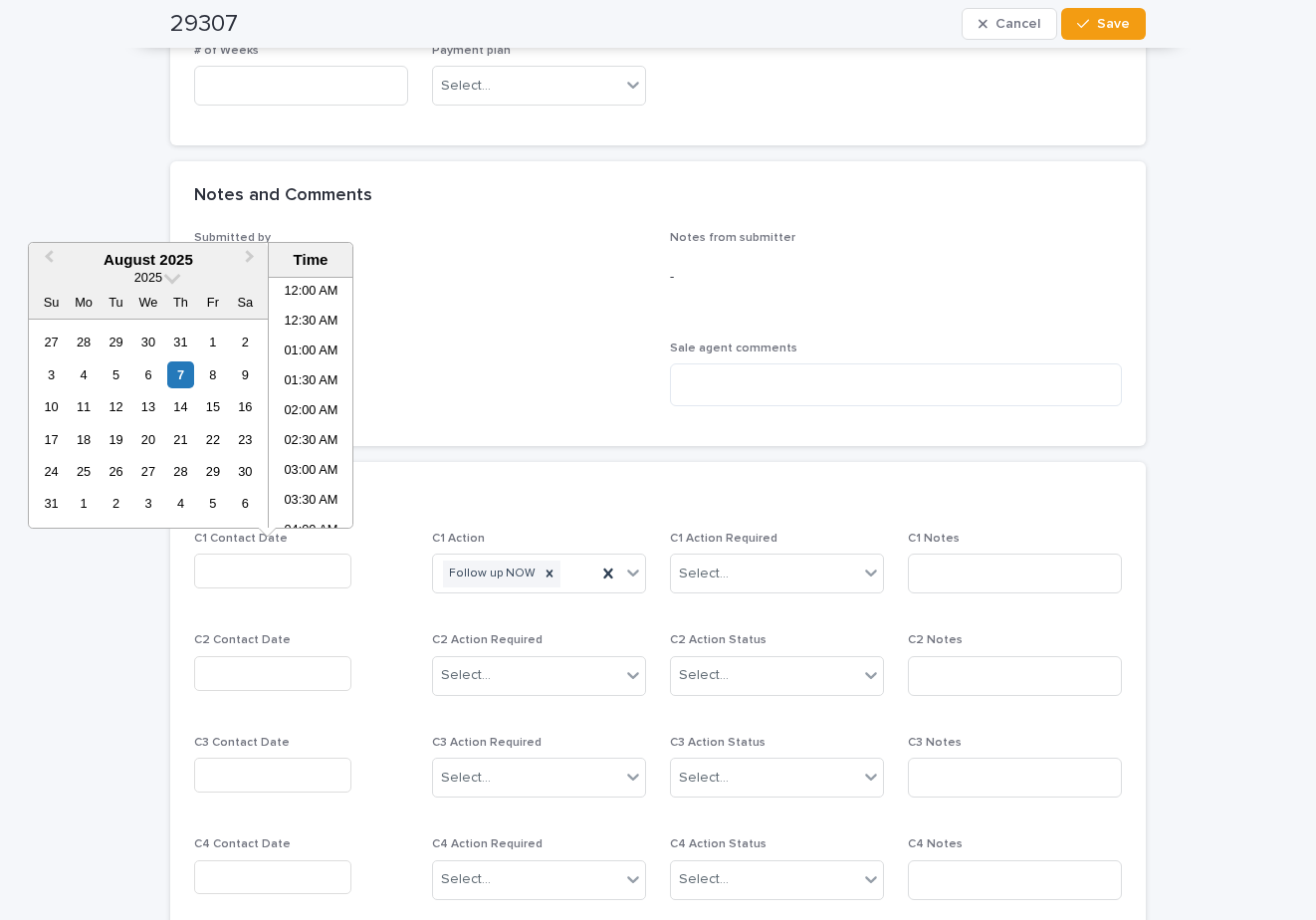 scroll, scrollTop: 846, scrollLeft: 0, axis: vertical 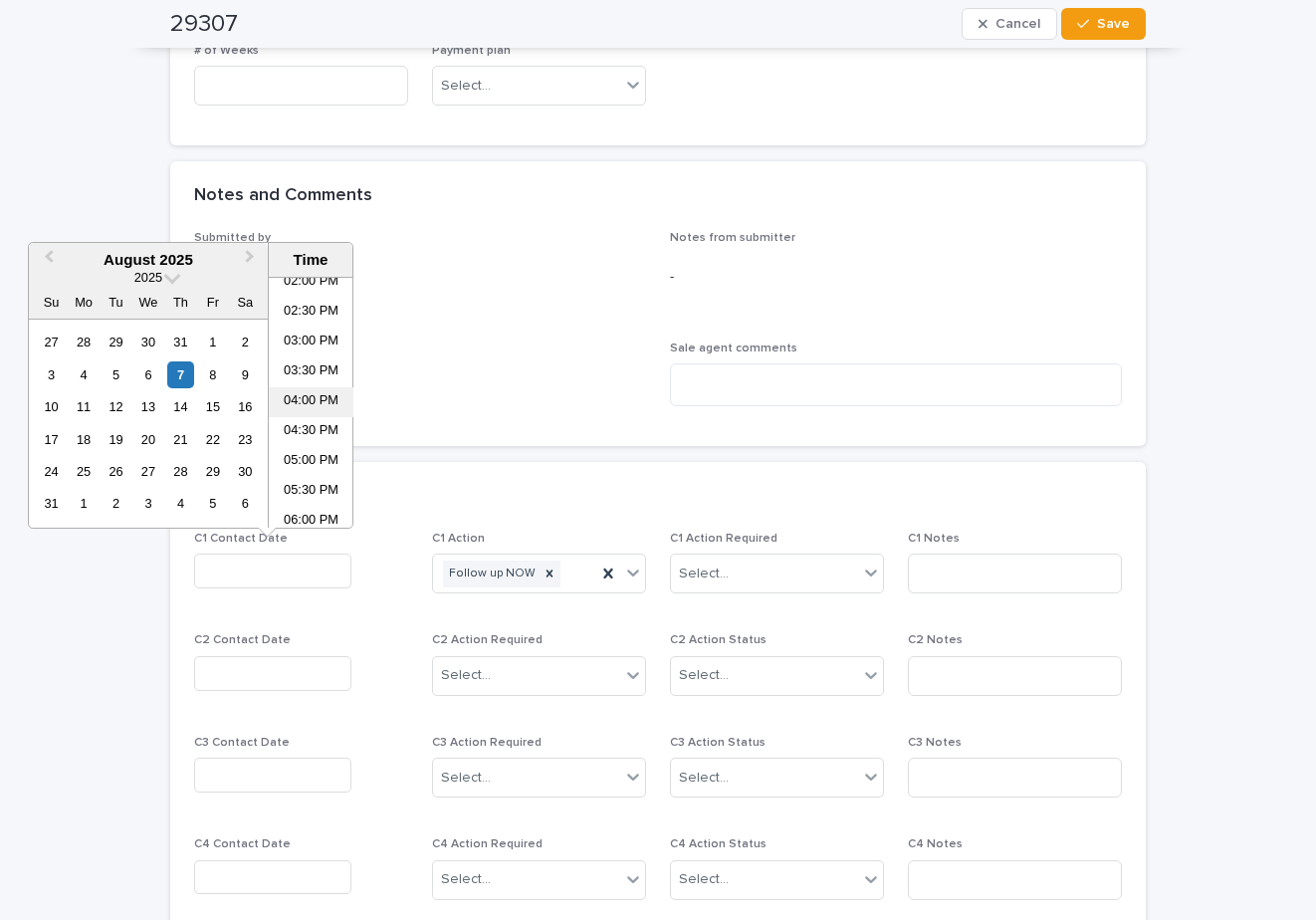 click on "04:00 PM" at bounding box center [311, 402] 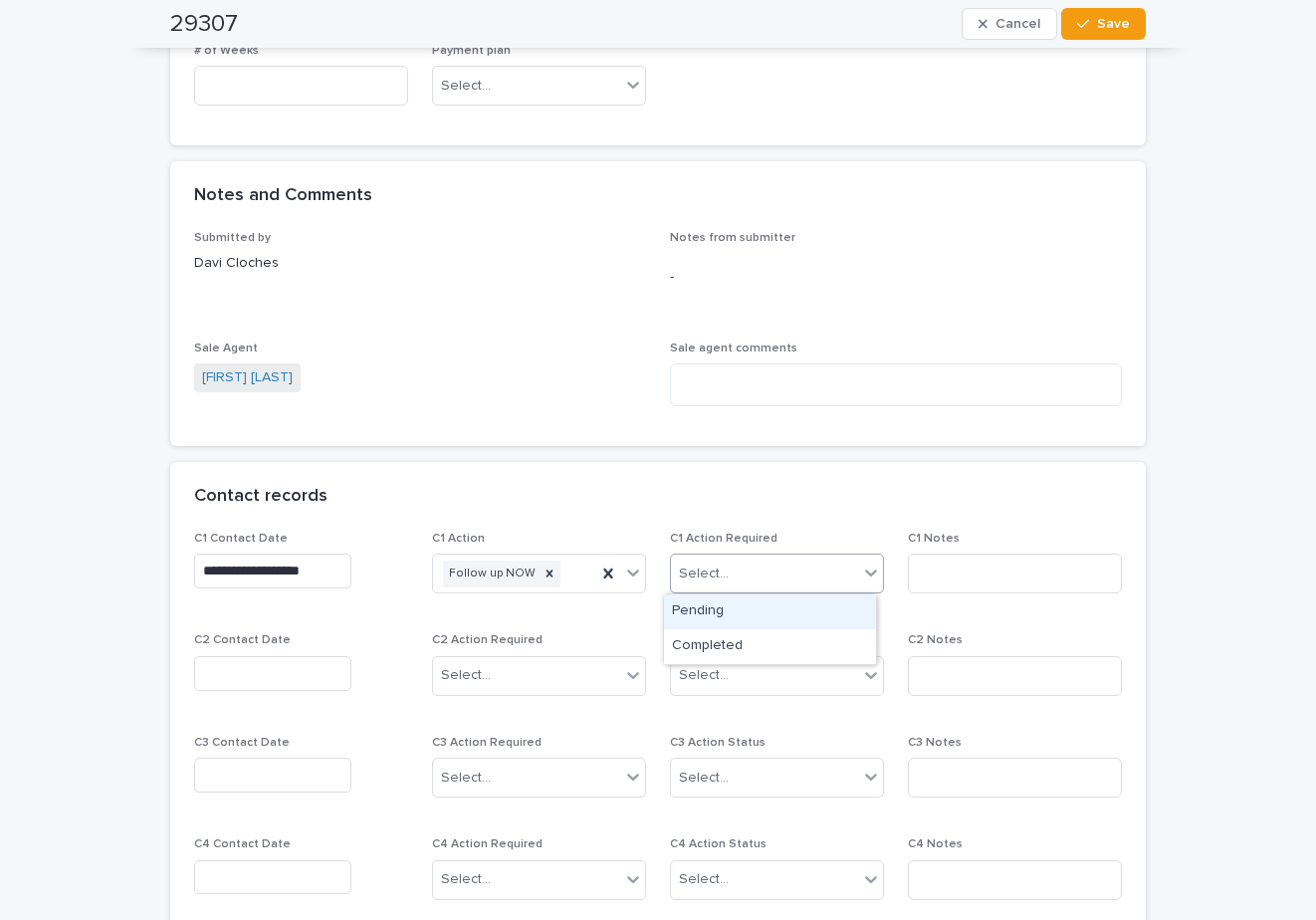 click on "Select..." at bounding box center [704, 574] 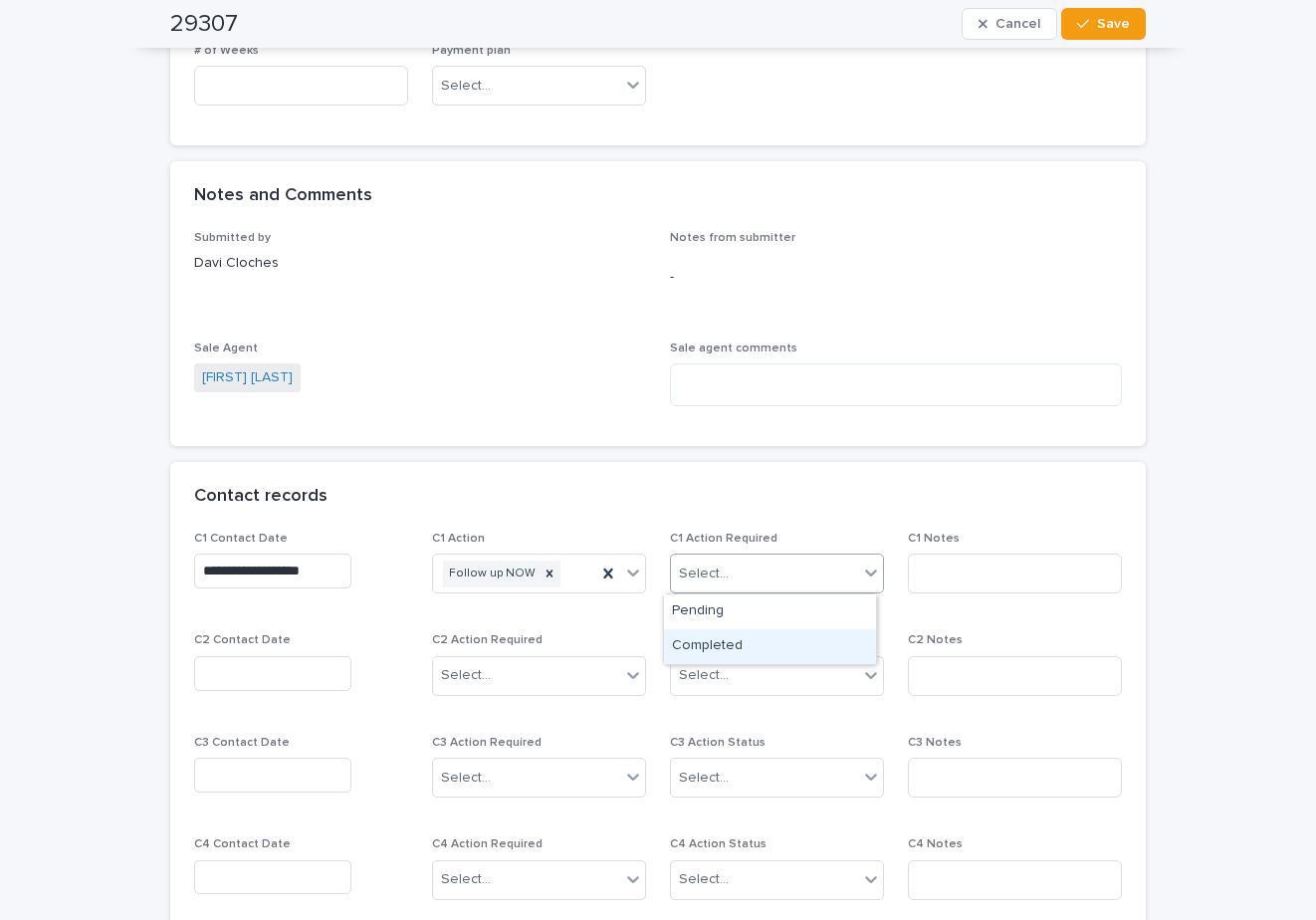 click on "Completed" at bounding box center (769, 646) 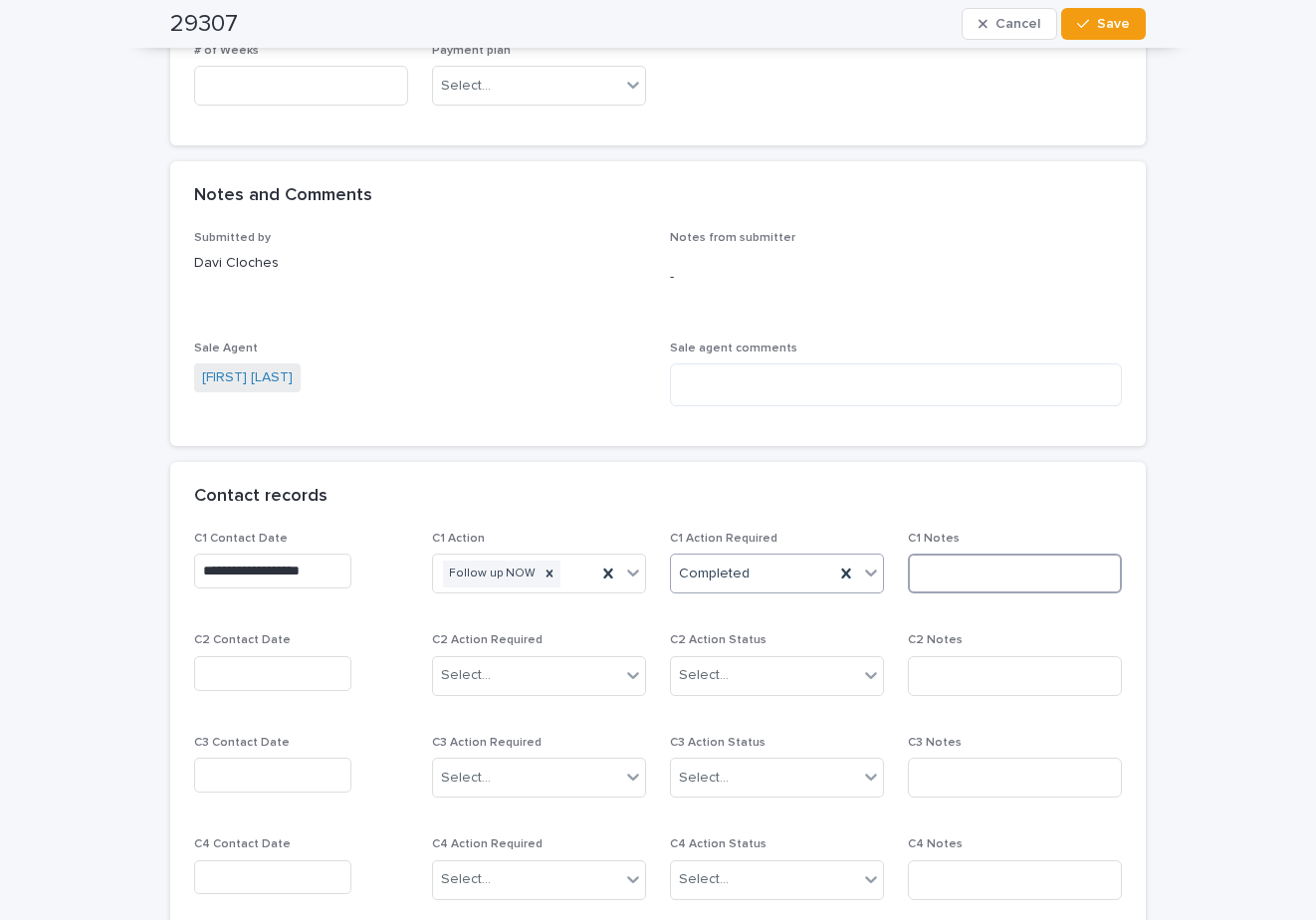 click at bounding box center (1014, 574) 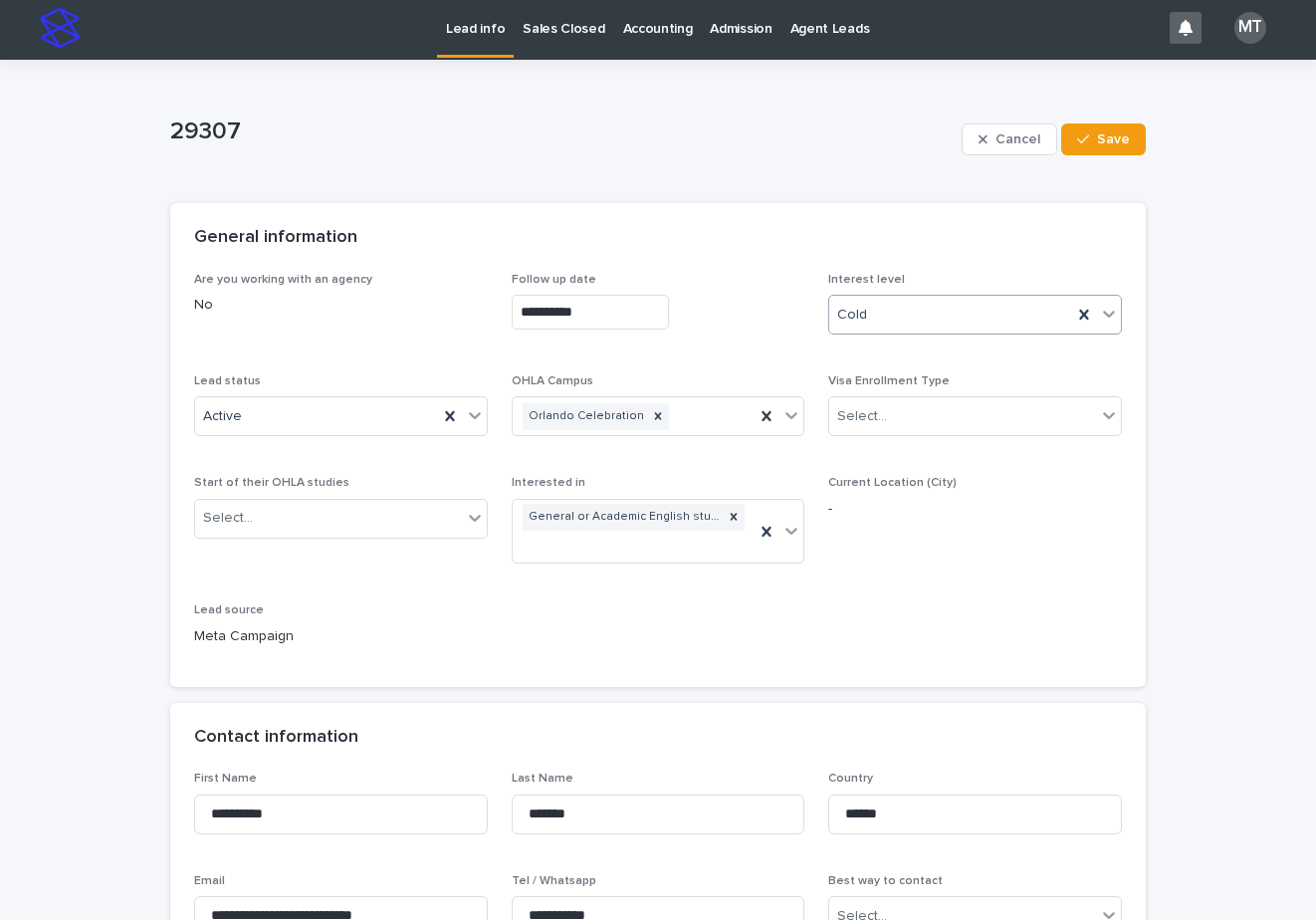scroll, scrollTop: 0, scrollLeft: 0, axis: both 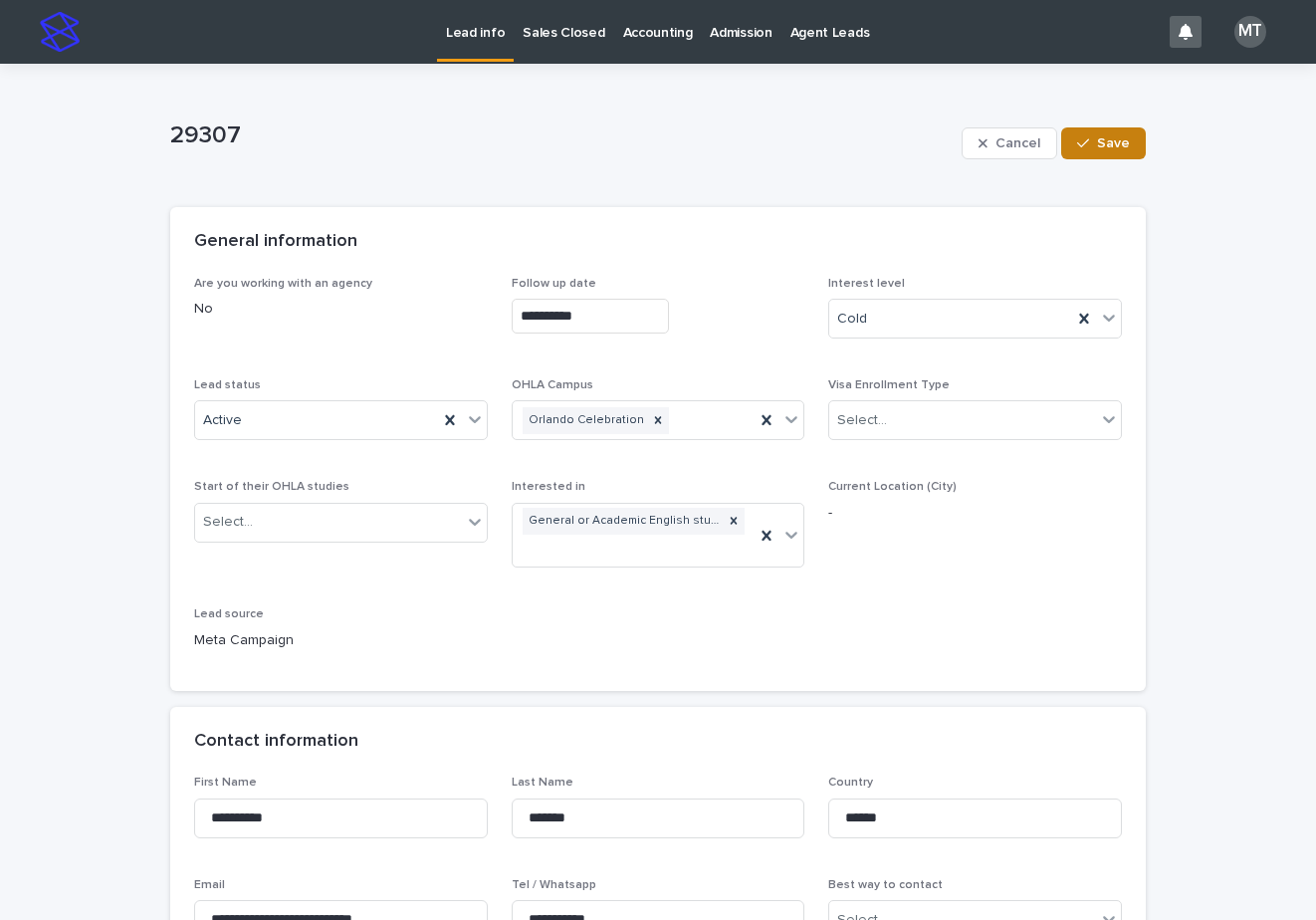 type on "*****" 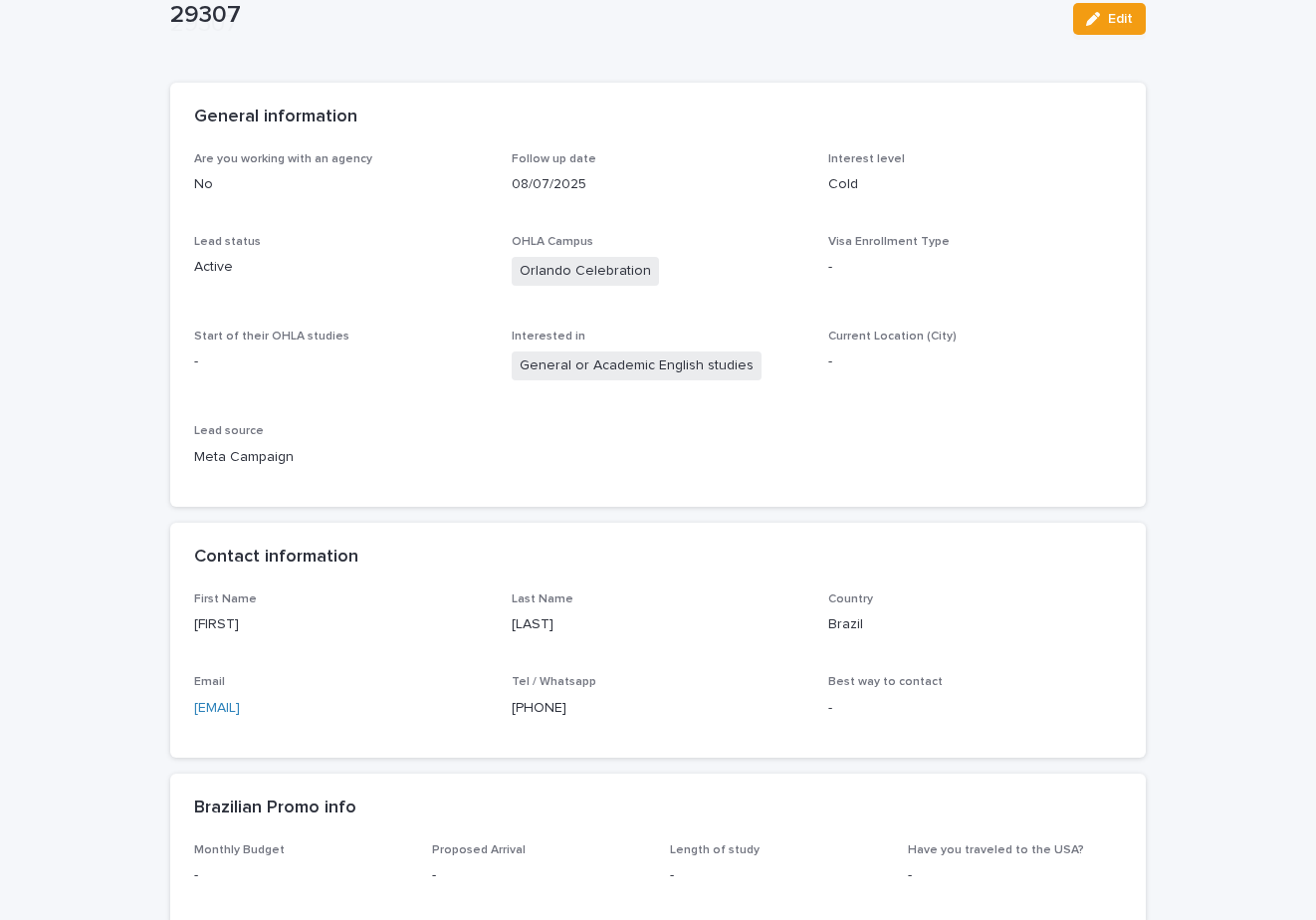 scroll, scrollTop: 299, scrollLeft: 0, axis: vertical 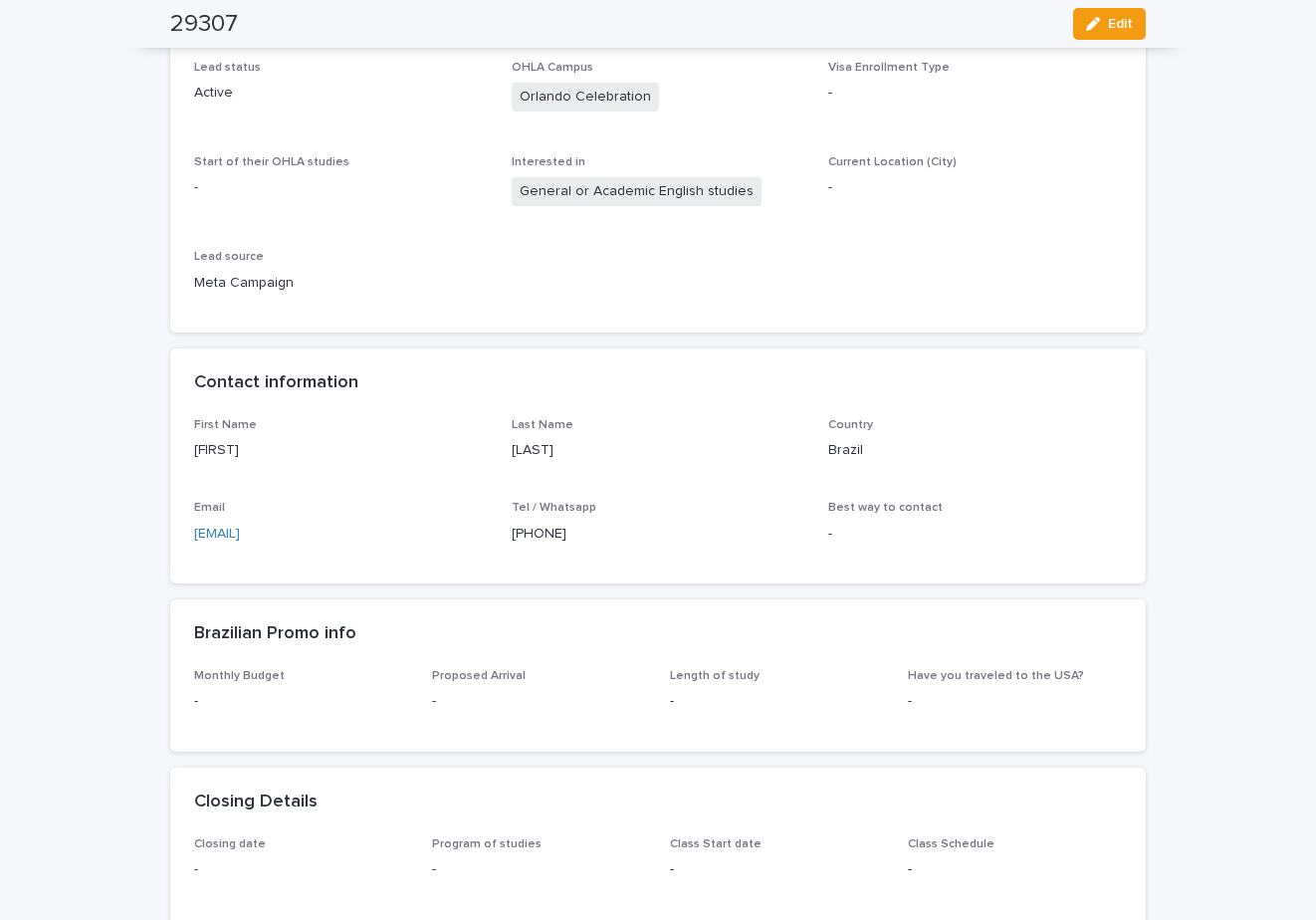 drag, startPoint x: 589, startPoint y: 531, endPoint x: 502, endPoint y: 531, distance: 87 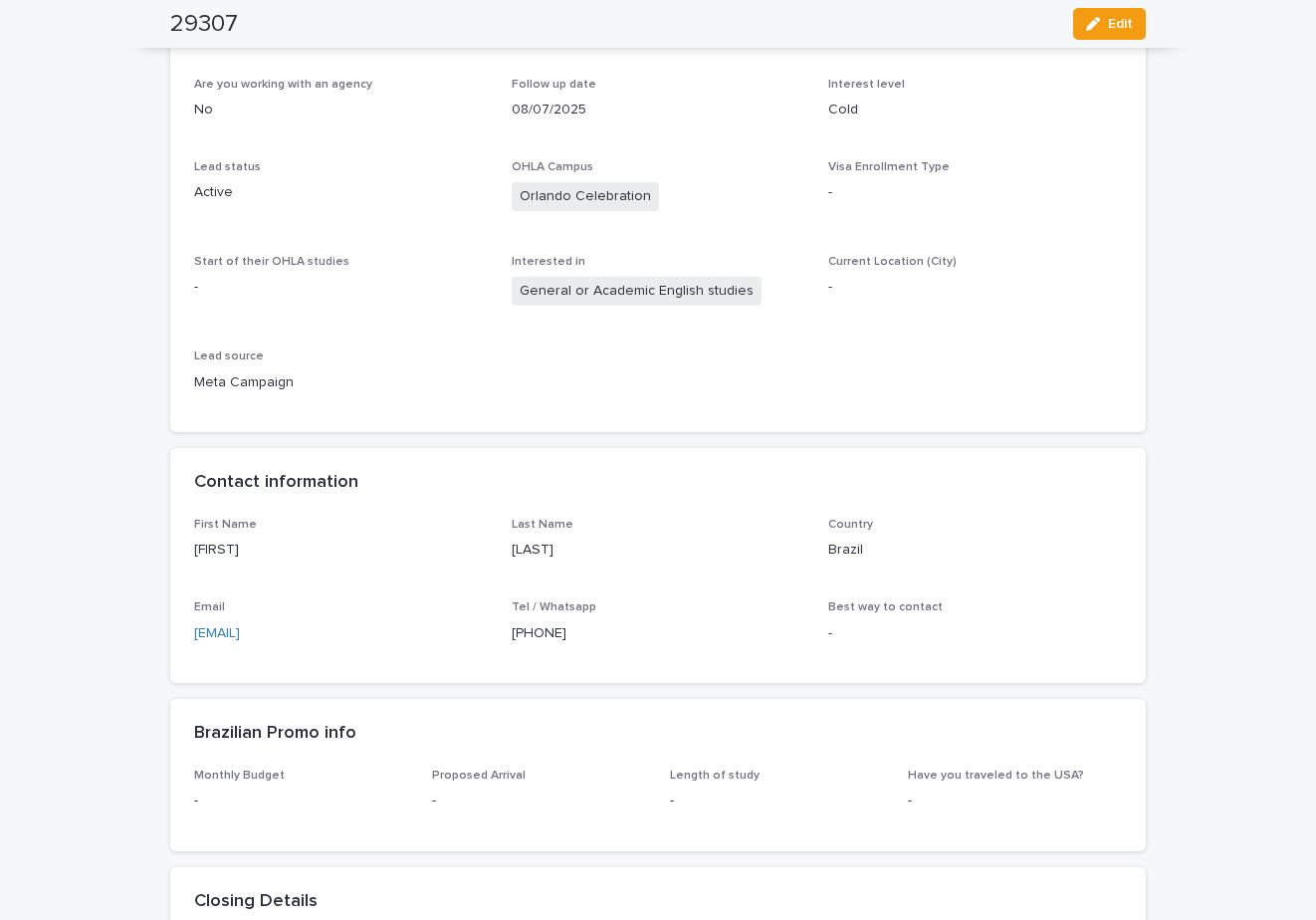 scroll, scrollTop: 0, scrollLeft: 0, axis: both 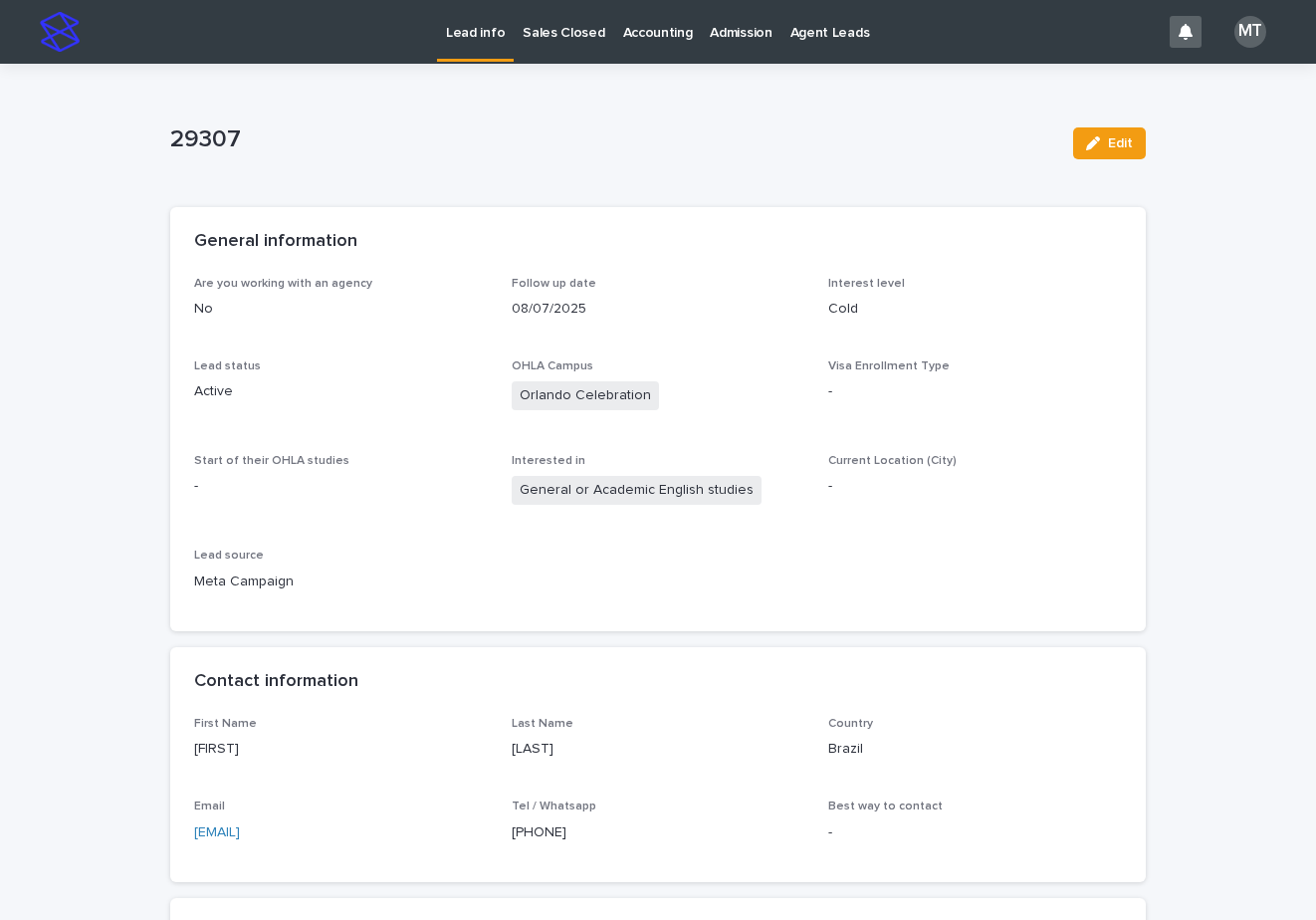 click on "Sales Closed" at bounding box center [563, 21] 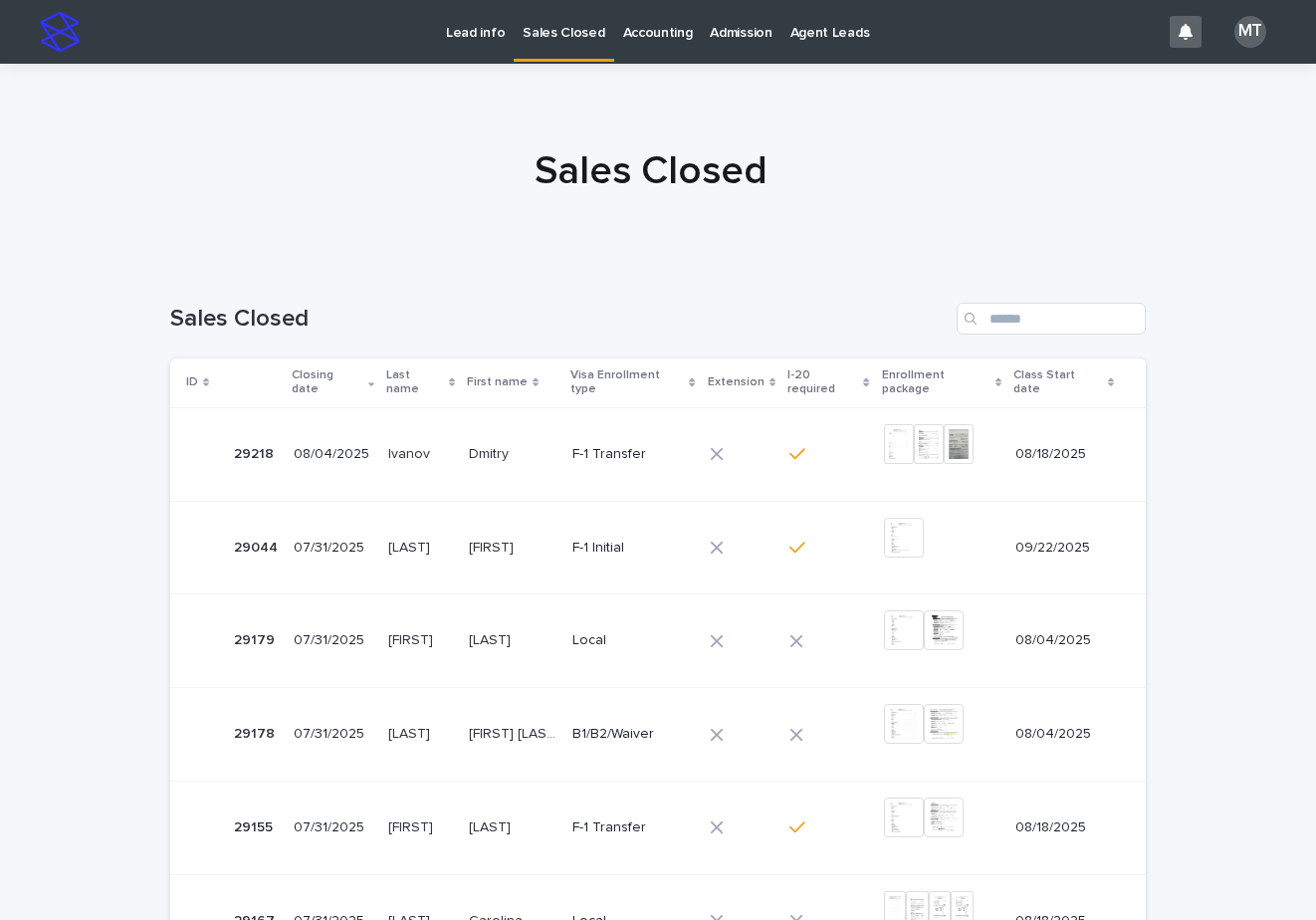 click on "Lead info" at bounding box center [475, 21] 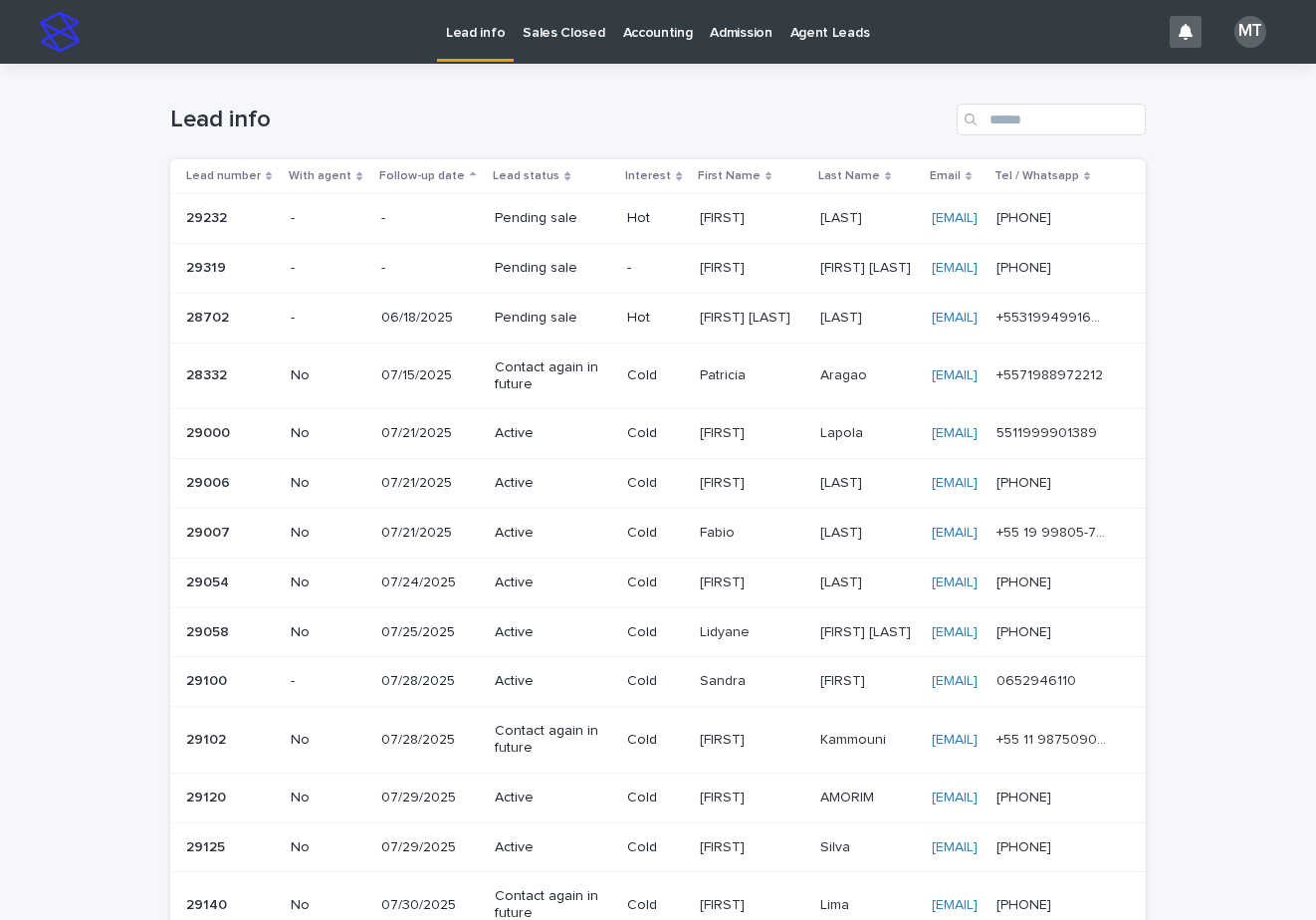 click on "[FIRST]" at bounding box center (724, 266) 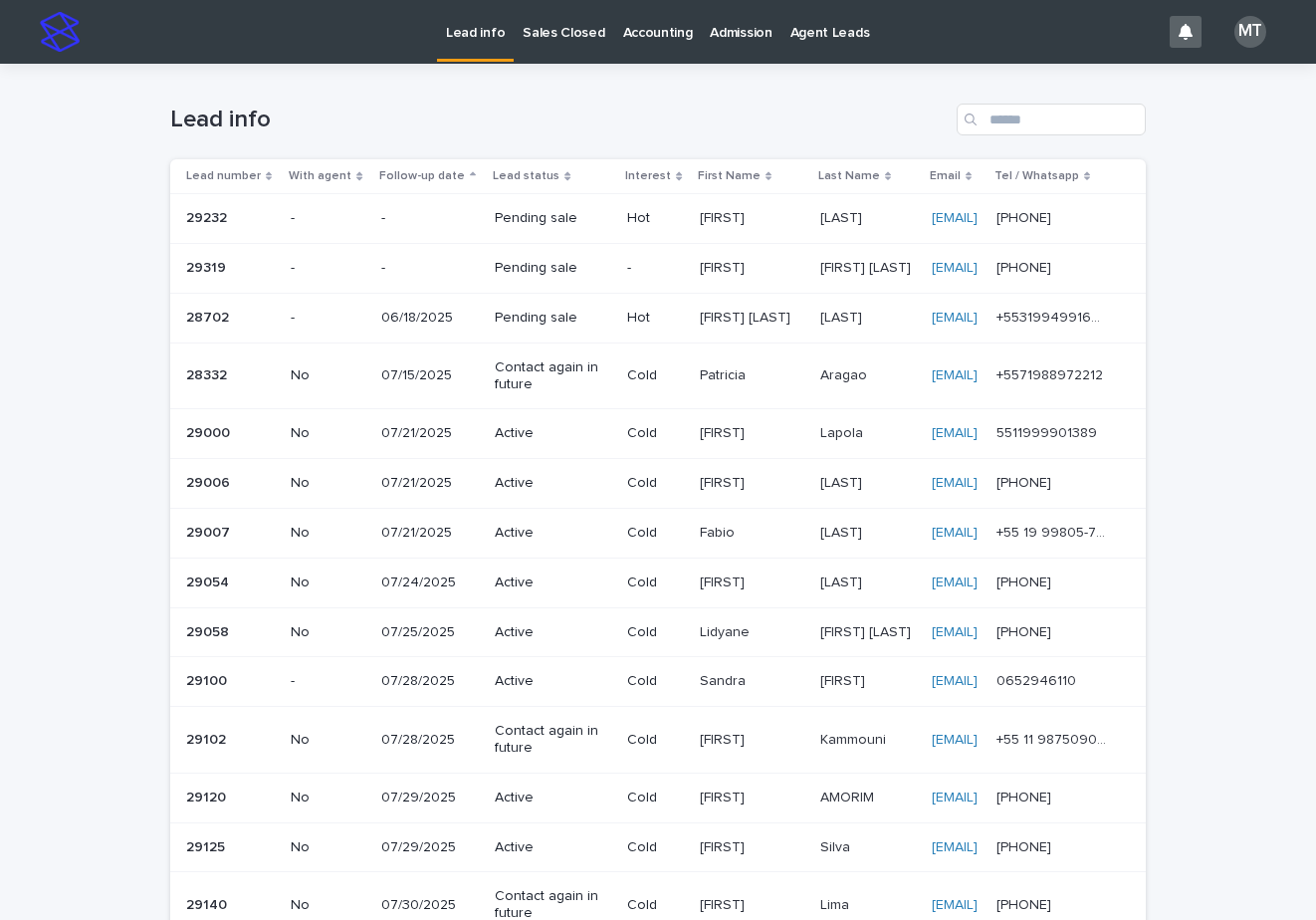 click on "[FIRST]" at bounding box center (724, 216) 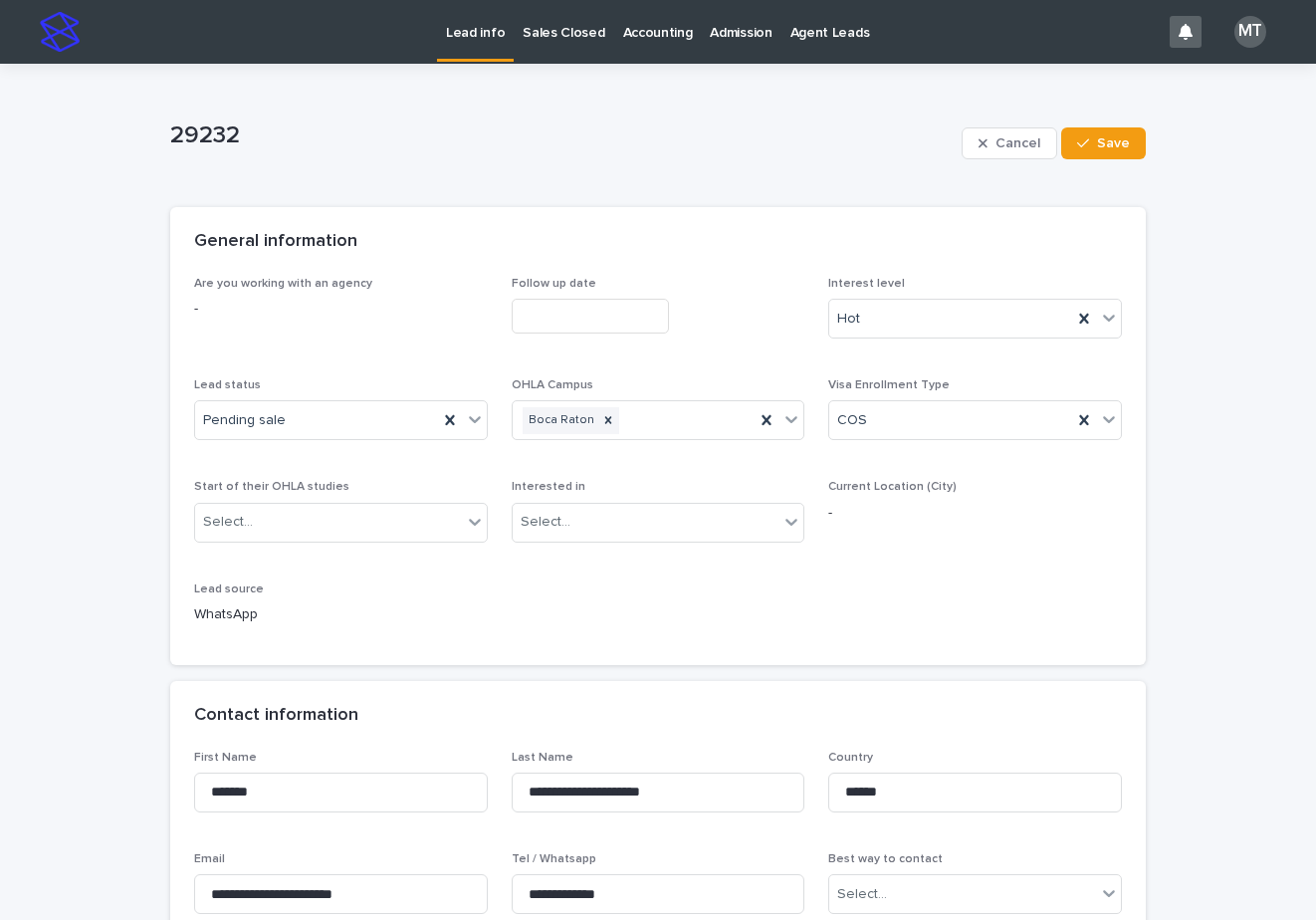click at bounding box center [590, 316] 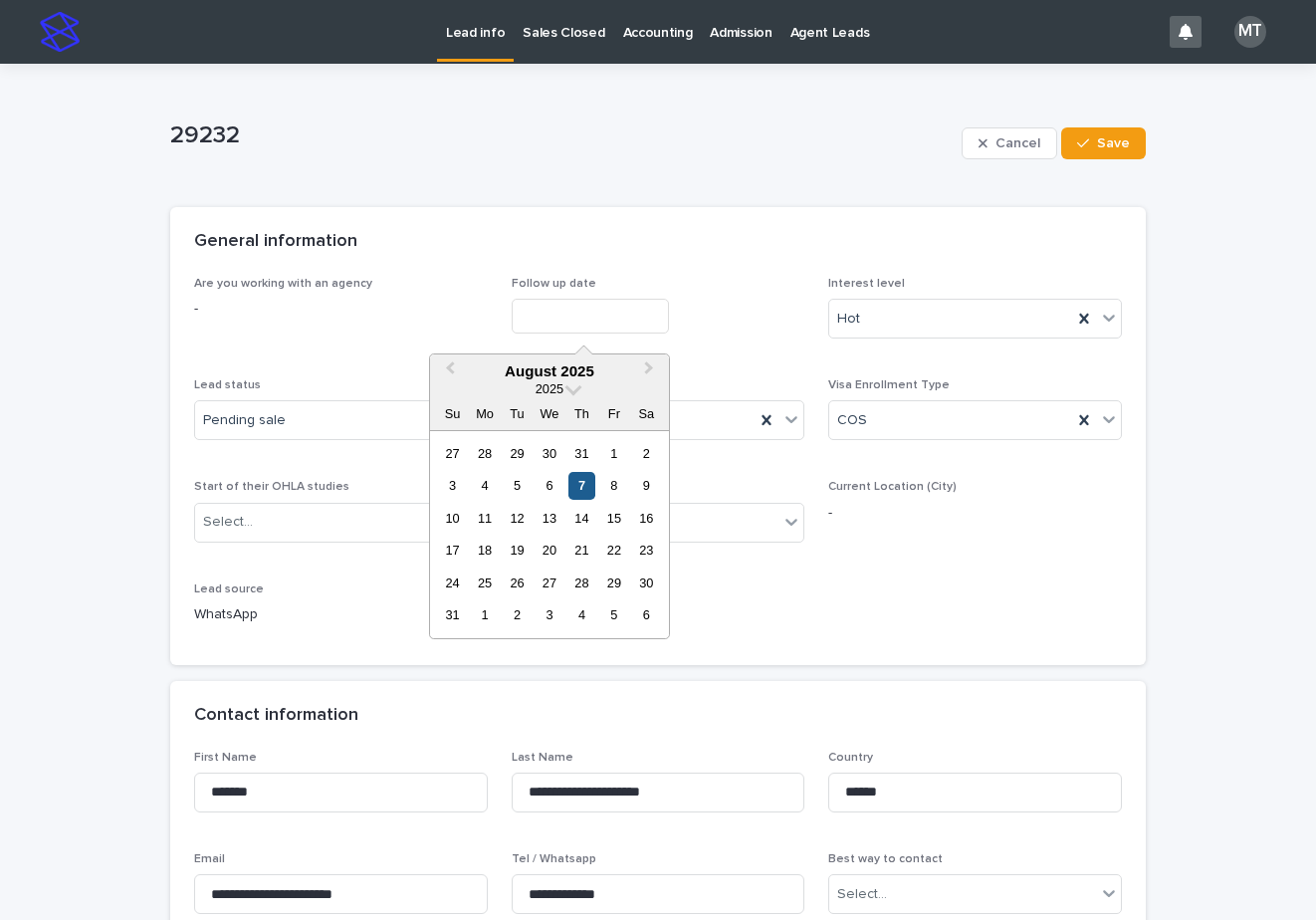 click on "7" at bounding box center [581, 485] 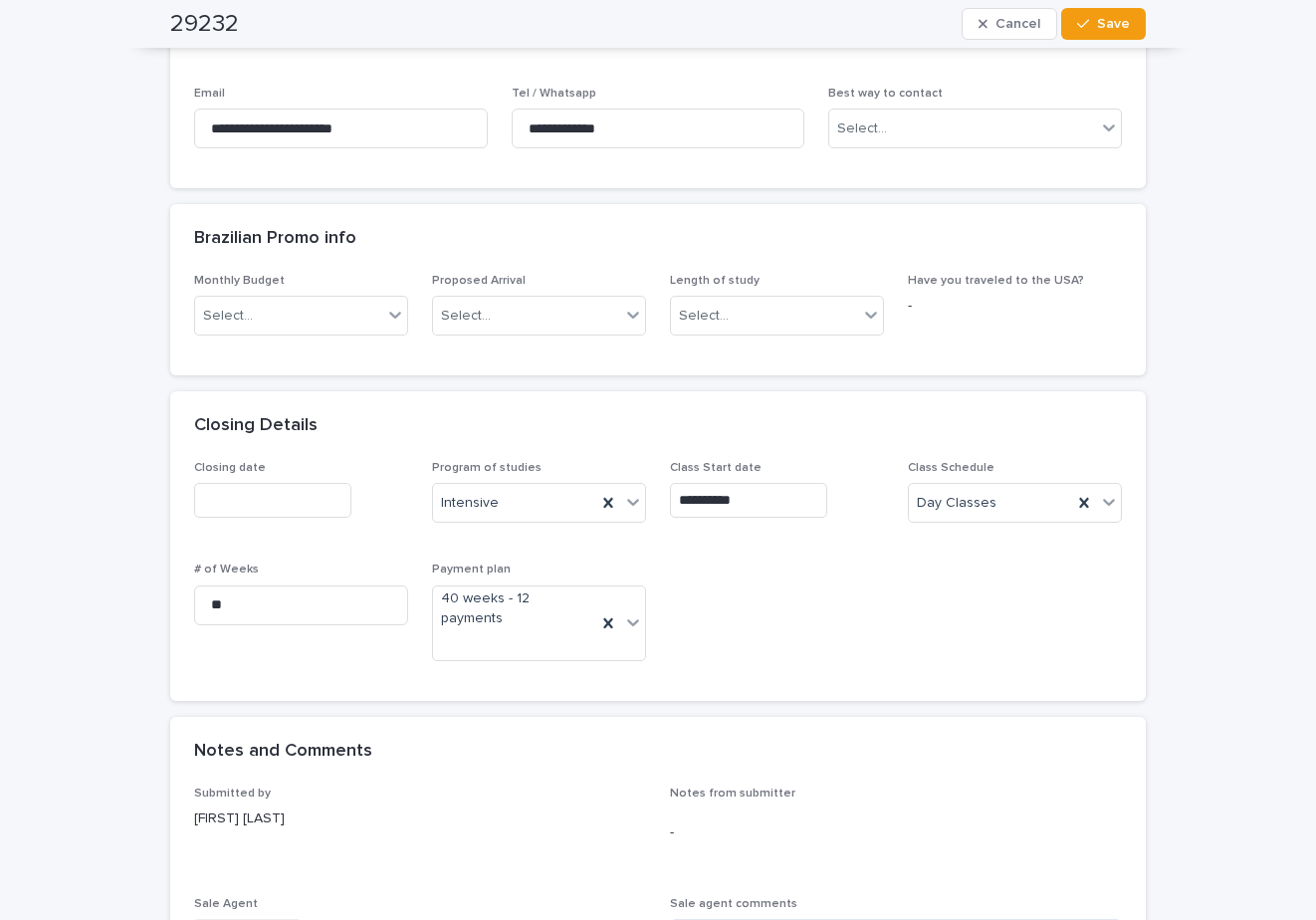 scroll, scrollTop: 797, scrollLeft: 0, axis: vertical 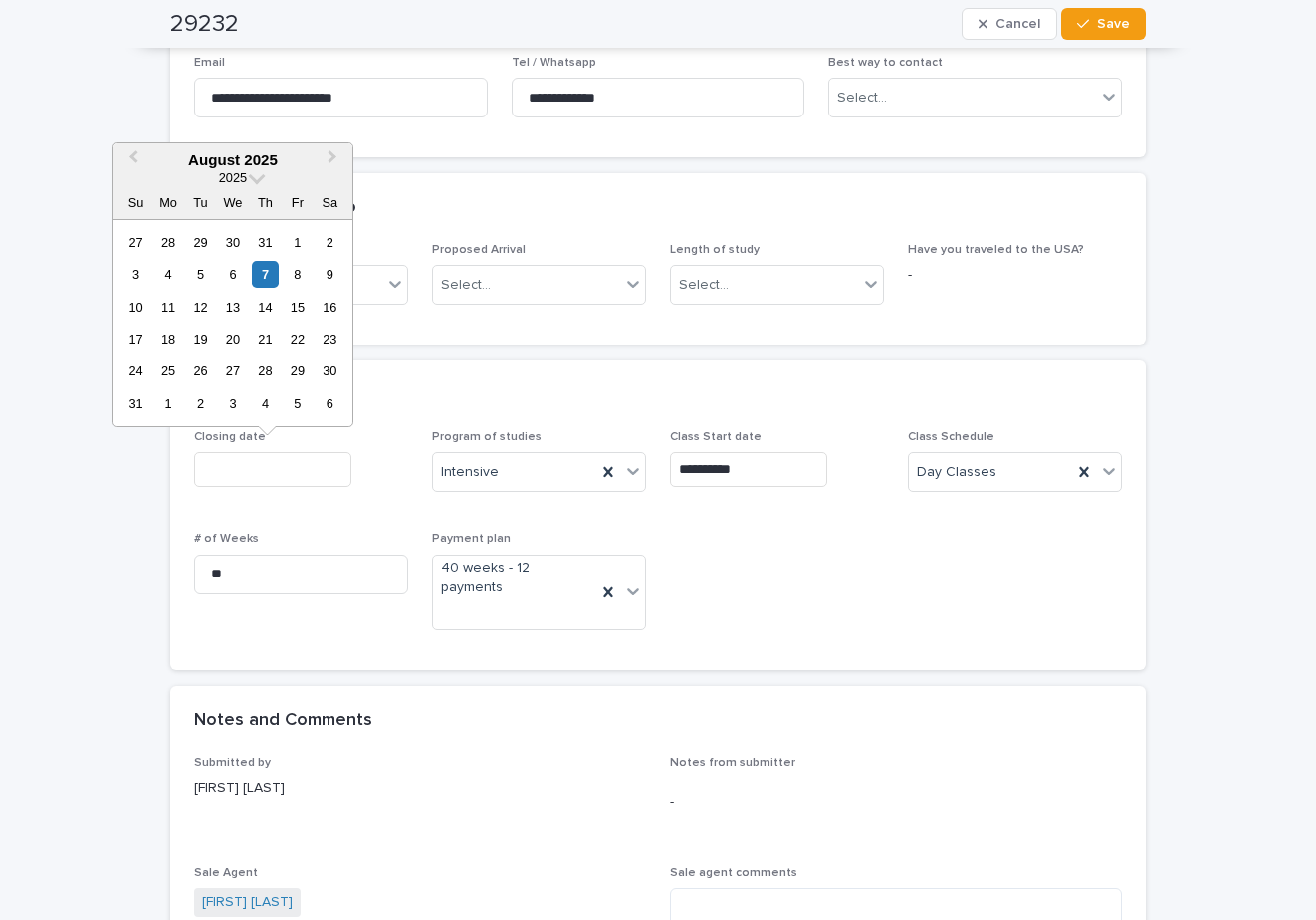 click at bounding box center (273, 469) 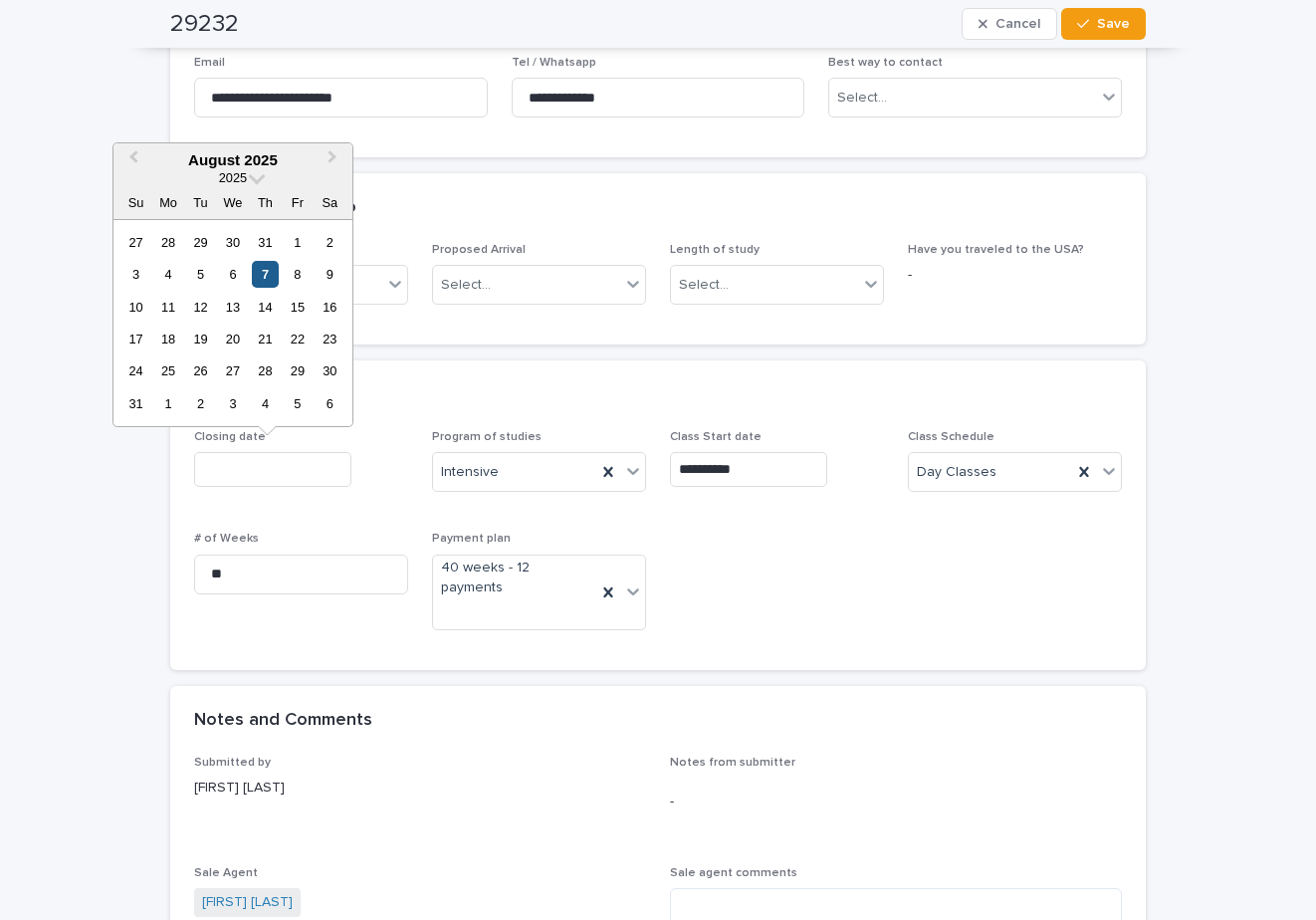 click on "7" at bounding box center [265, 274] 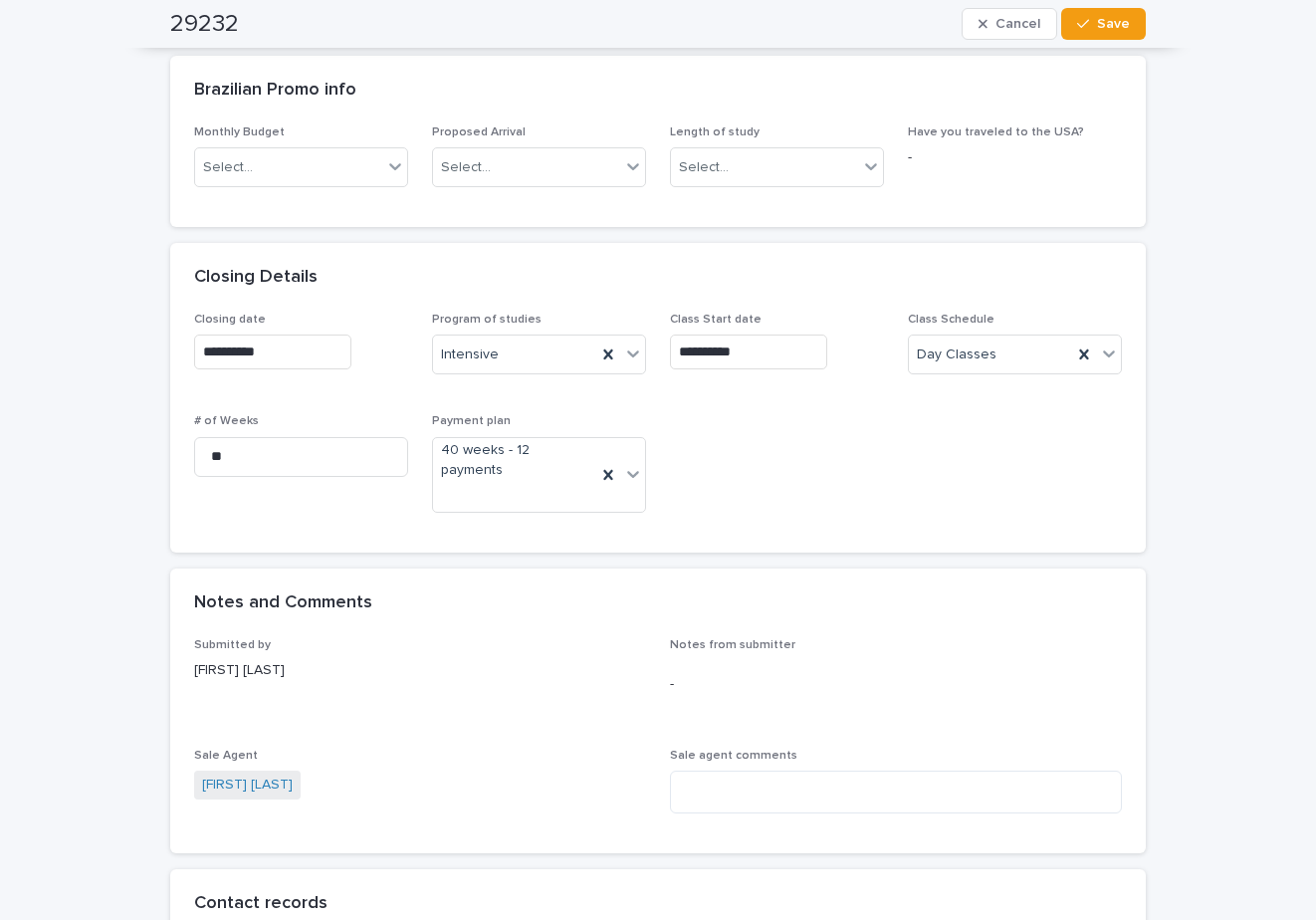scroll, scrollTop: 603, scrollLeft: 0, axis: vertical 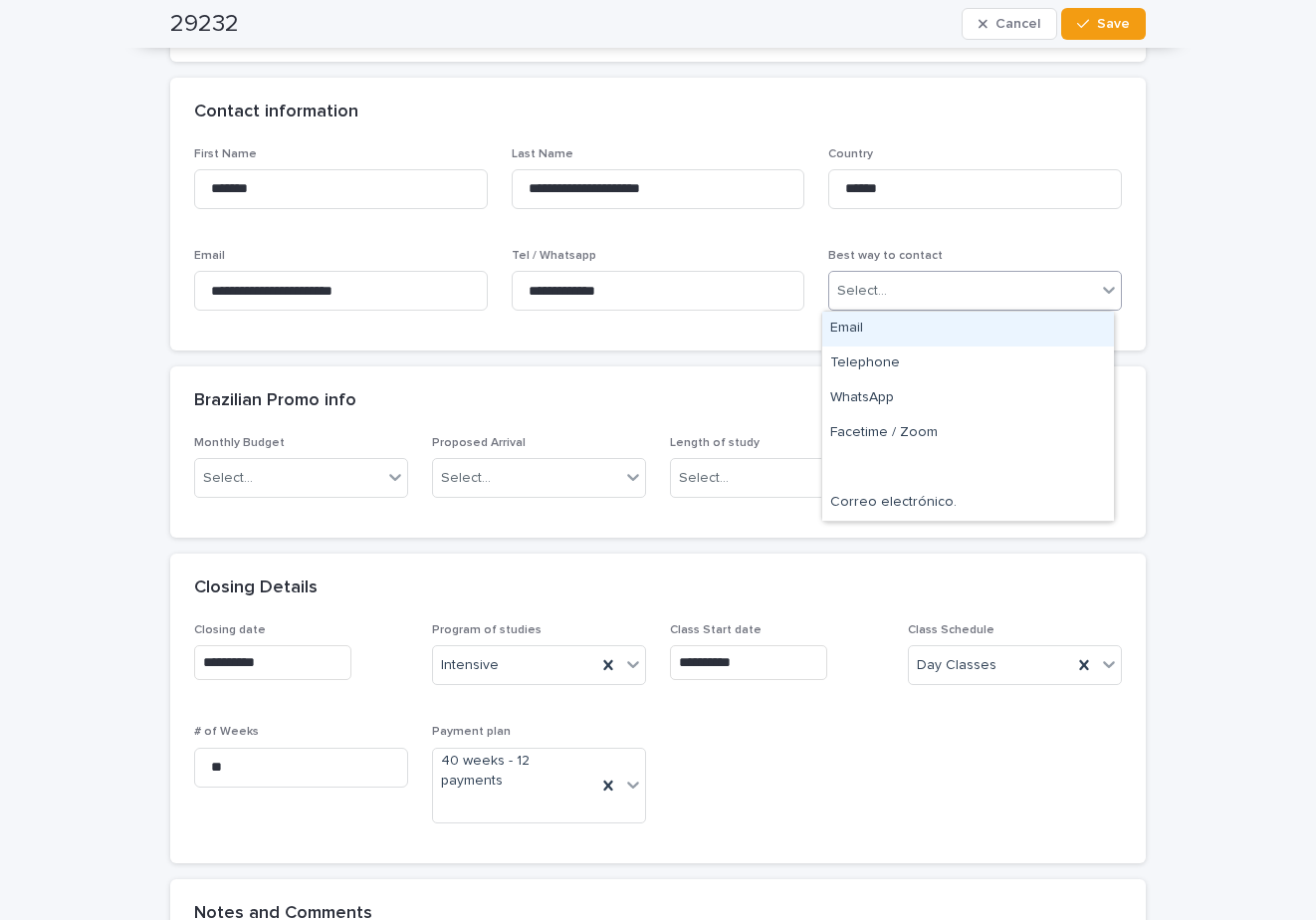 click on "Select..." at bounding box center (963, 291) 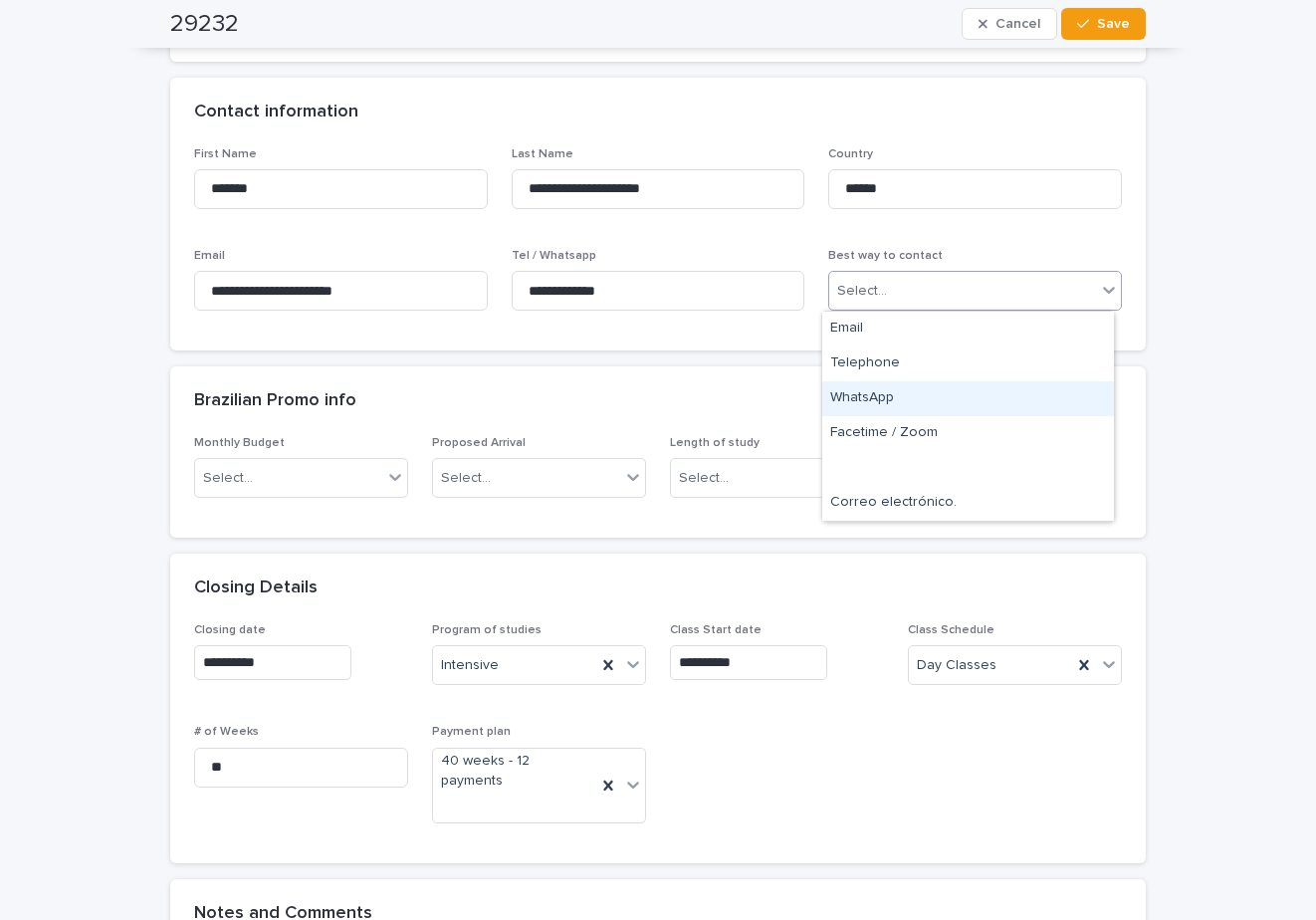 drag, startPoint x: 855, startPoint y: 416, endPoint x: 869, endPoint y: 401, distance: 20.518285 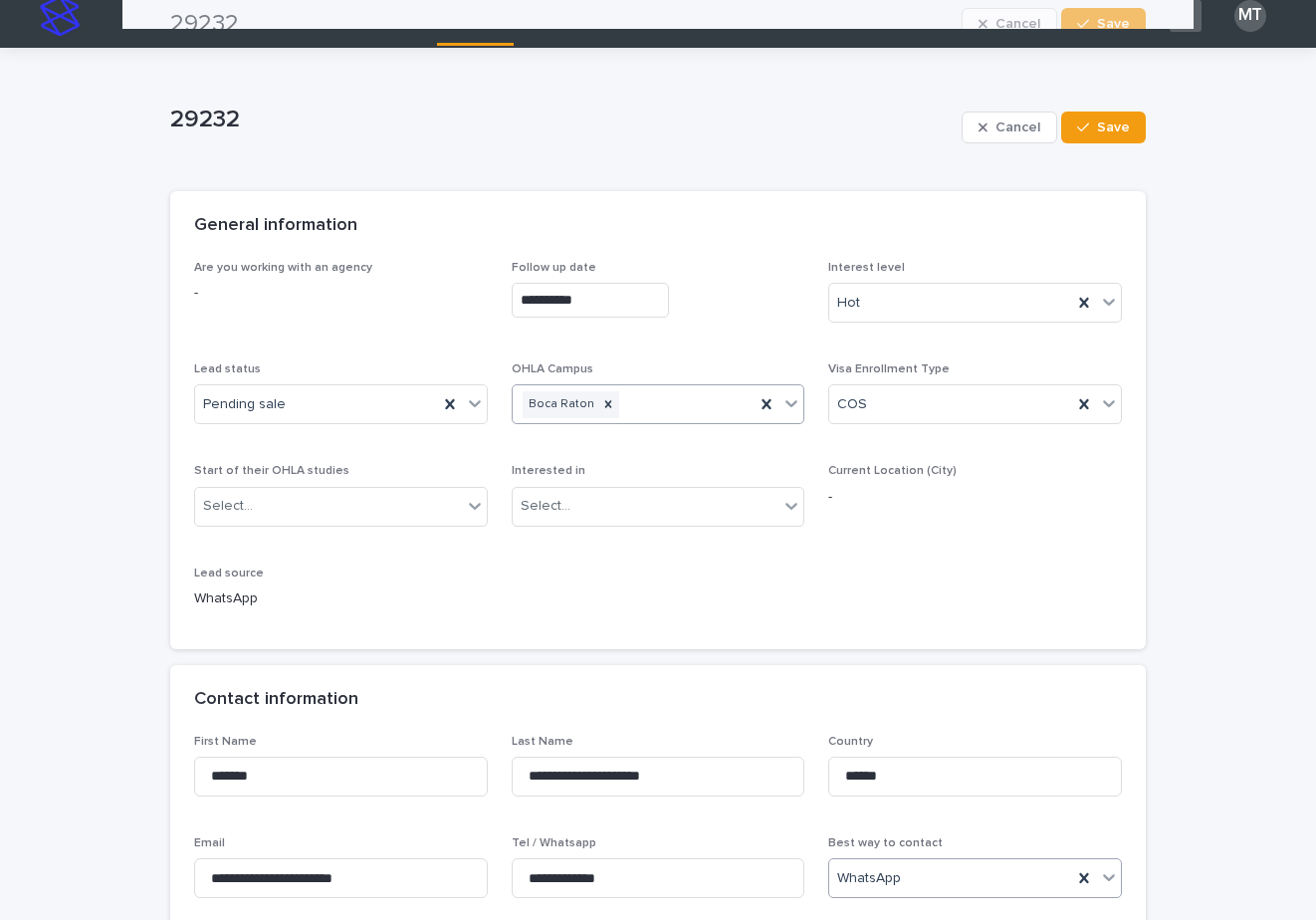 scroll, scrollTop: 6, scrollLeft: 0, axis: vertical 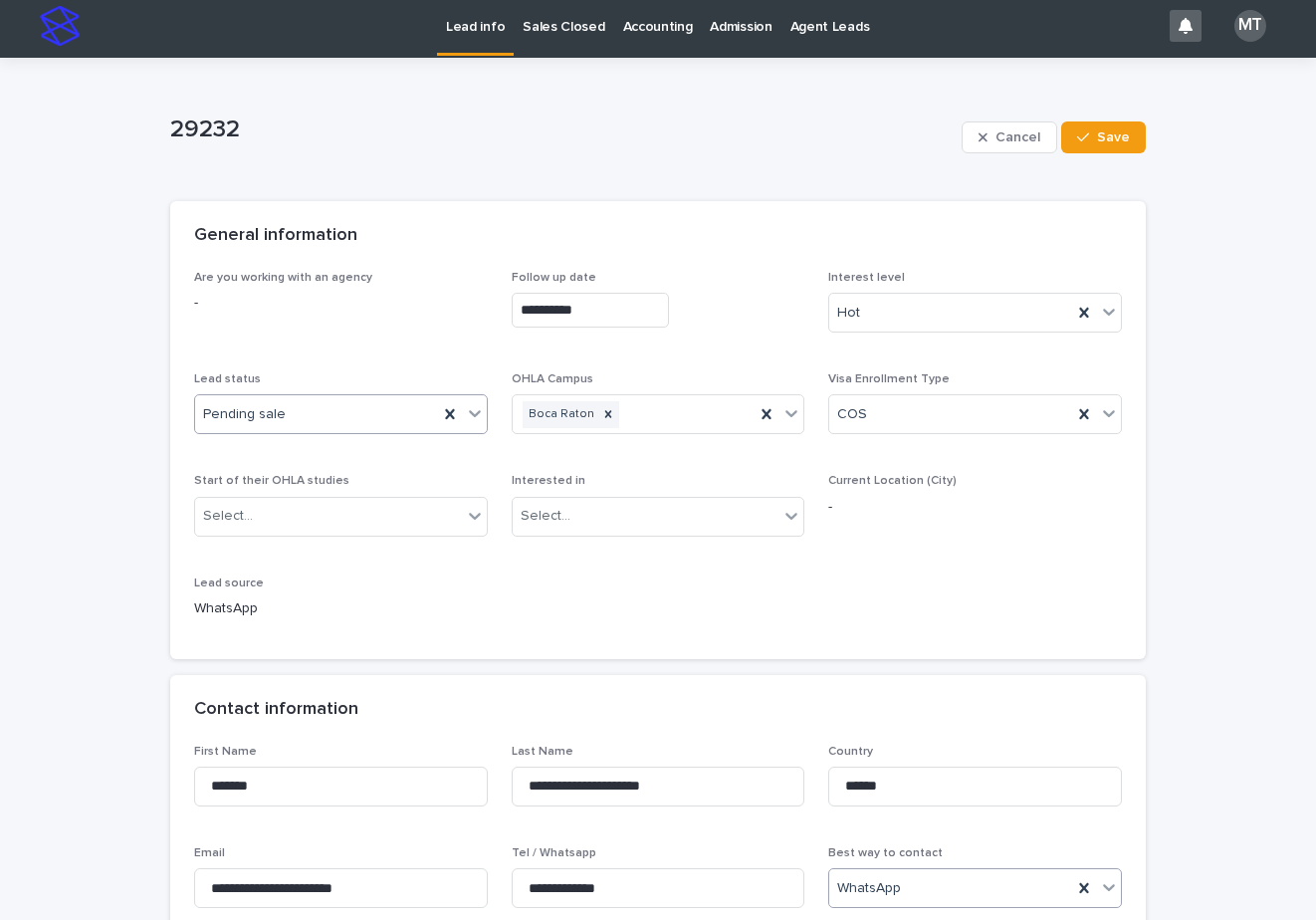 click on "Pending sale" at bounding box center (317, 414) 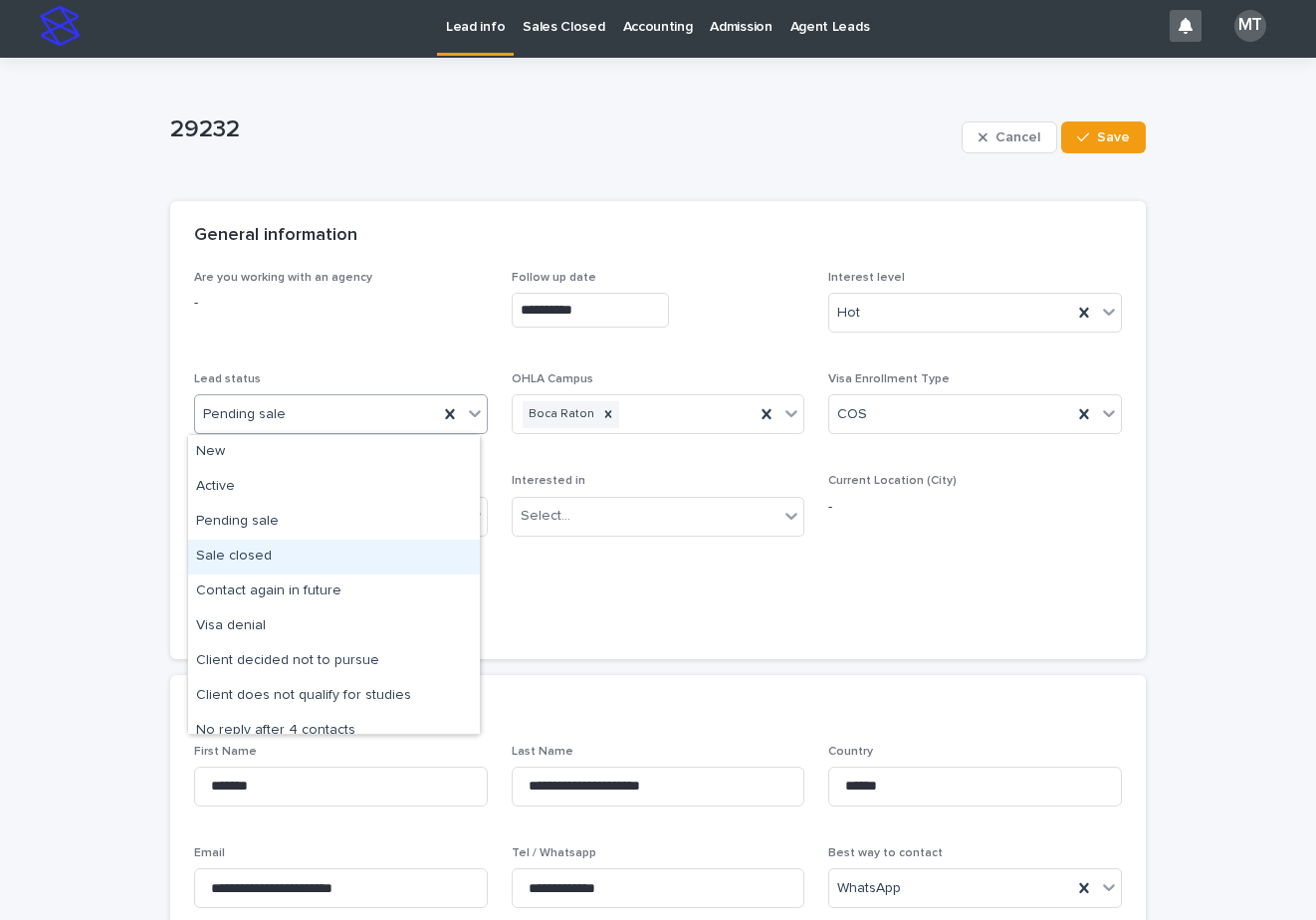 click on "Sale closed" at bounding box center [333, 557] 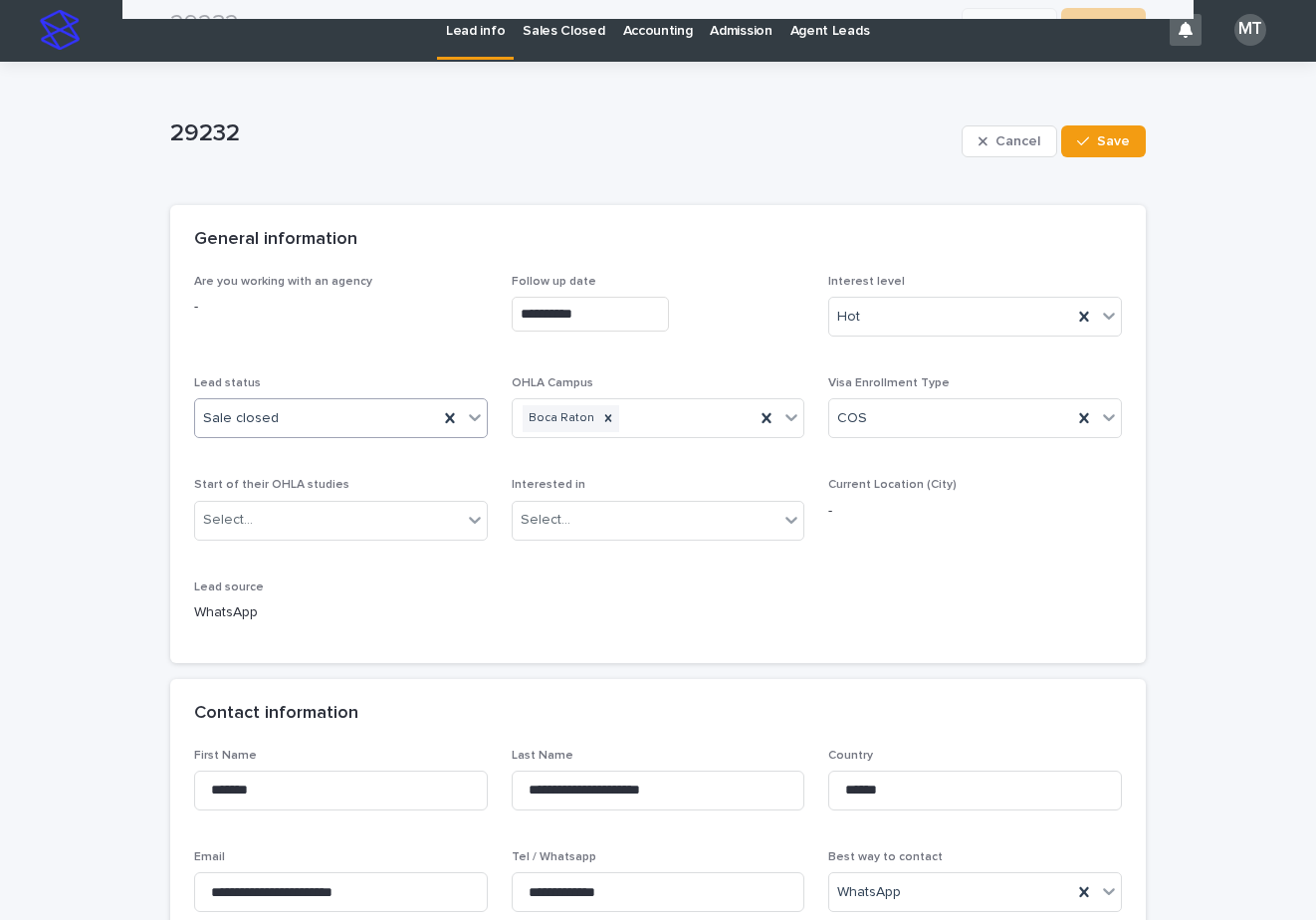 scroll, scrollTop: 0, scrollLeft: 0, axis: both 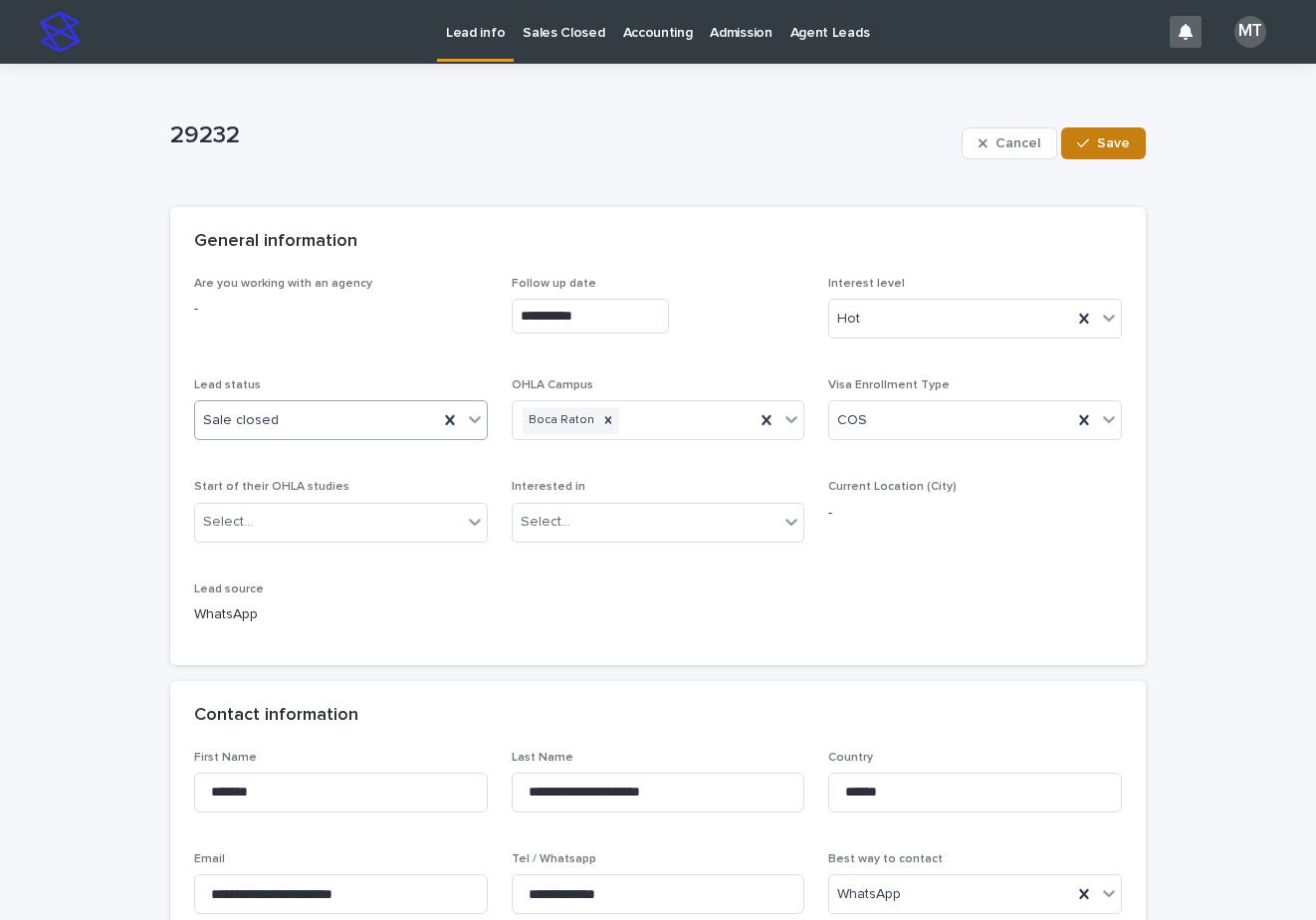 click on "Save" at bounding box center [1103, 143] 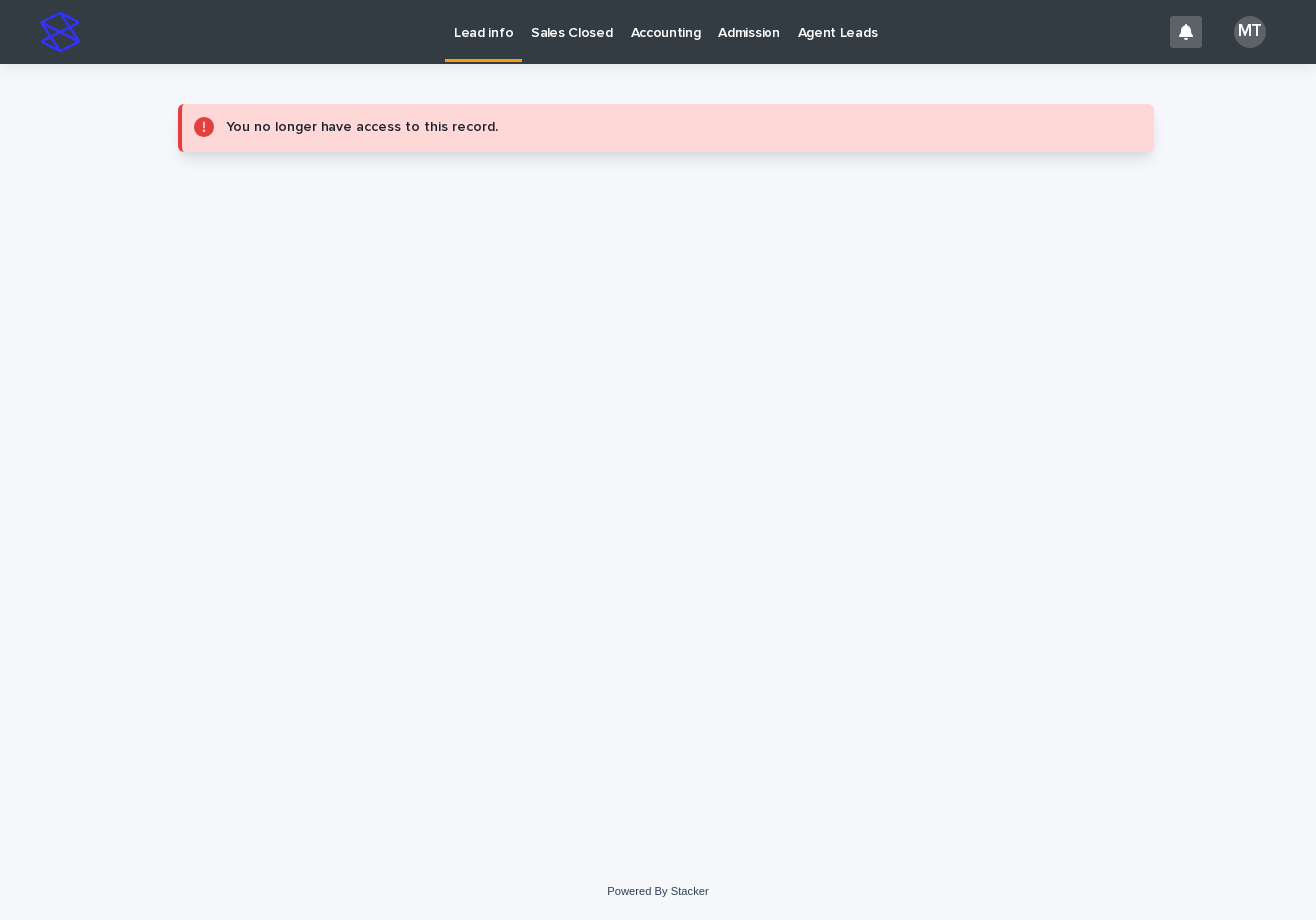 click on "Sales Closed" at bounding box center (571, 21) 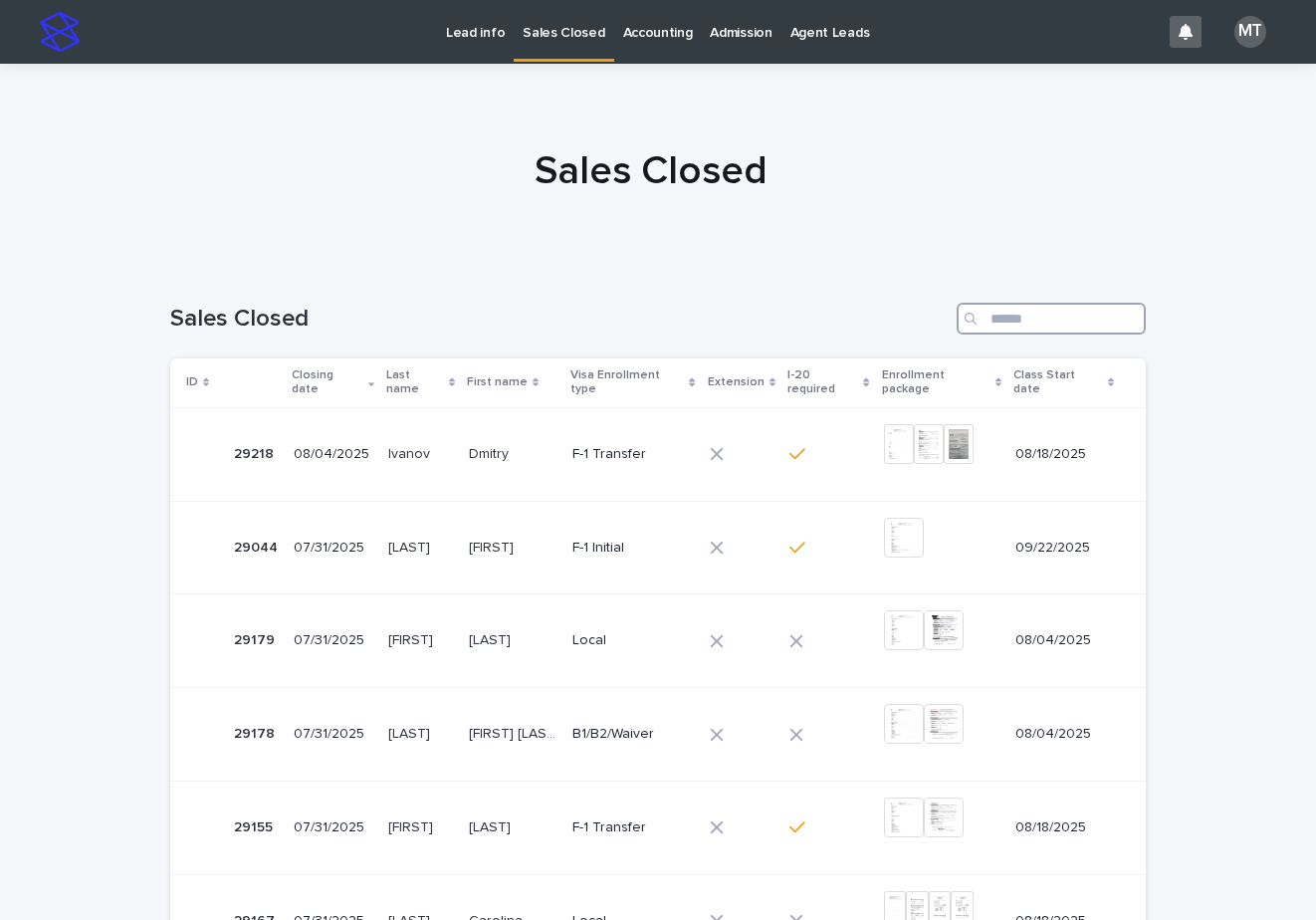 click at bounding box center [1051, 319] 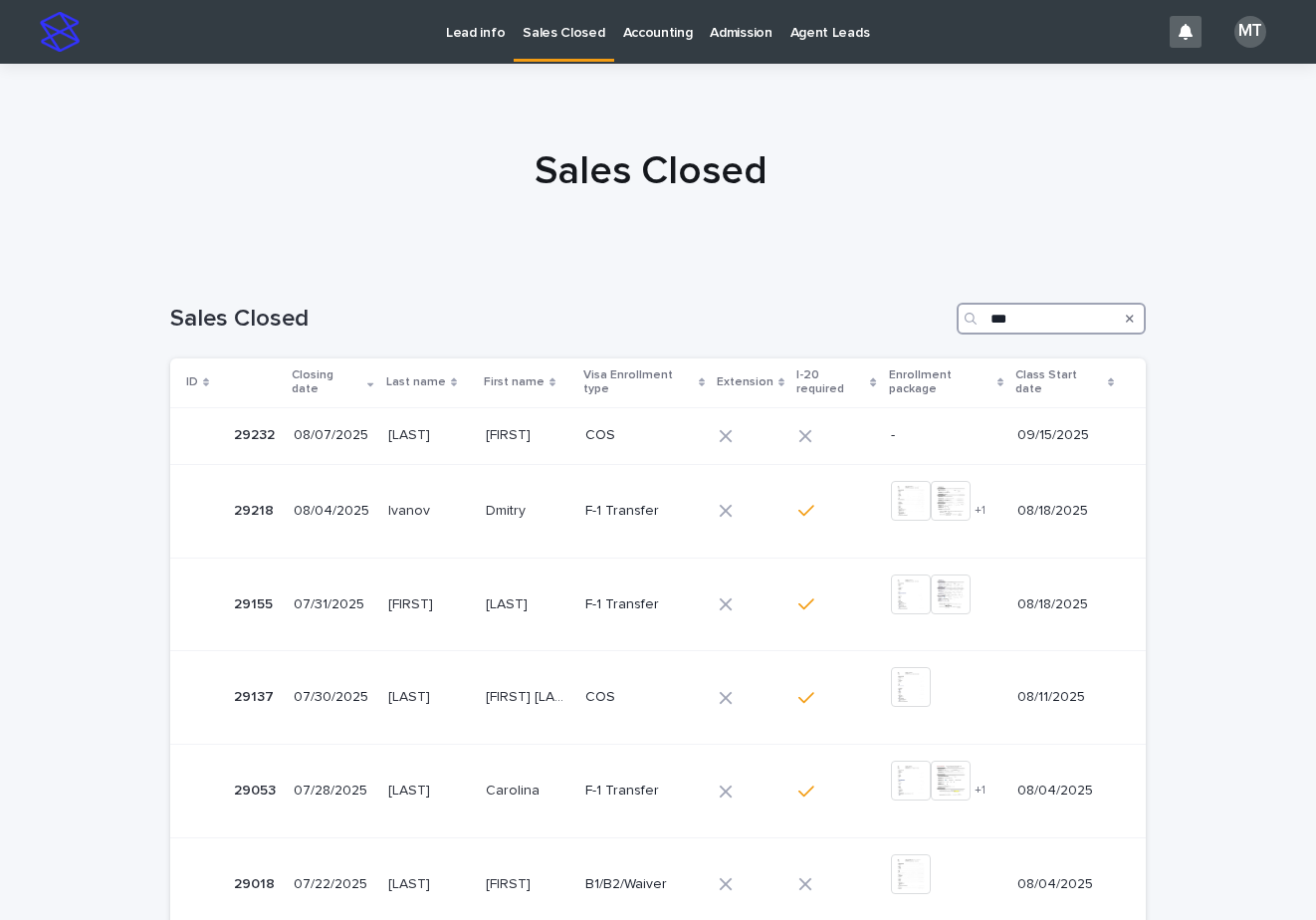 type on "***" 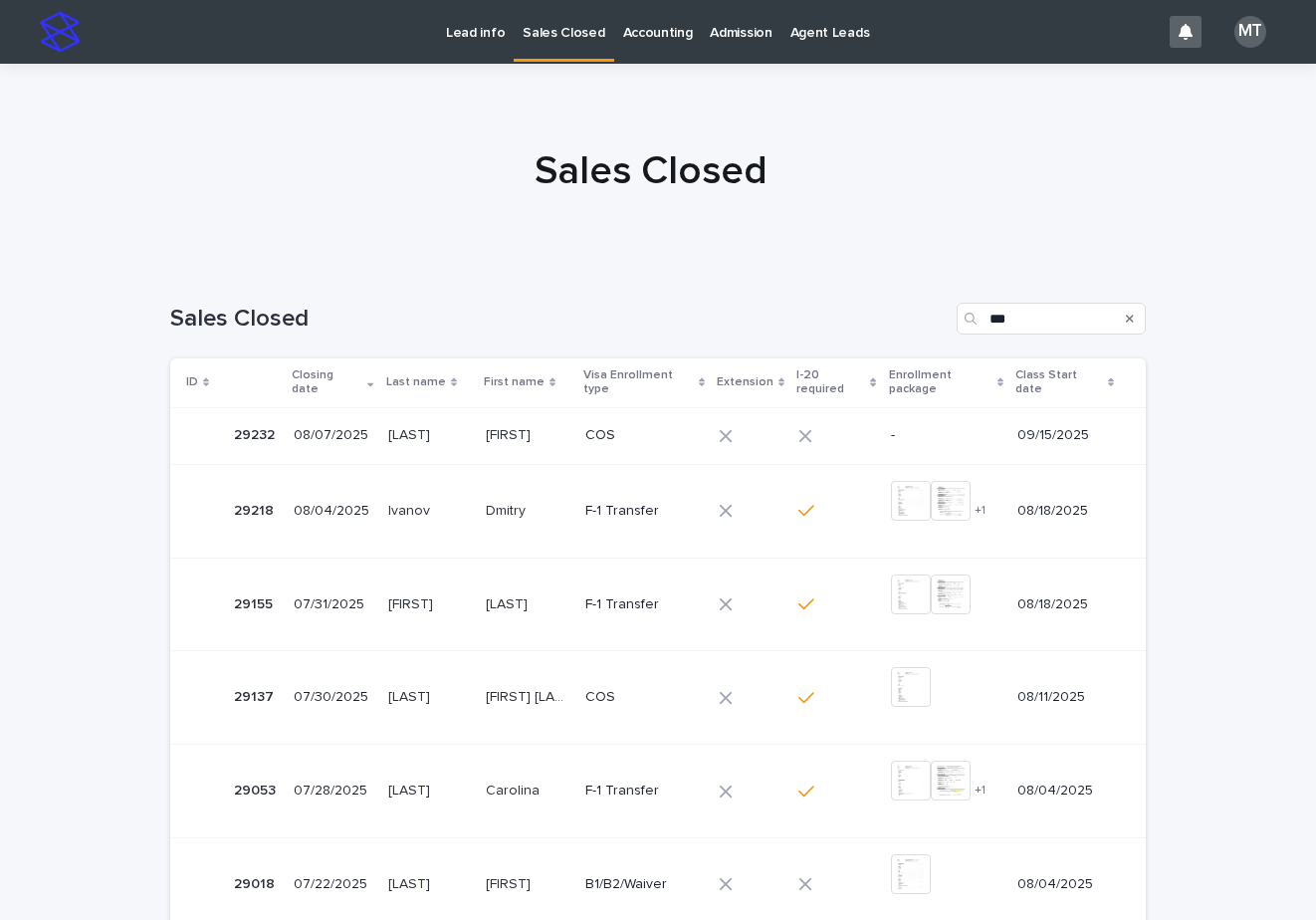 click on "Sales Closed" at bounding box center (563, 21) 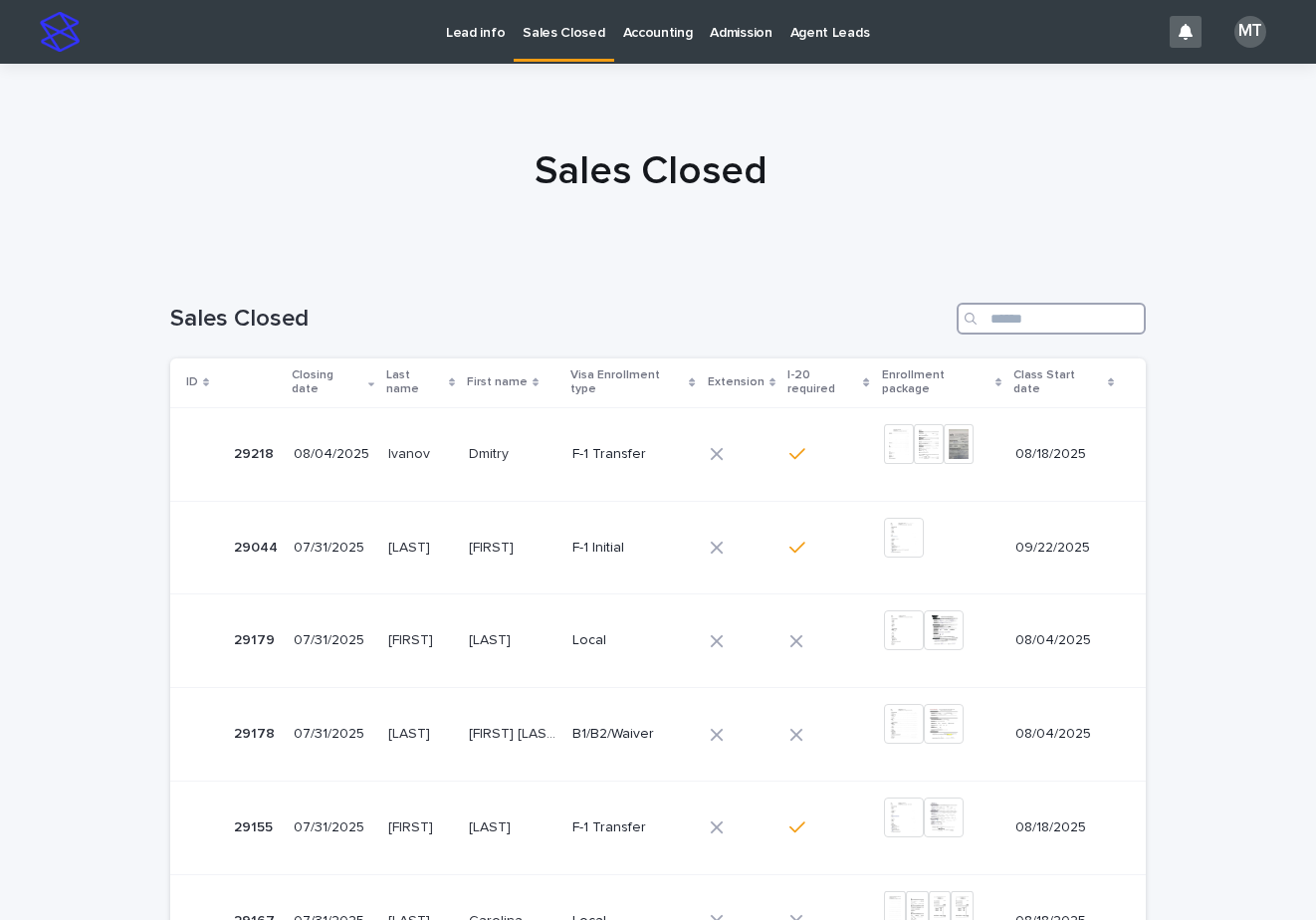 click at bounding box center (1051, 319) 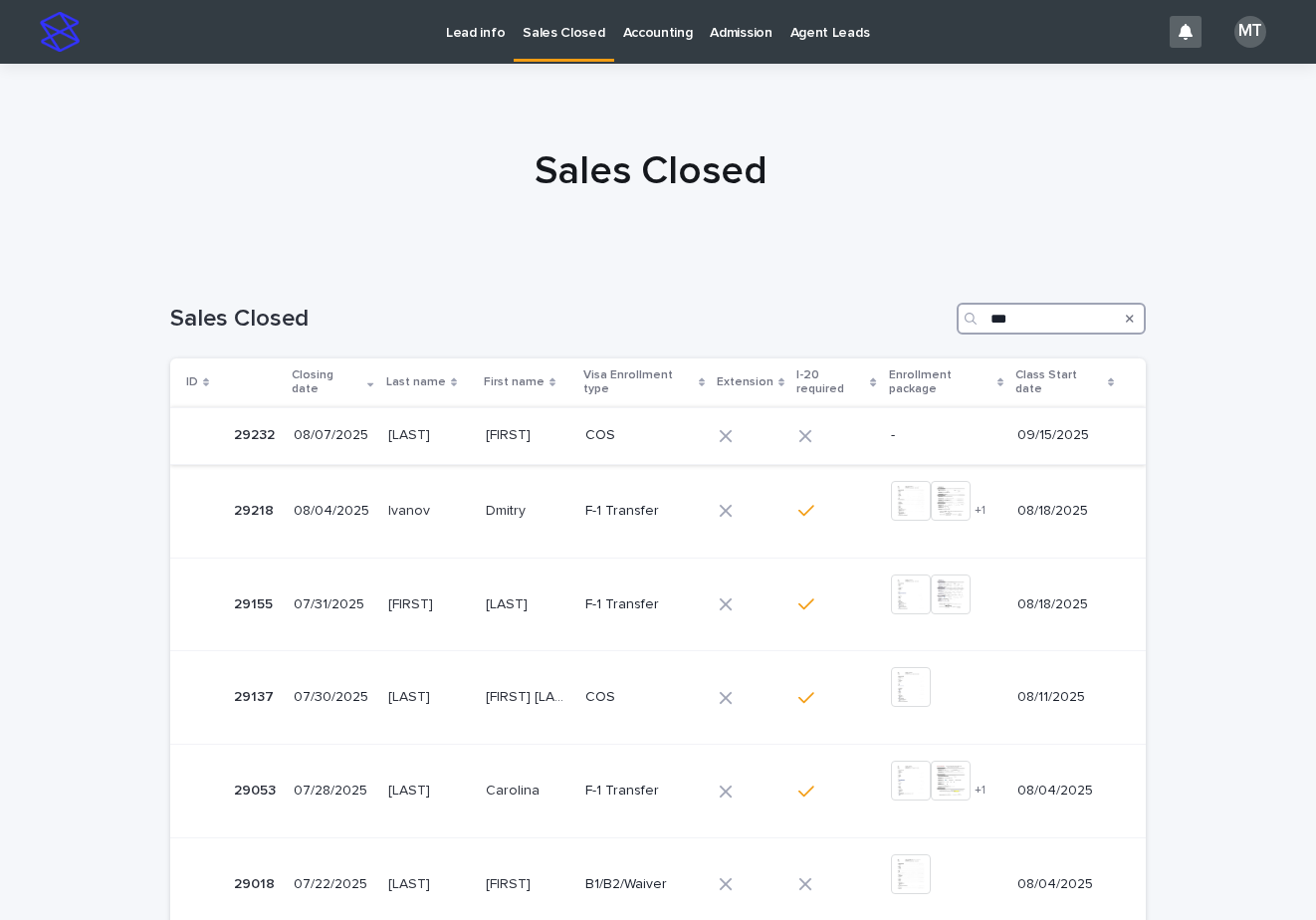 type on "***" 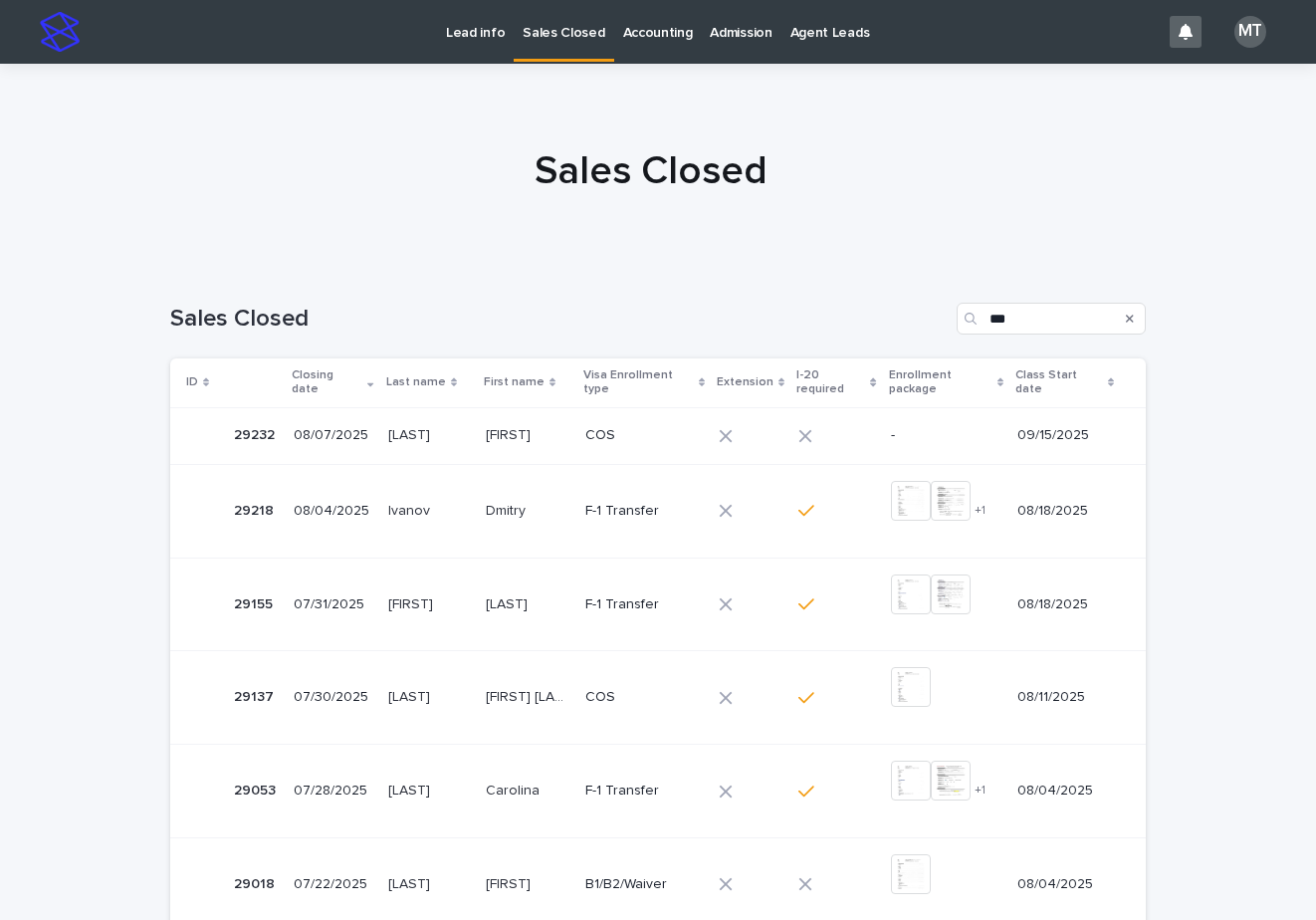click on "[FIRST] [FIRST]" at bounding box center (528, 435) 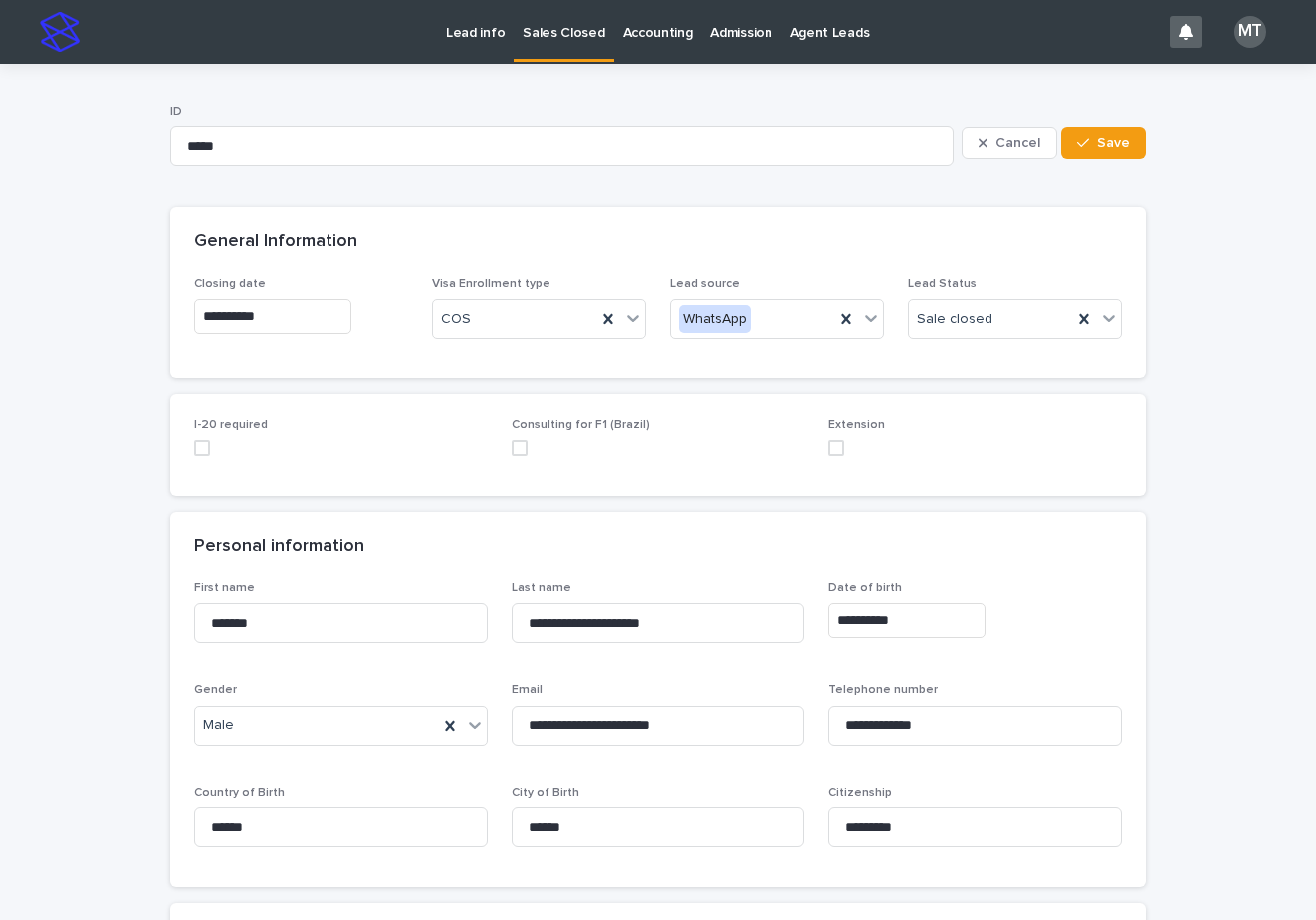 drag, startPoint x: 200, startPoint y: 450, endPoint x: 214, endPoint y: 451, distance: 14.035669 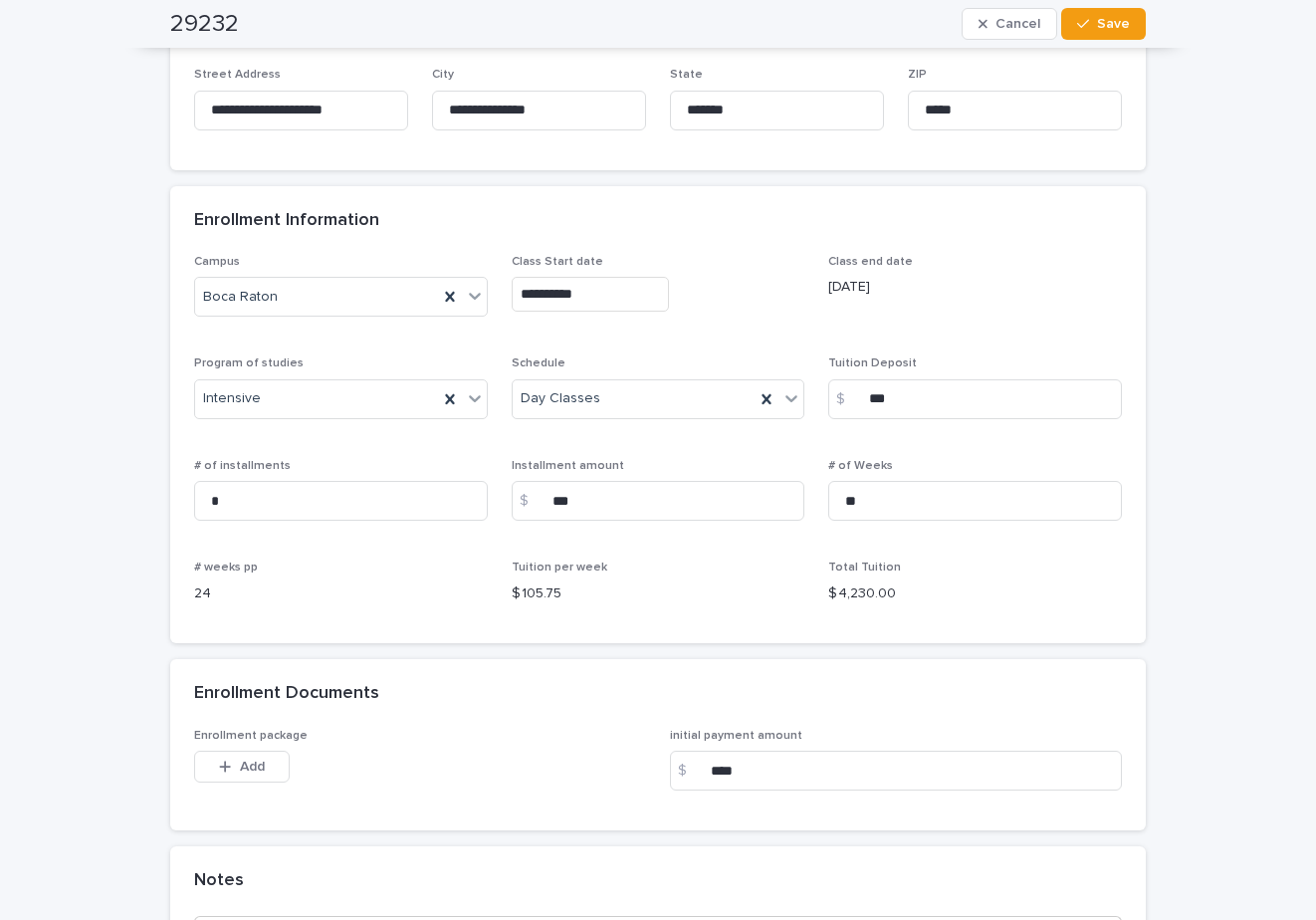 scroll, scrollTop: 1394, scrollLeft: 0, axis: vertical 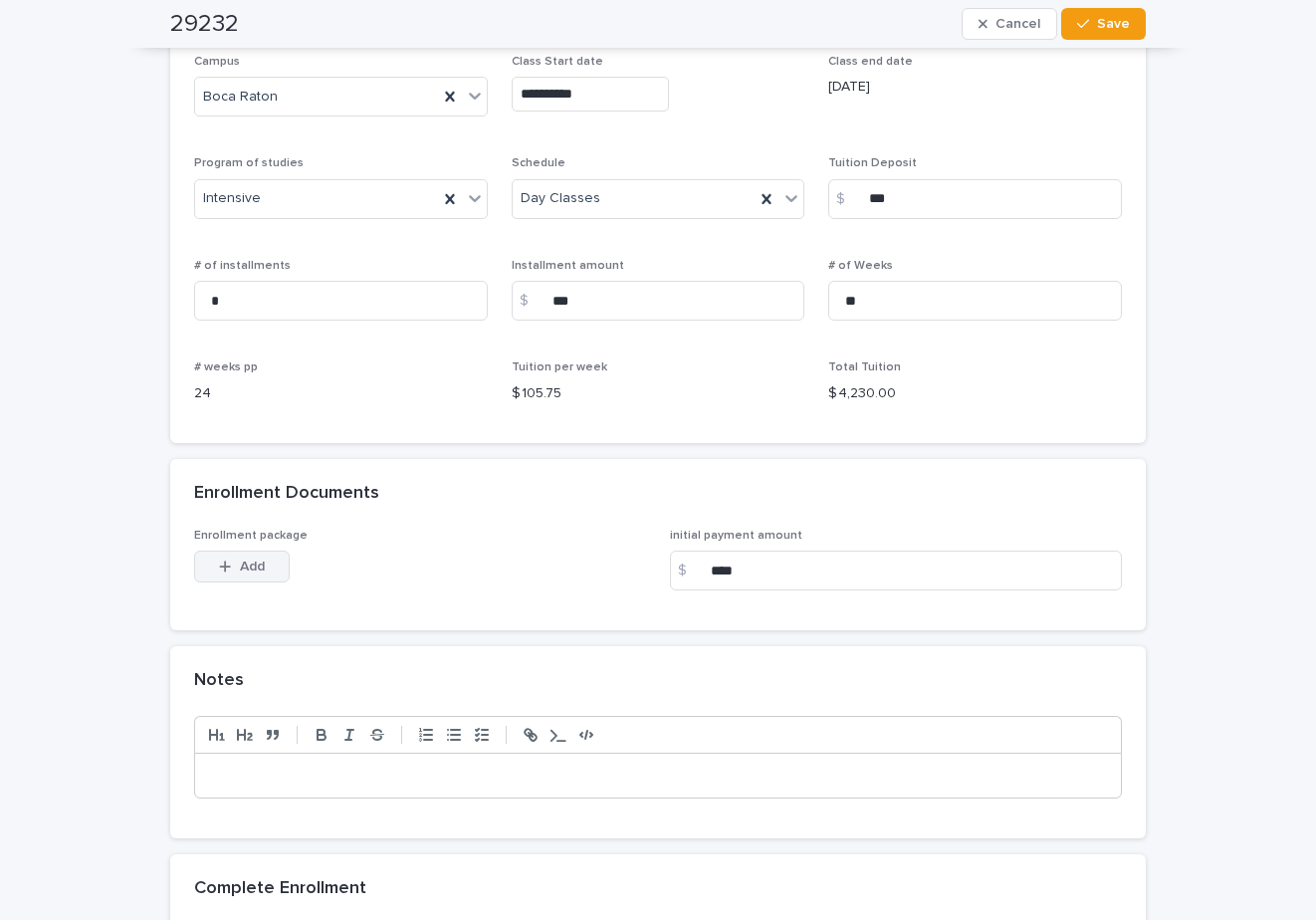 click on "Add" at bounding box center [252, 567] 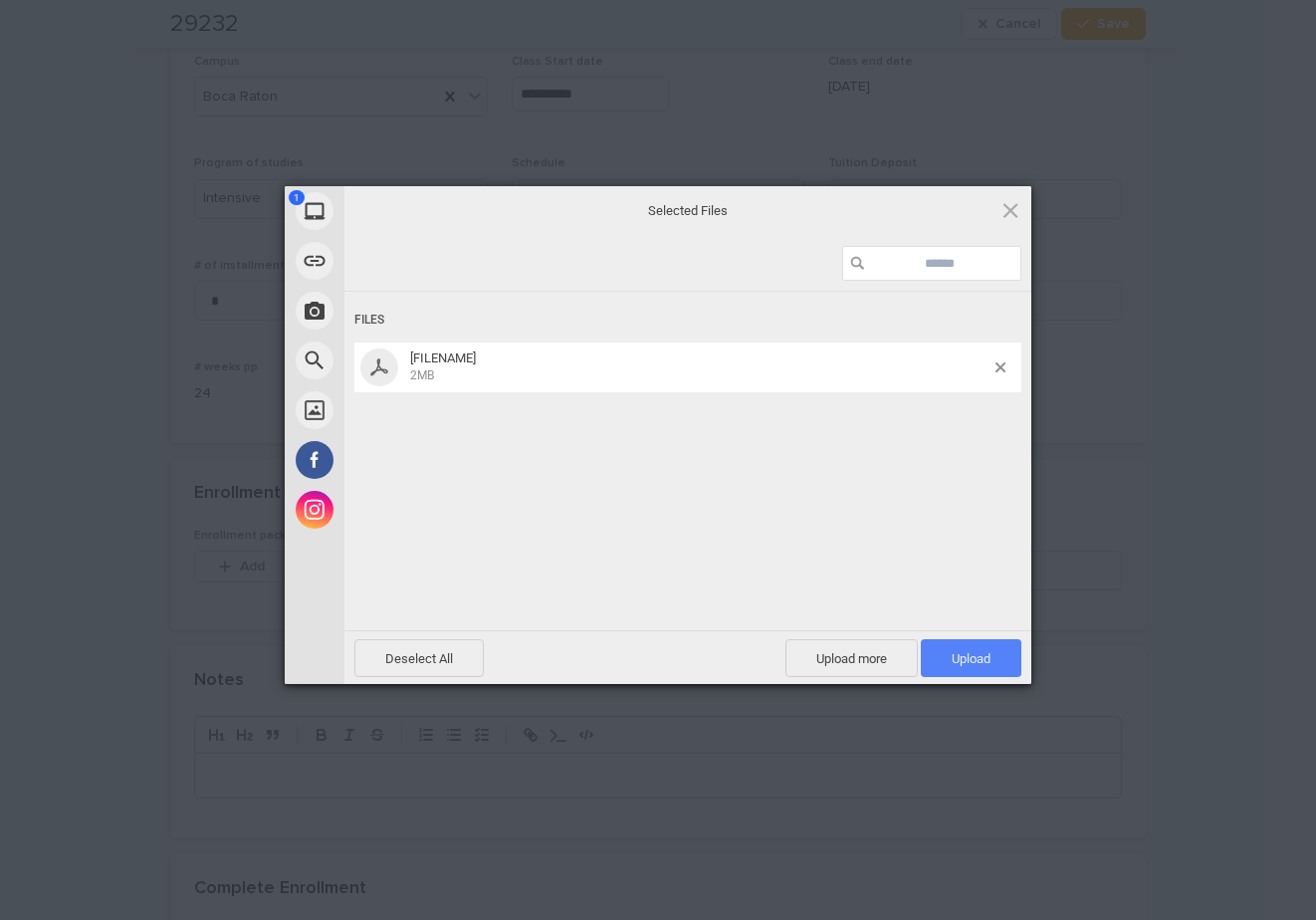 click on "Upload
1" at bounding box center [971, 658] 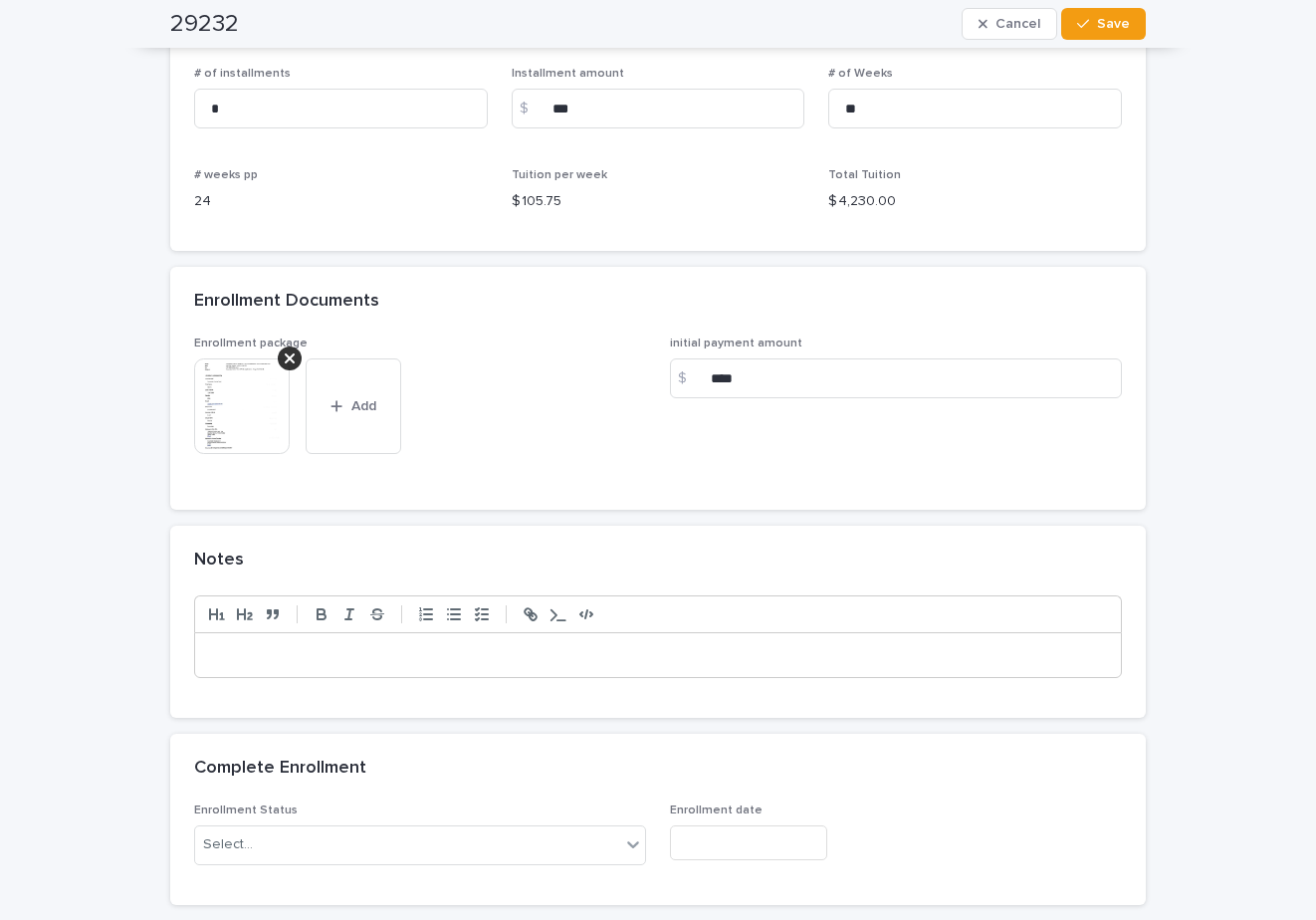 scroll, scrollTop: 1593, scrollLeft: 0, axis: vertical 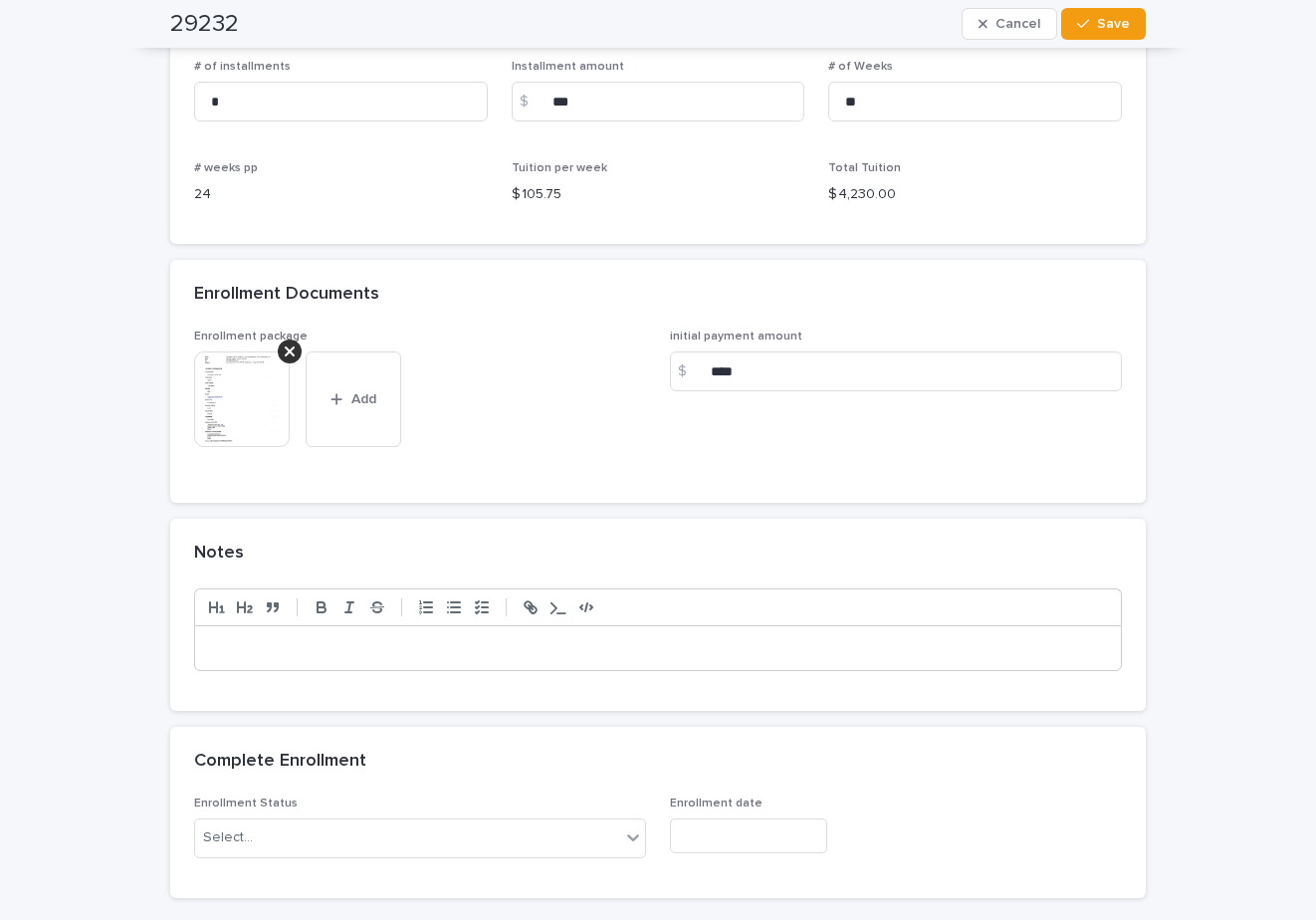 click at bounding box center [658, 648] 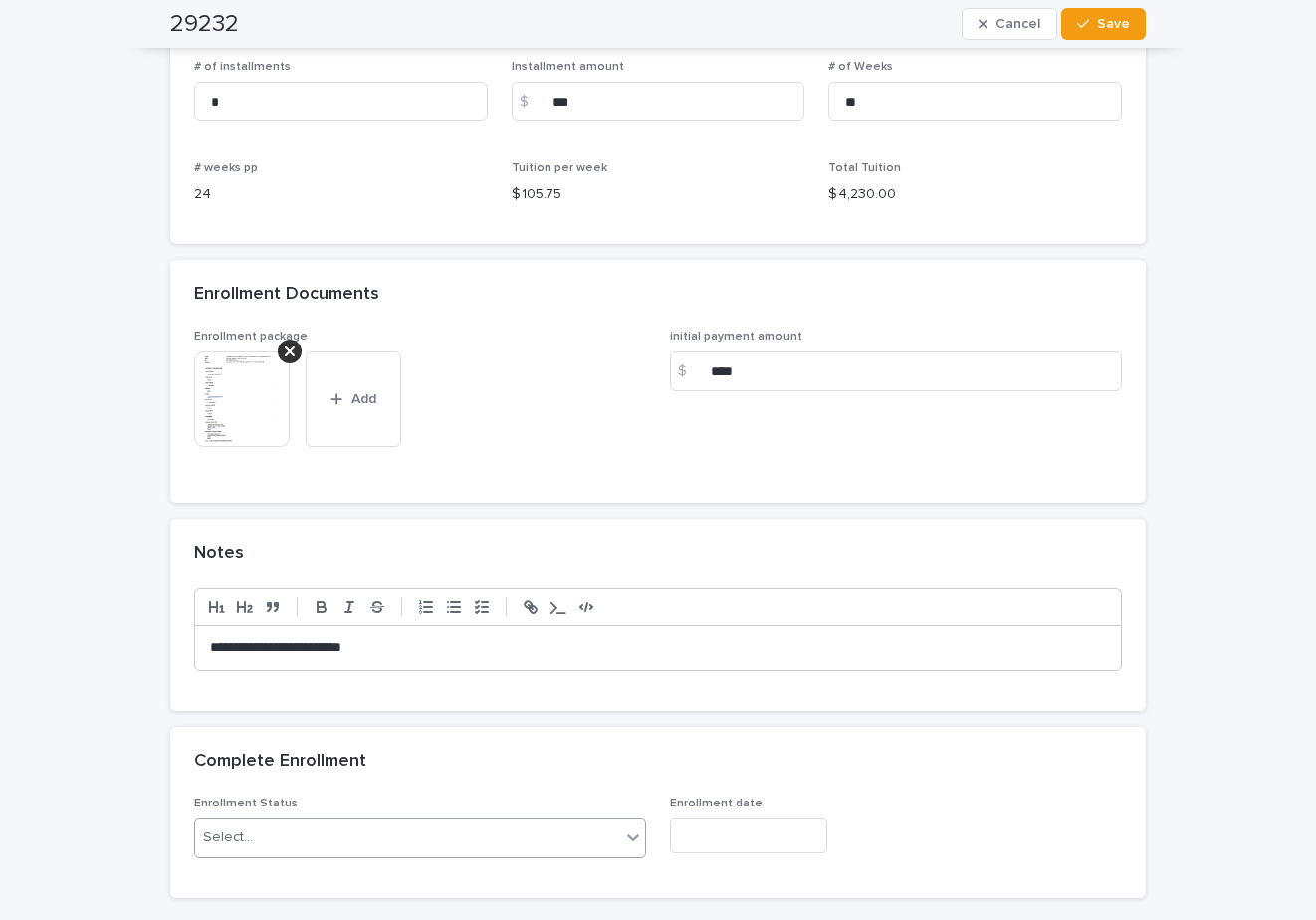 click on "Select..." at bounding box center [407, 837] 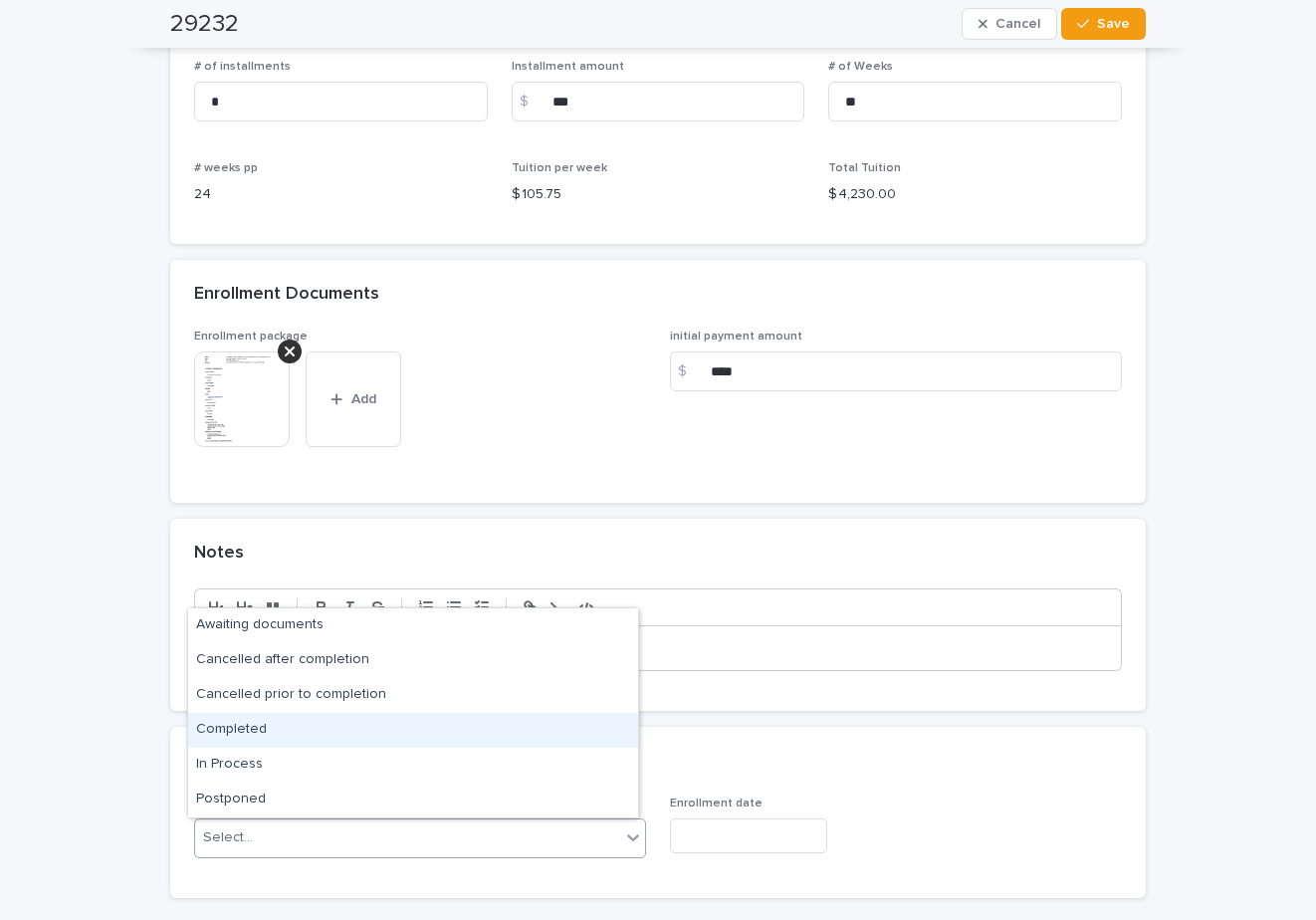 drag, startPoint x: 245, startPoint y: 754, endPoint x: 264, endPoint y: 735, distance: 26.870058 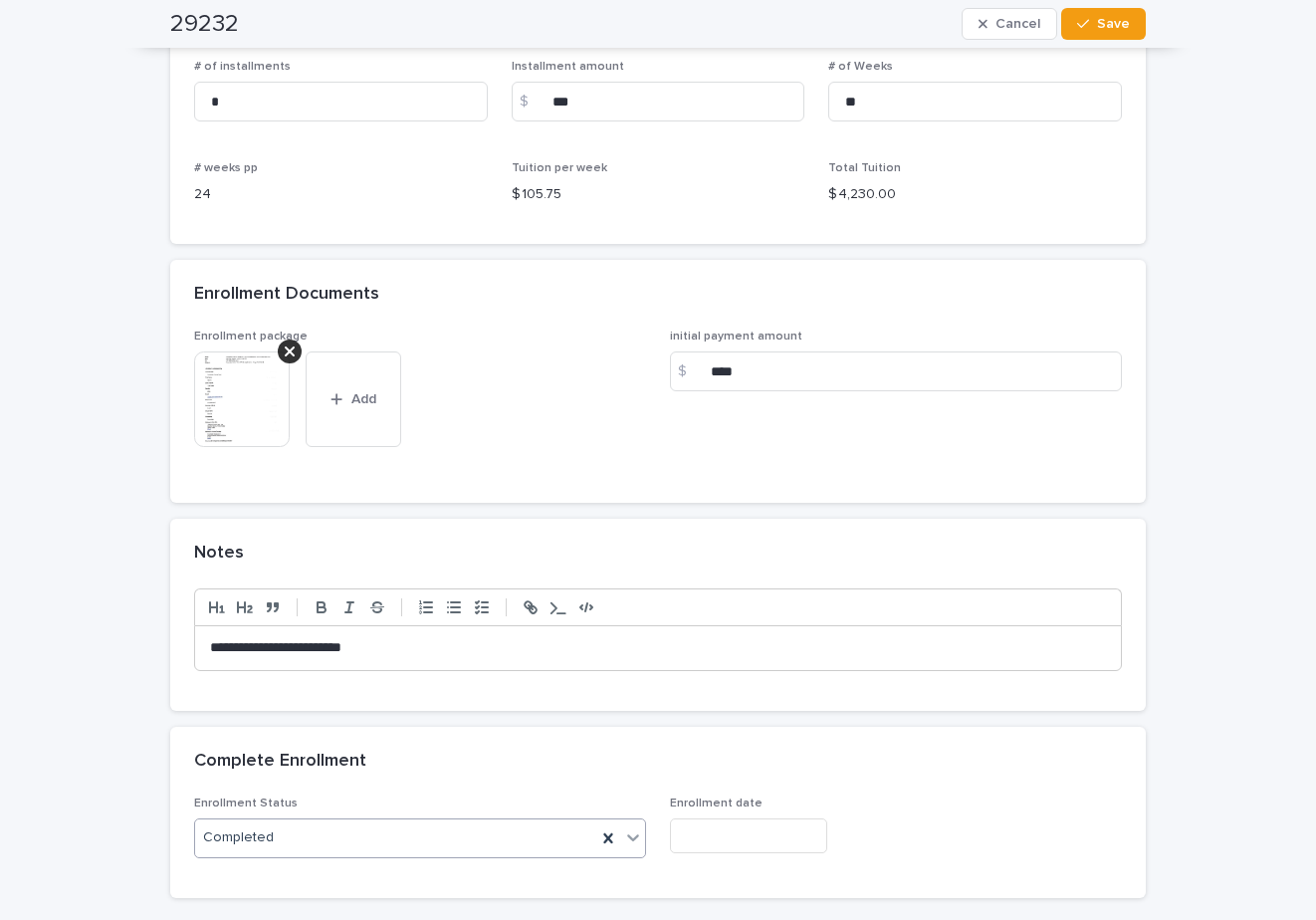click at bounding box center [749, 835] 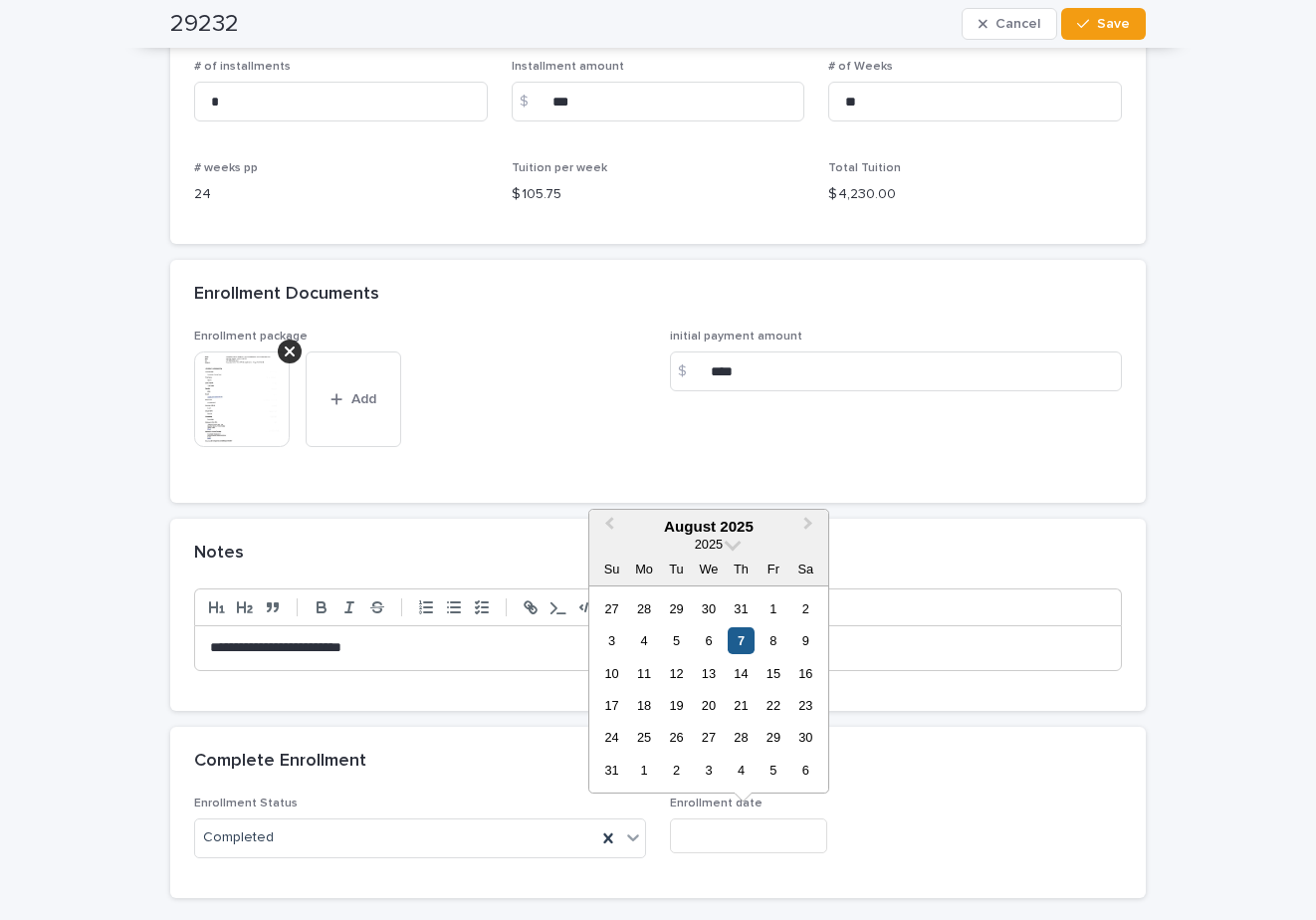 click on "7" at bounding box center (741, 640) 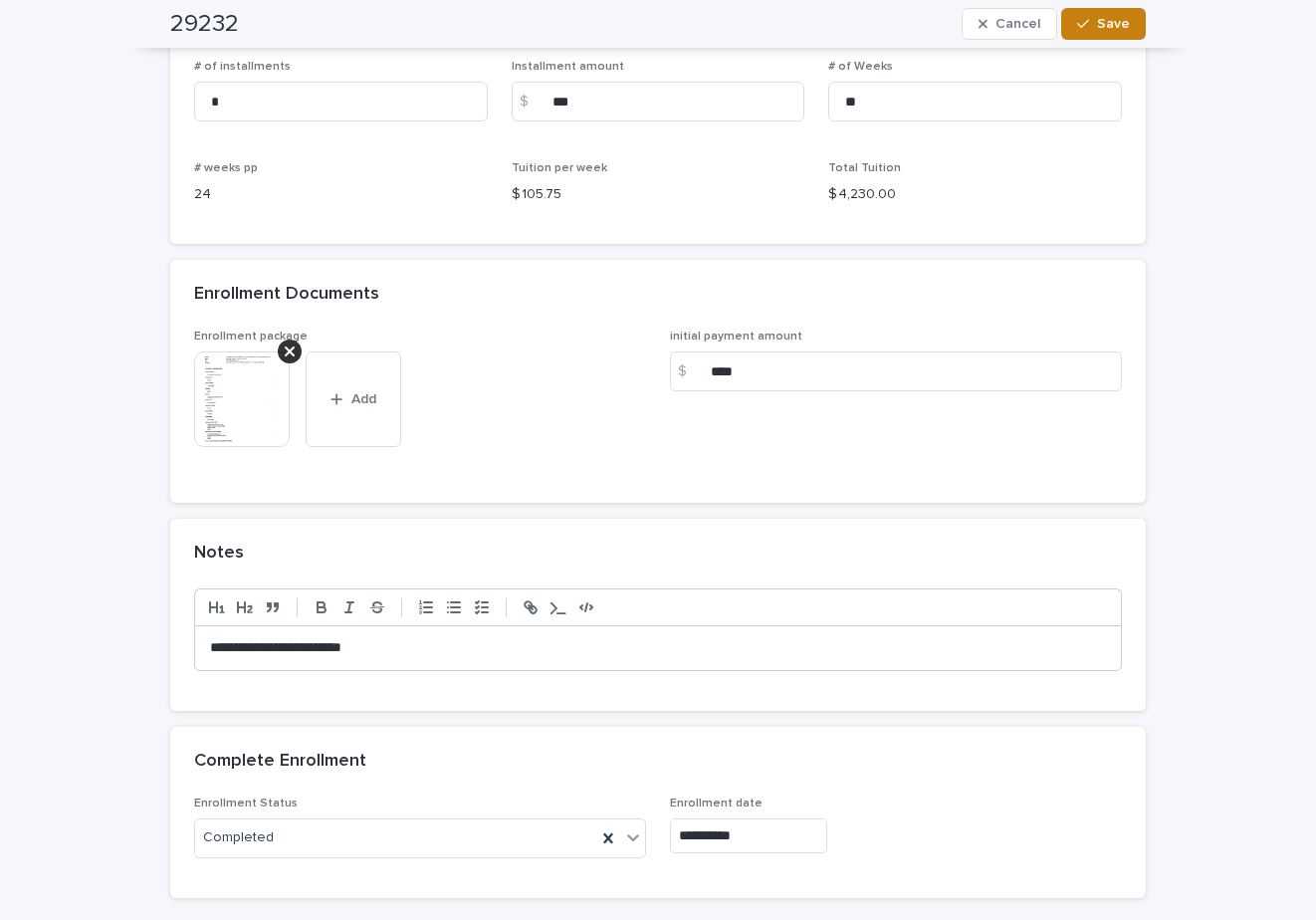 click on "Save" at bounding box center [1113, 24] 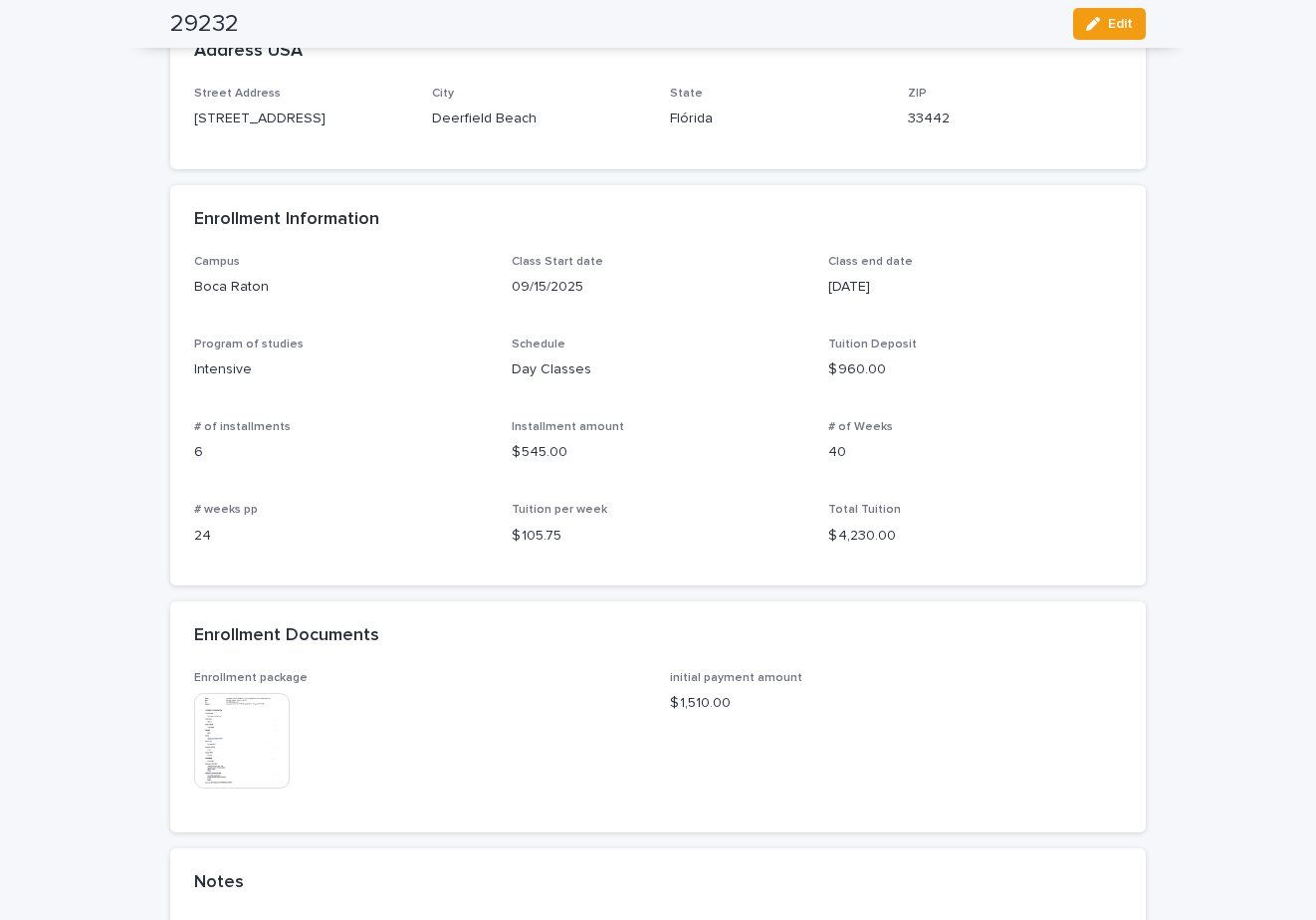 scroll, scrollTop: 1069, scrollLeft: 0, axis: vertical 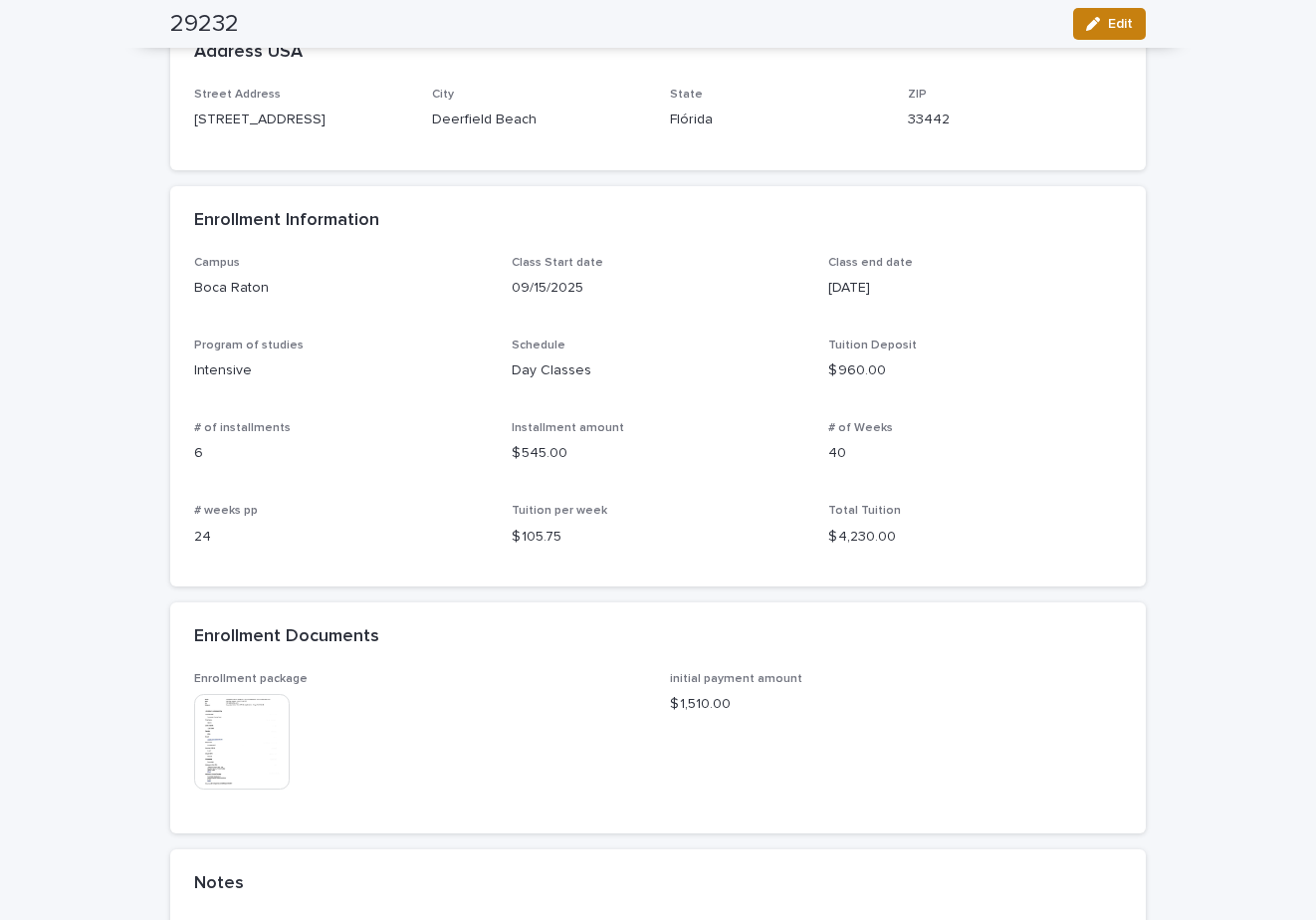 click at bounding box center (1097, 24) 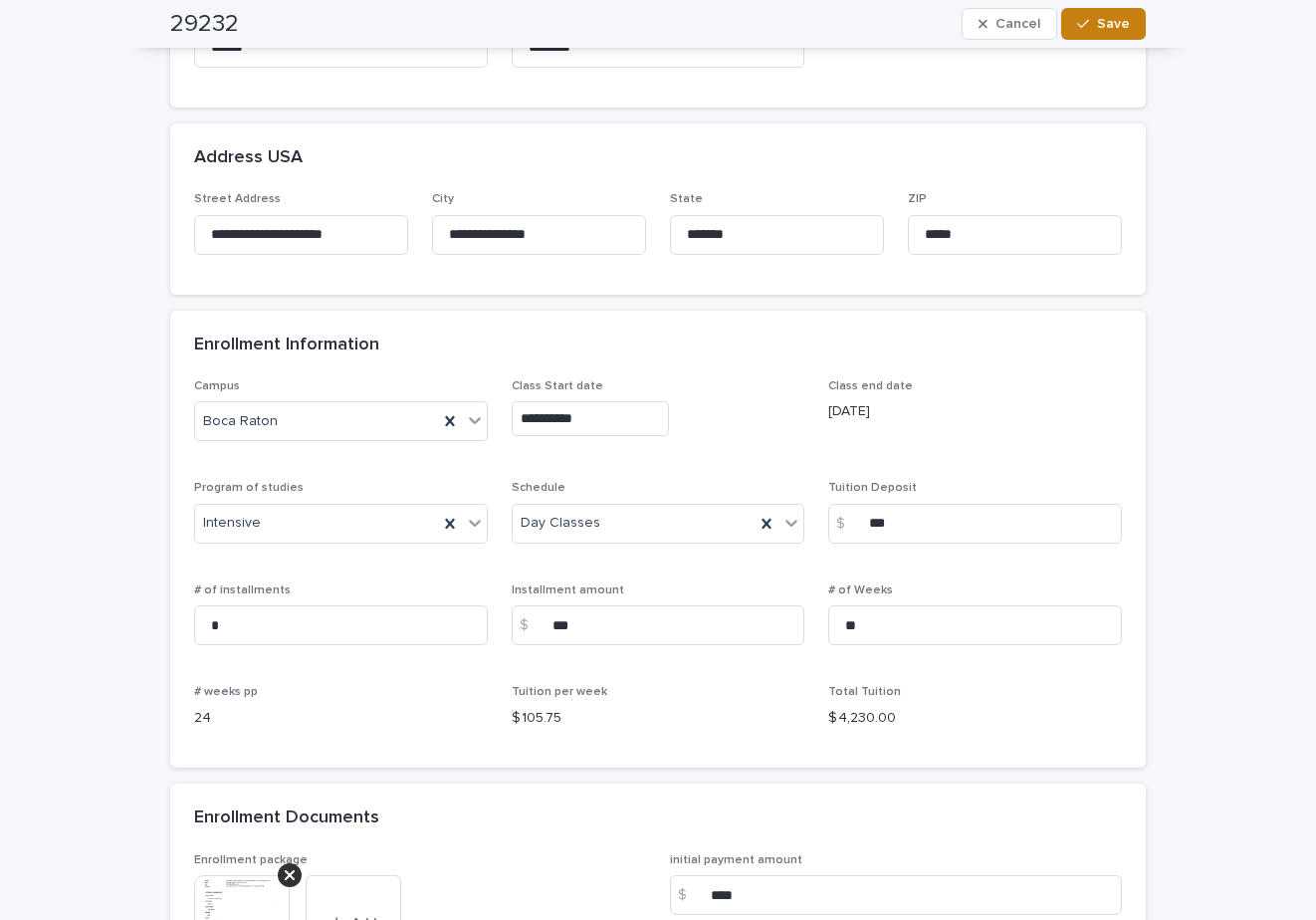 scroll, scrollTop: 1208, scrollLeft: 0, axis: vertical 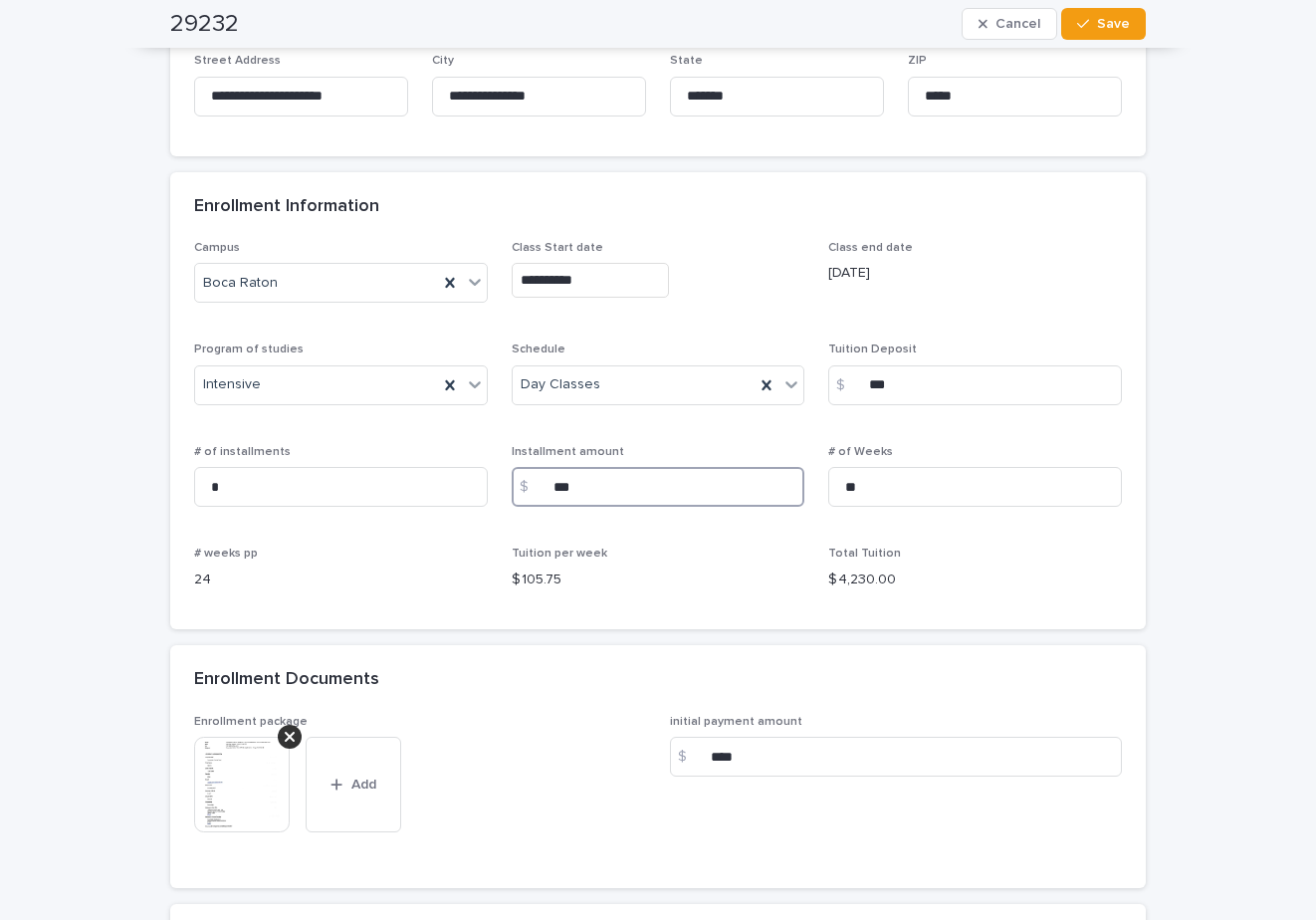 drag, startPoint x: 605, startPoint y: 492, endPoint x: 504, endPoint y: 491, distance: 101.005 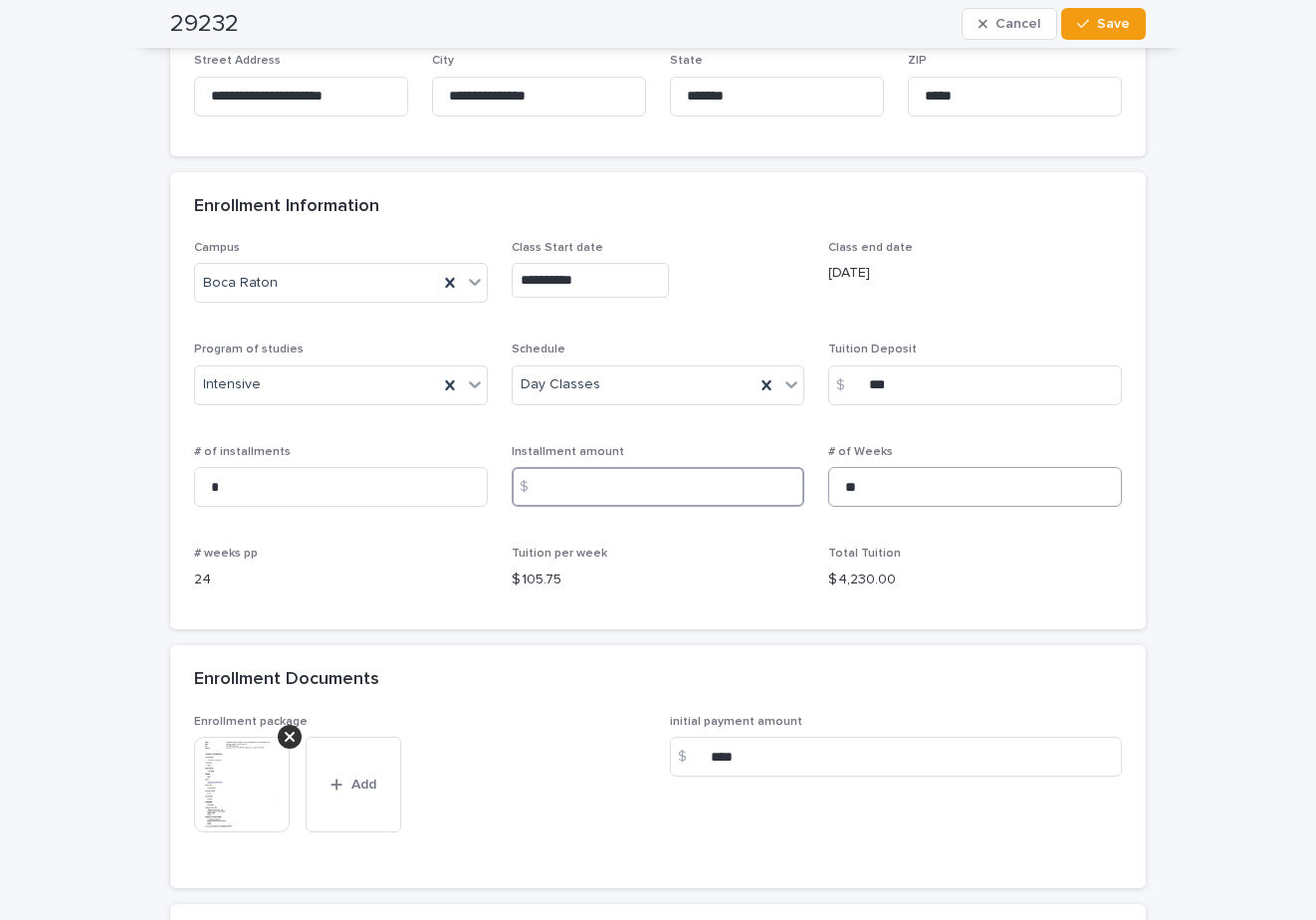 type 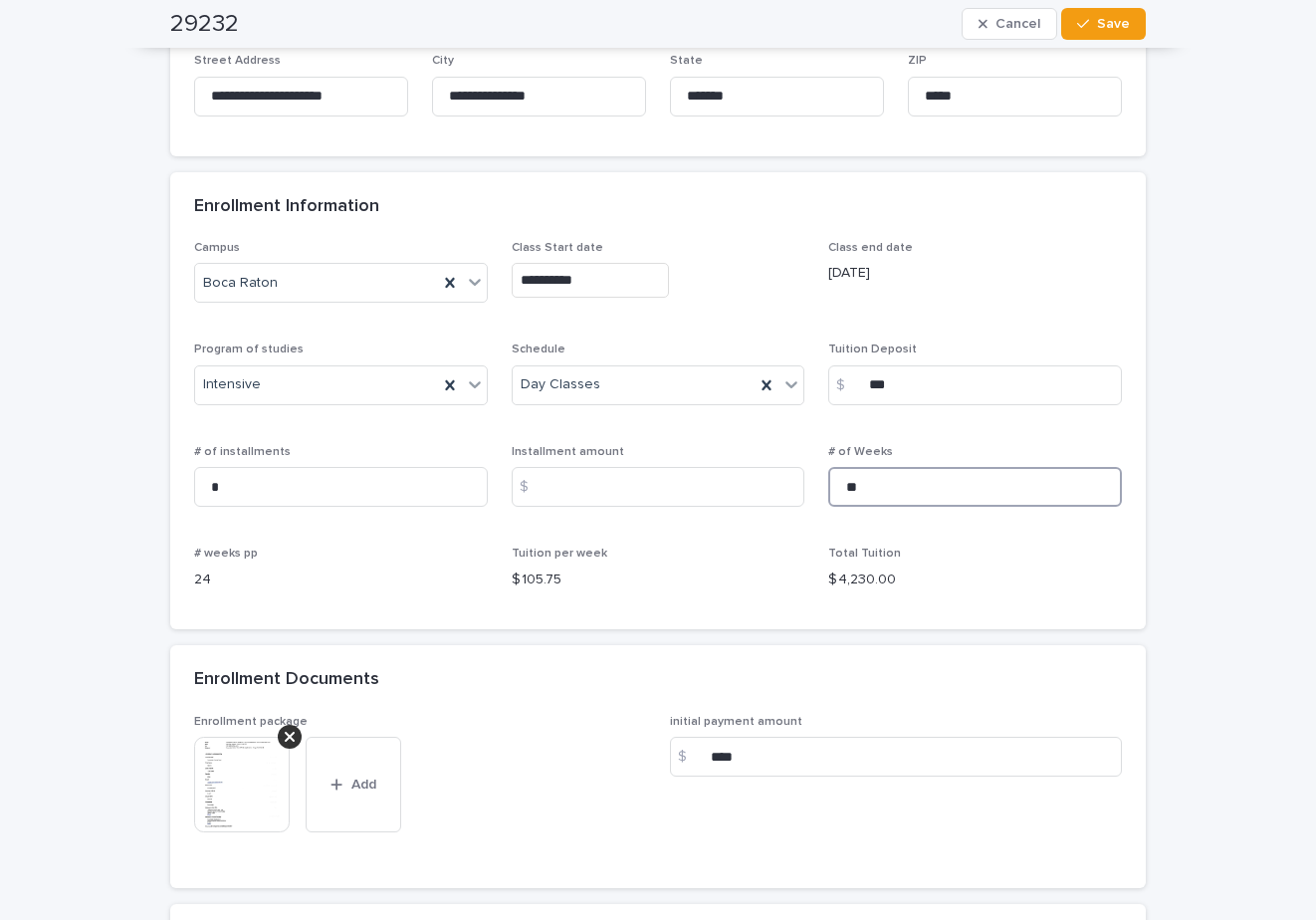 drag, startPoint x: 919, startPoint y: 485, endPoint x: 802, endPoint y: 486, distance: 117.00427 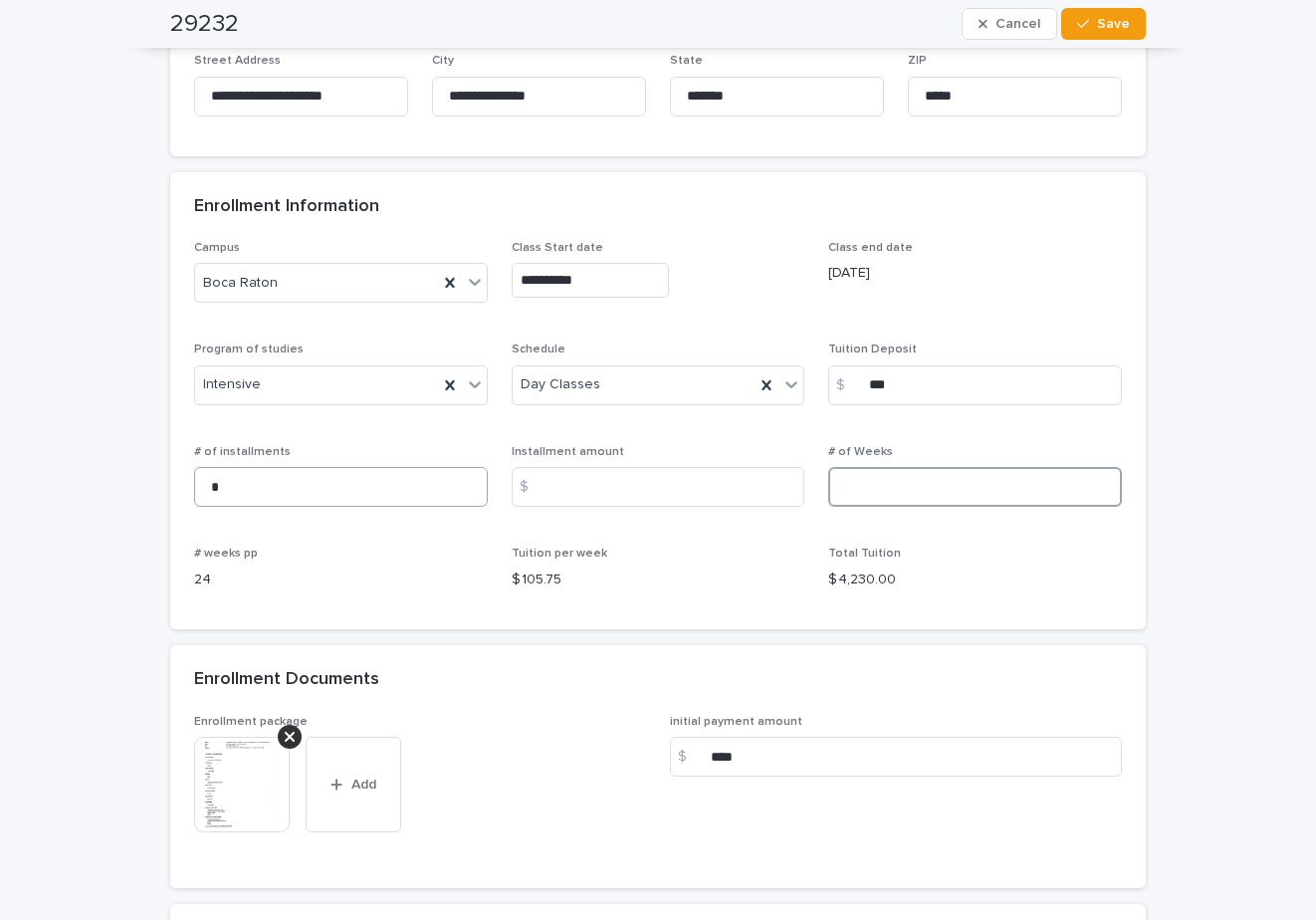 type 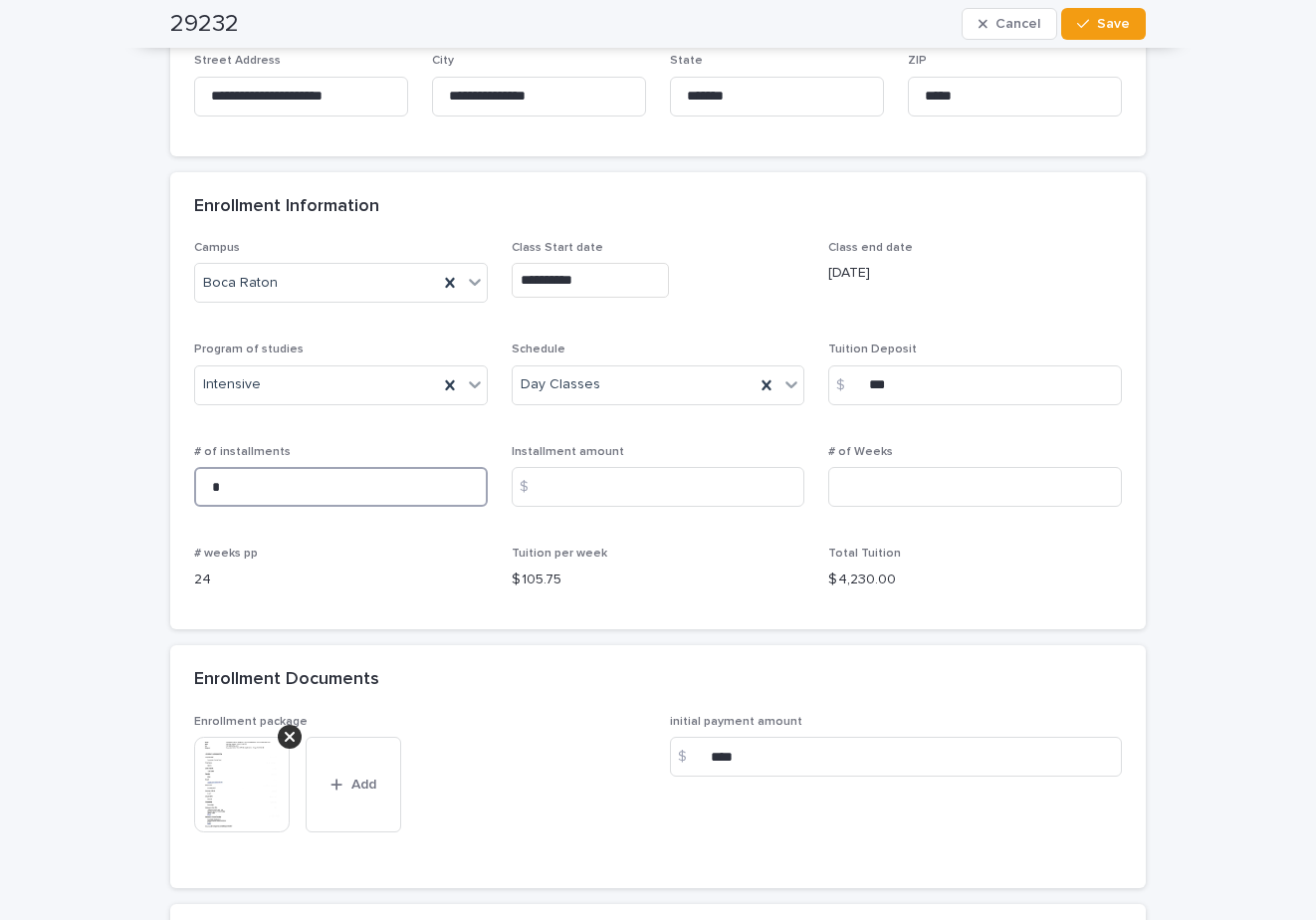 drag, startPoint x: 238, startPoint y: 490, endPoint x: 16, endPoint y: 454, distance: 224.89998 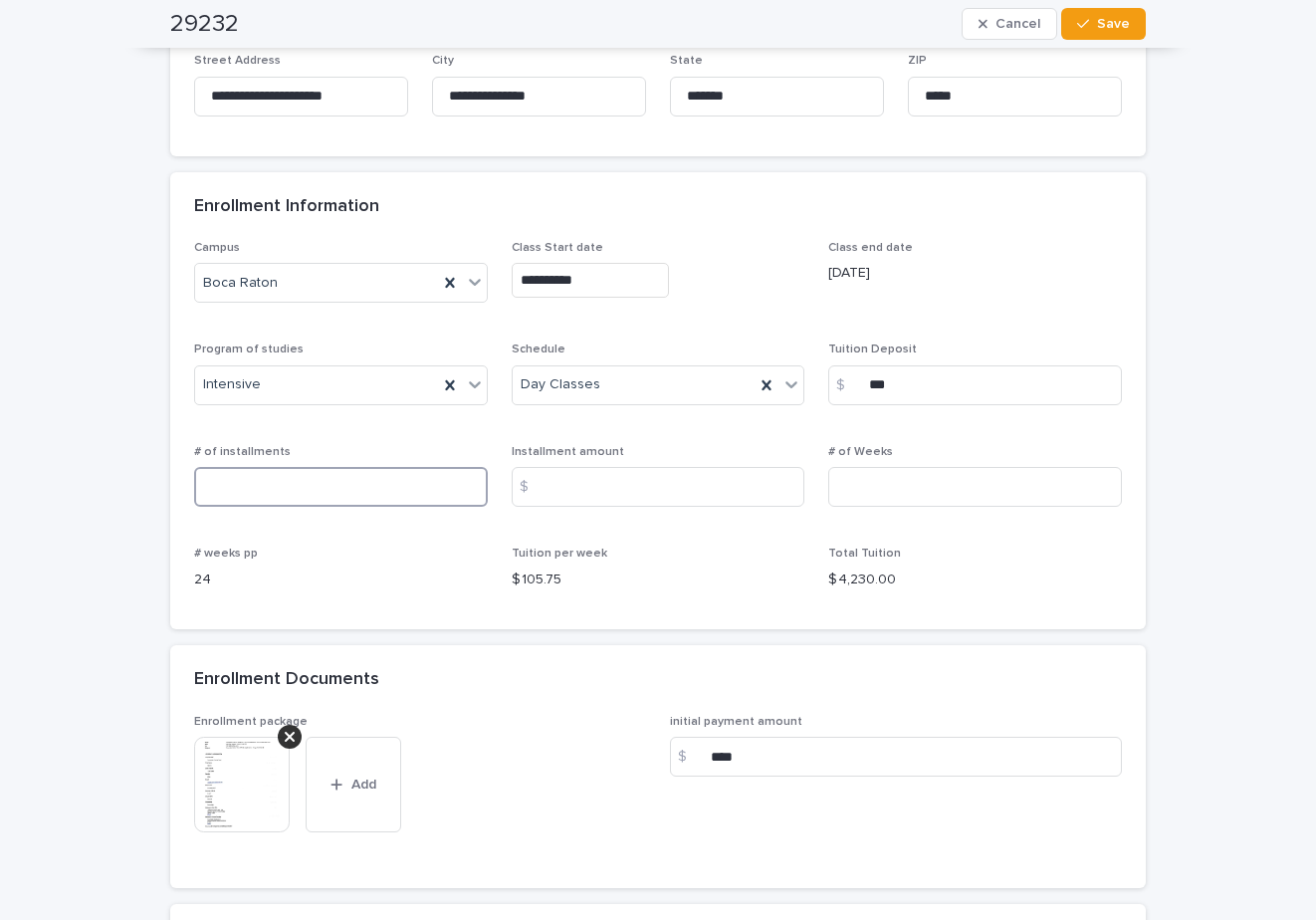 scroll, scrollTop: 1258, scrollLeft: 0, axis: vertical 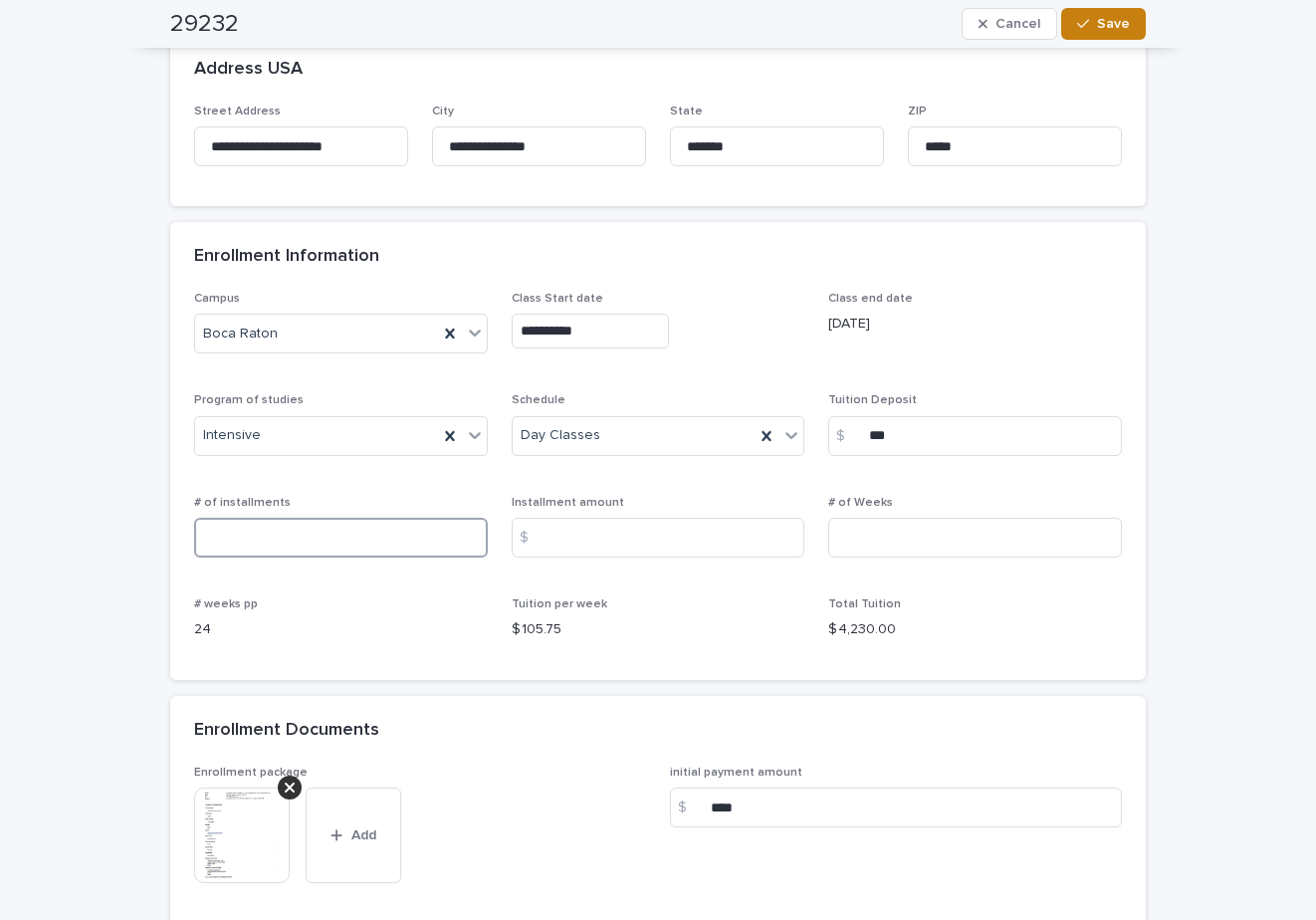 type 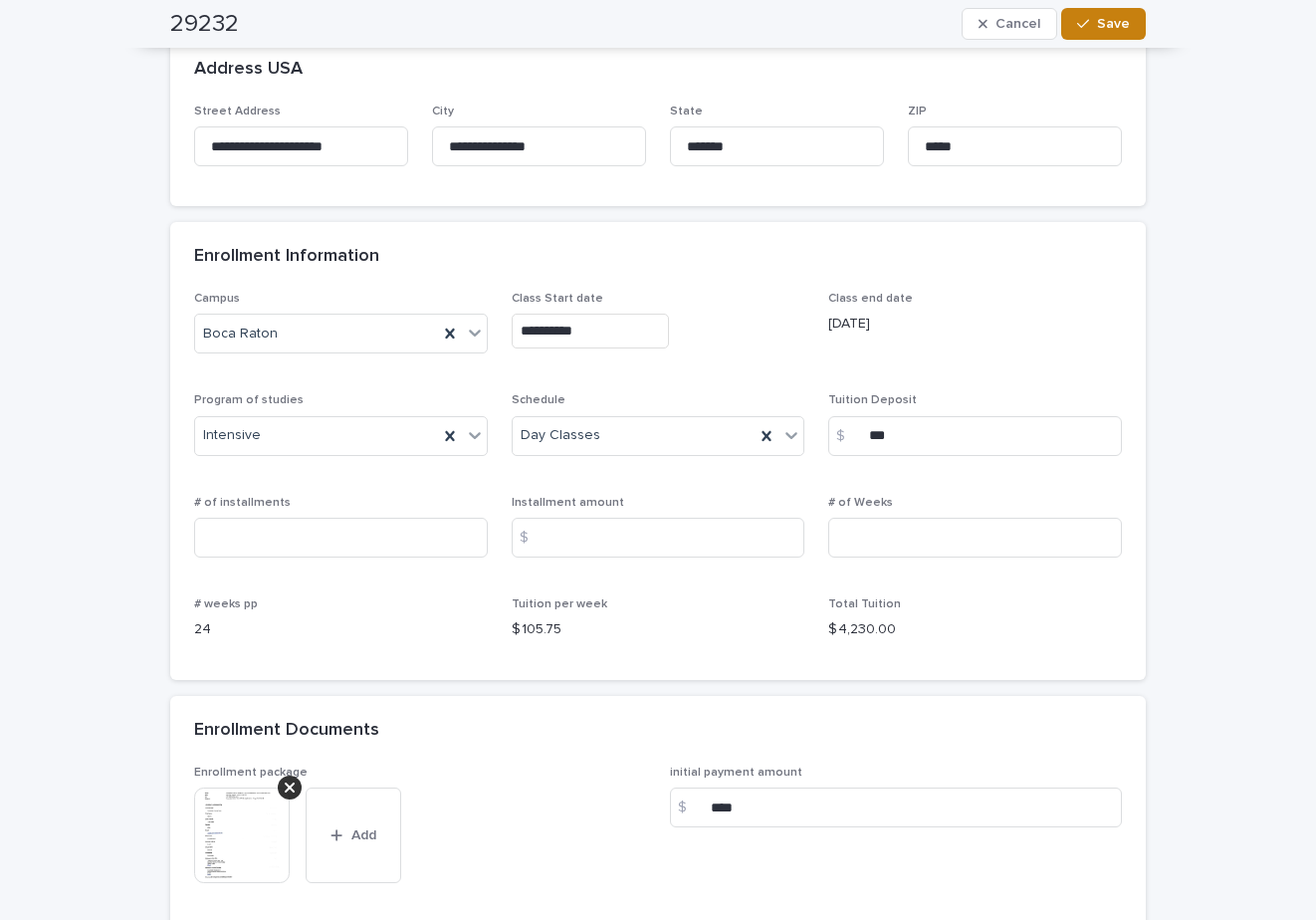 click on "Save" at bounding box center (1113, 24) 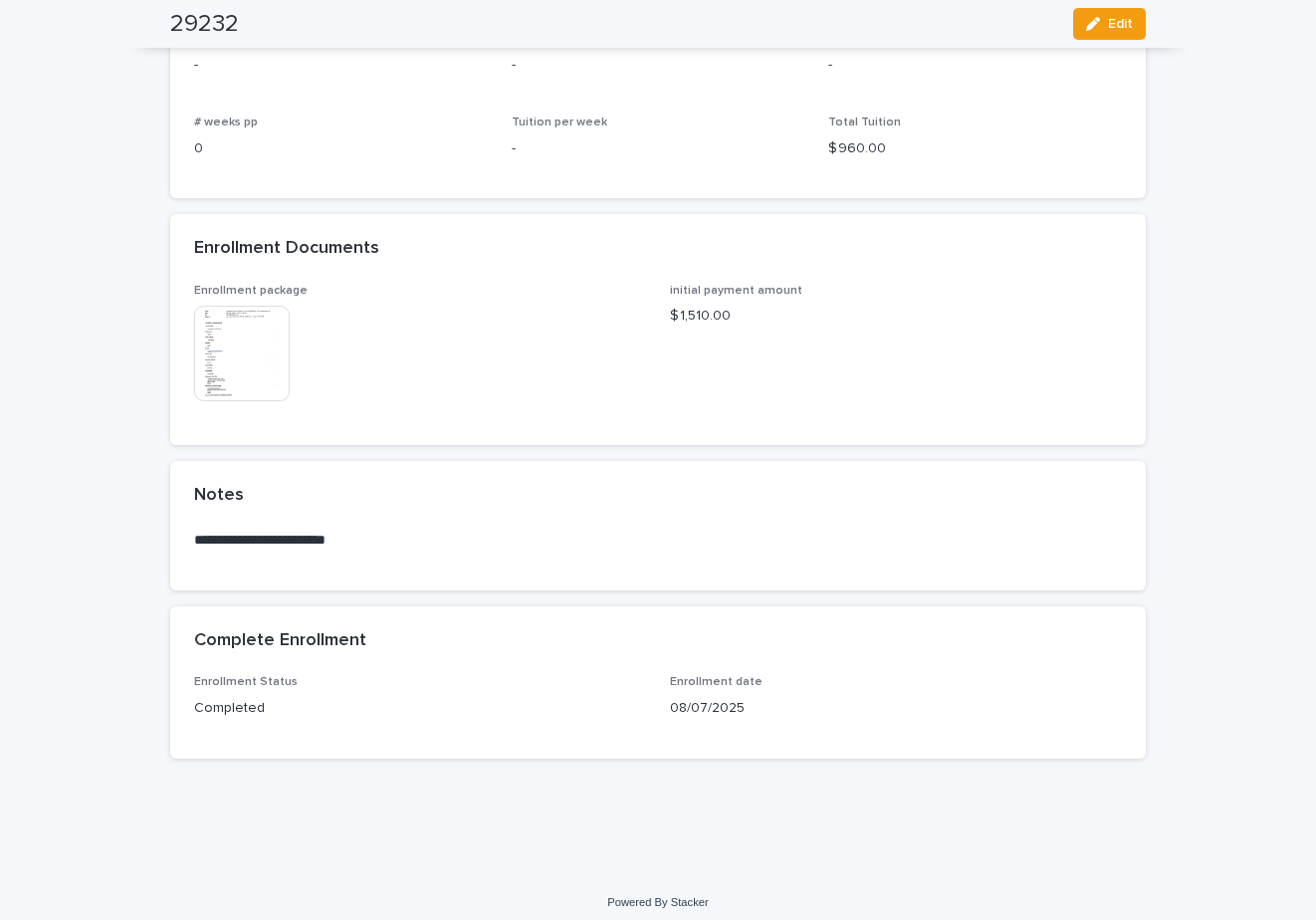 scroll, scrollTop: 1468, scrollLeft: 0, axis: vertical 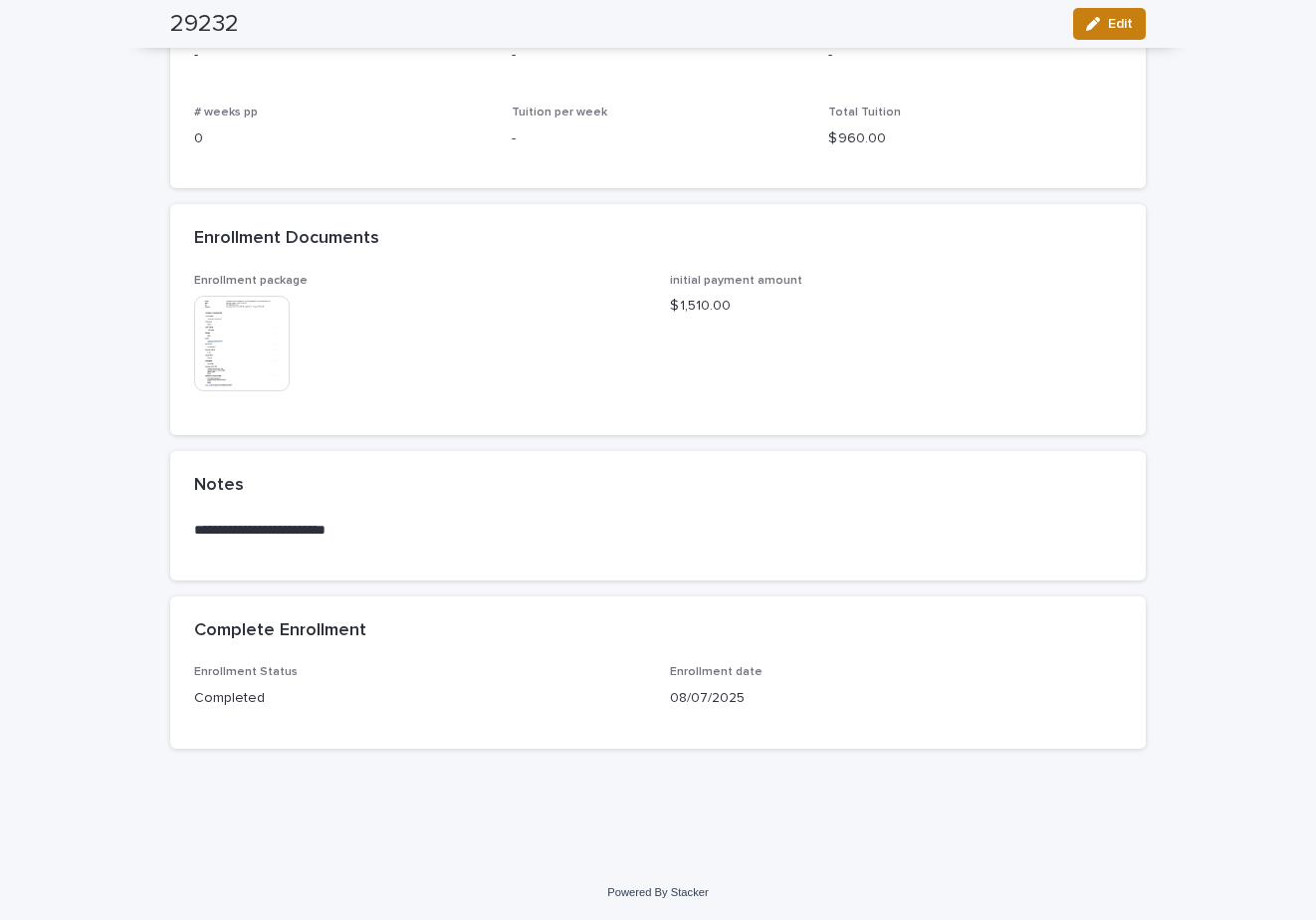 click on "Edit" at bounding box center (1120, 24) 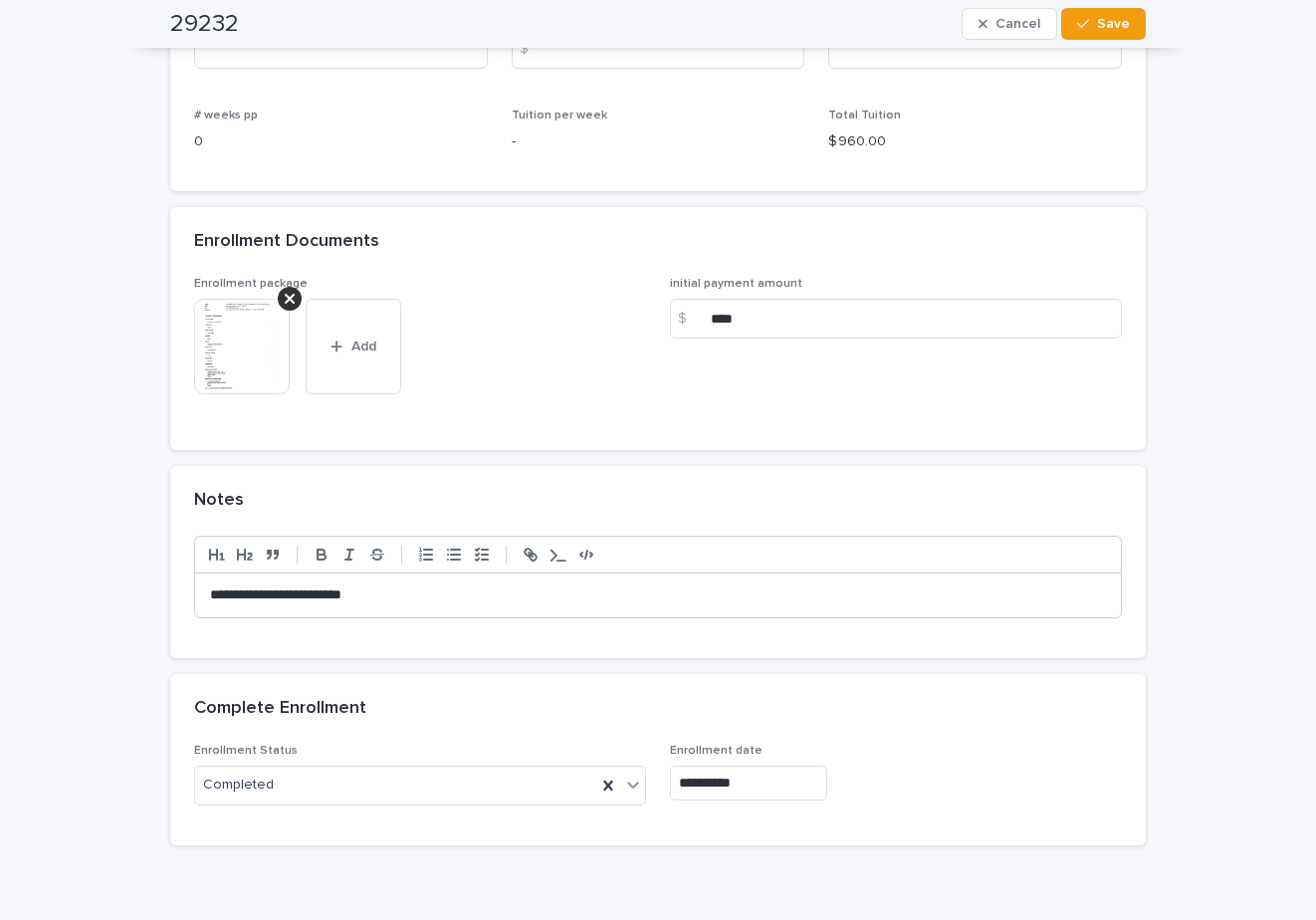 scroll, scrollTop: 1667, scrollLeft: 0, axis: vertical 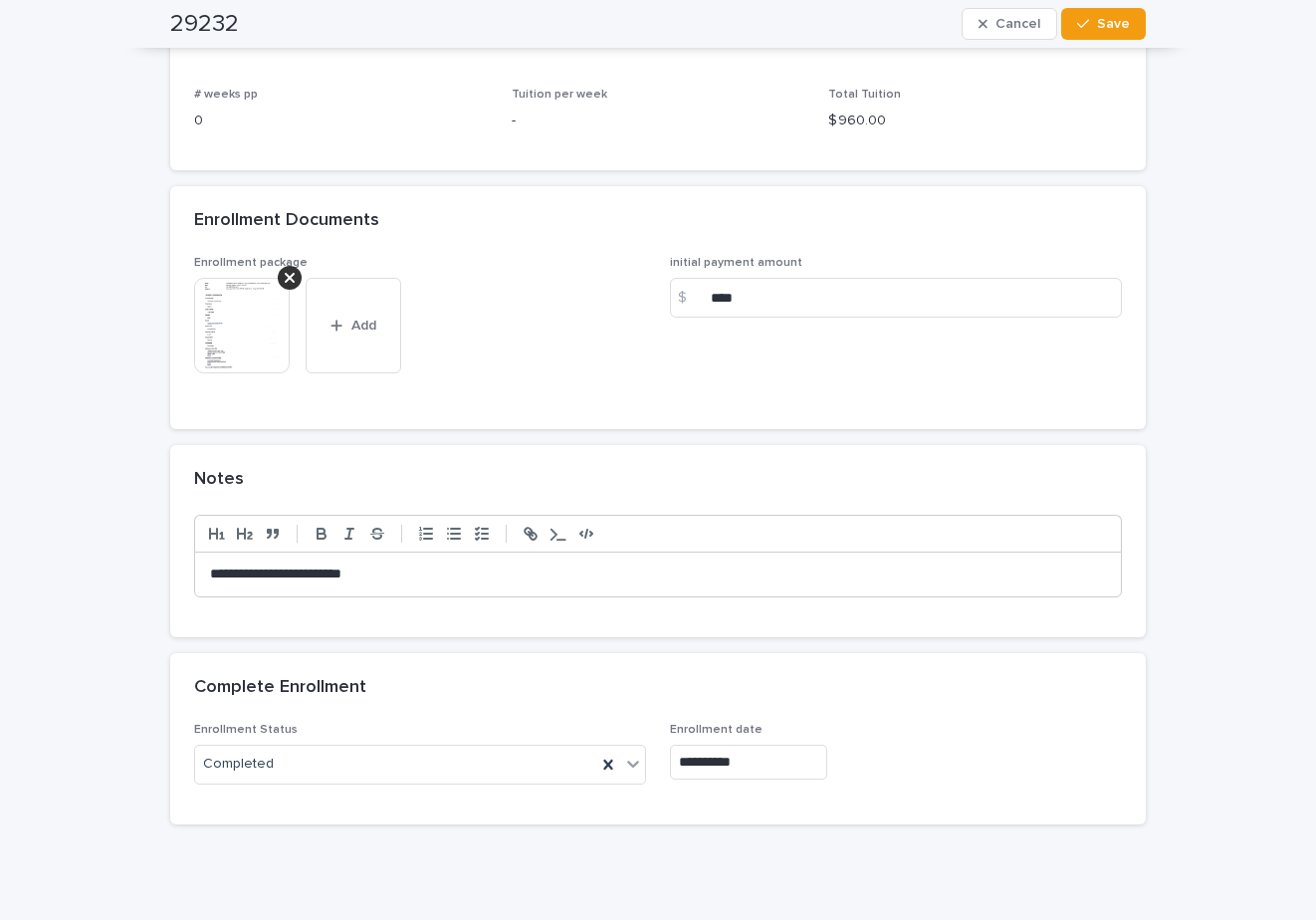 click on "**********" at bounding box center (658, 575) 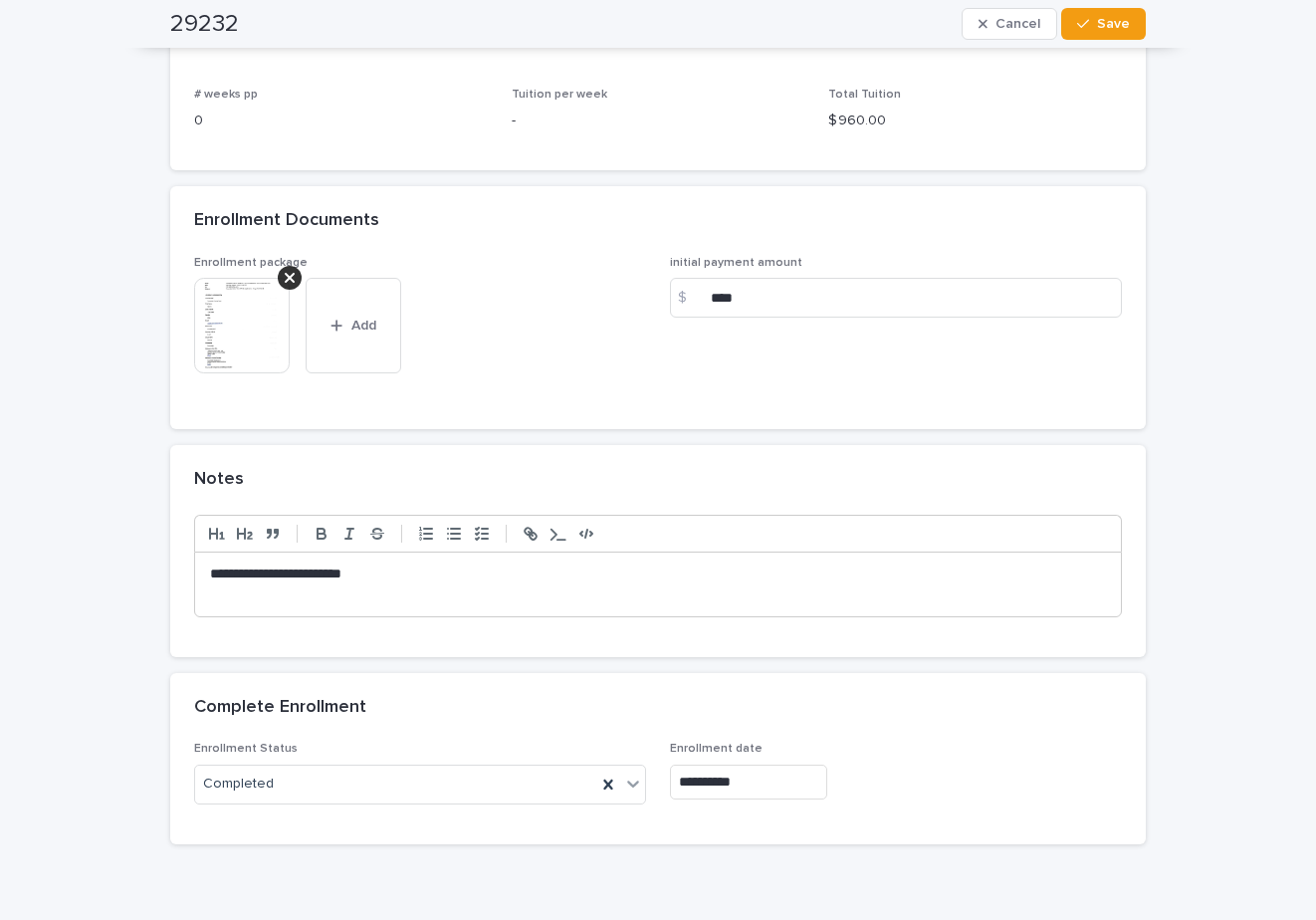 type 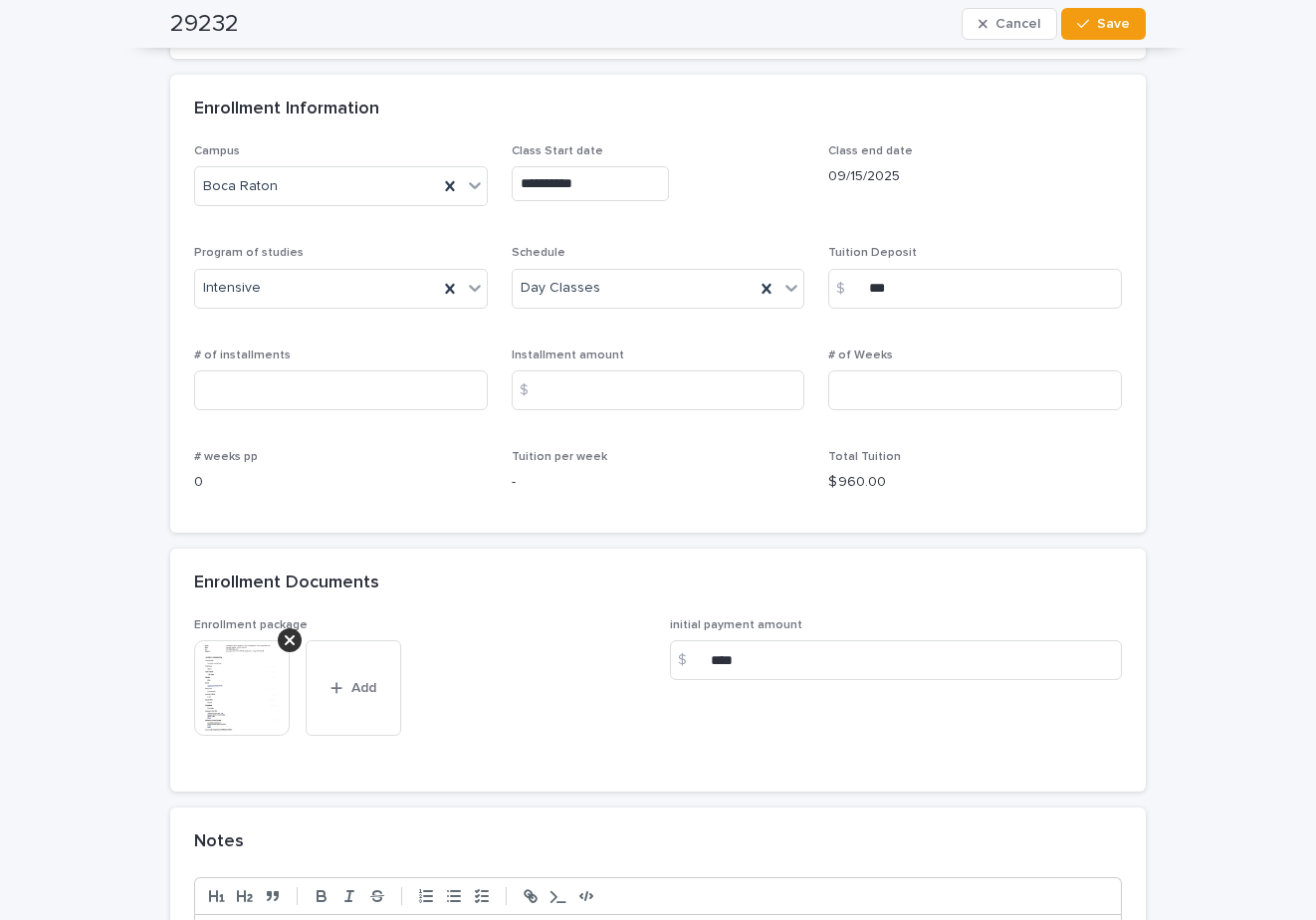 scroll, scrollTop: 1369, scrollLeft: 0, axis: vertical 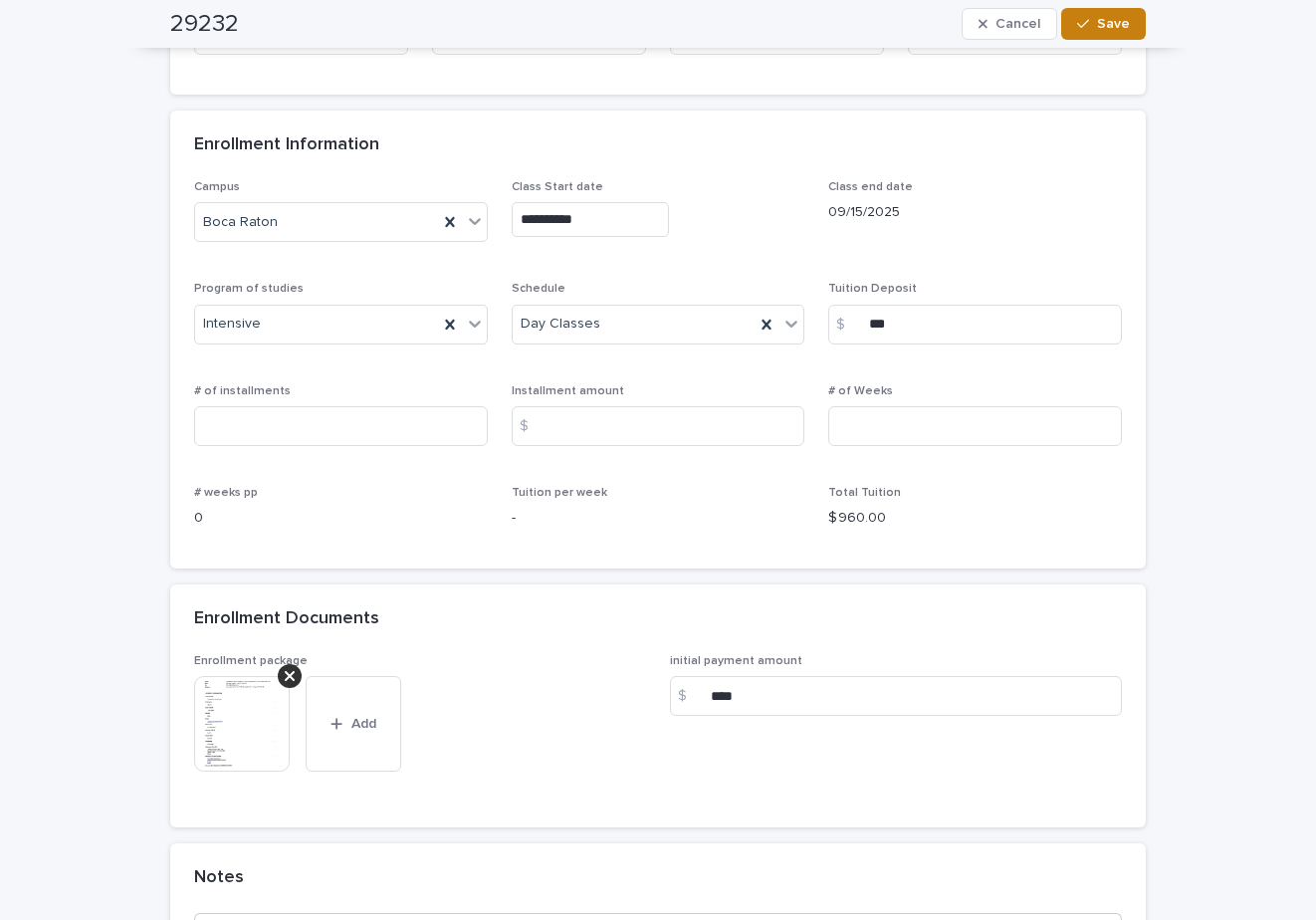 click on "Save" at bounding box center (1103, 24) 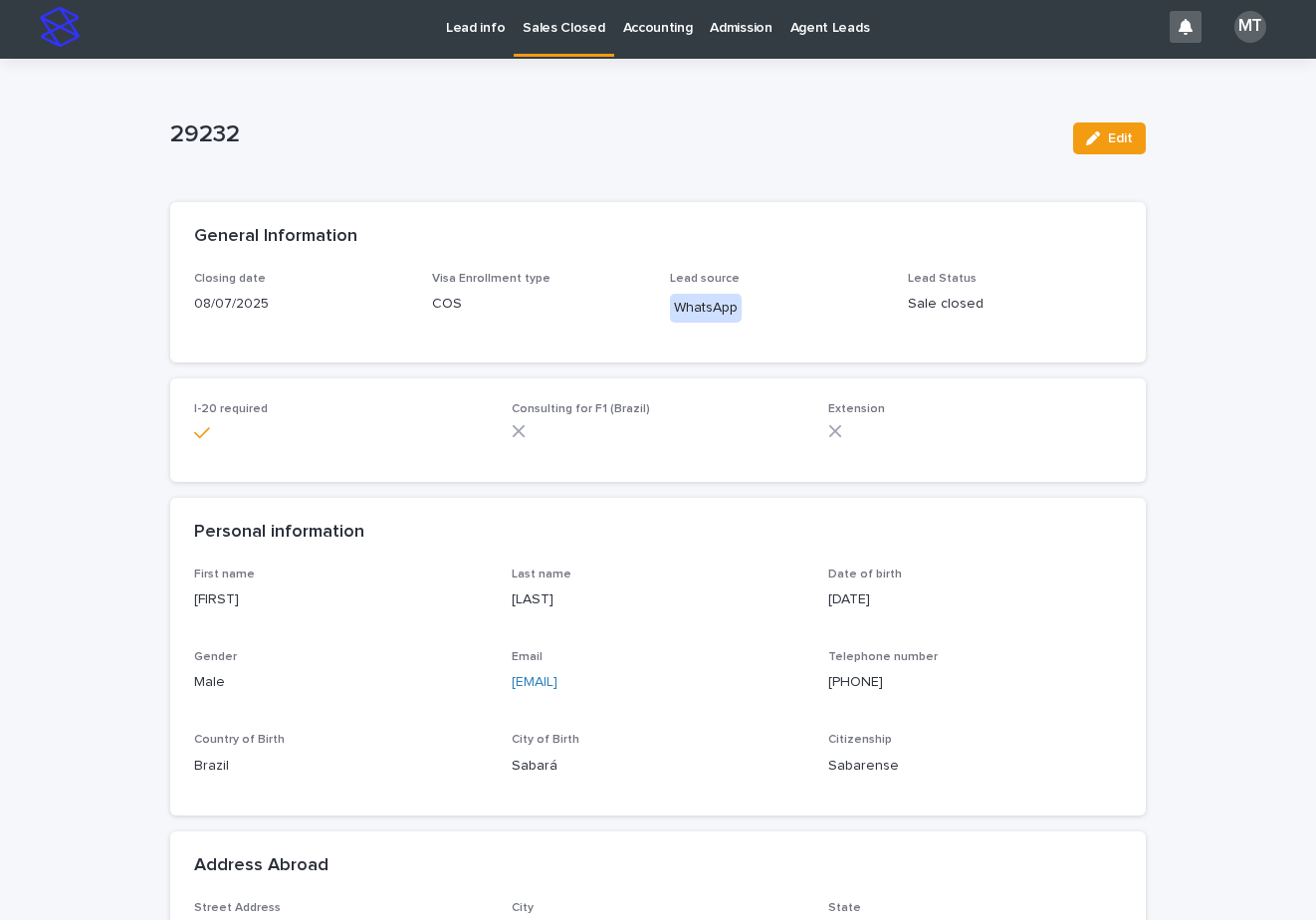 scroll, scrollTop: 0, scrollLeft: 0, axis: both 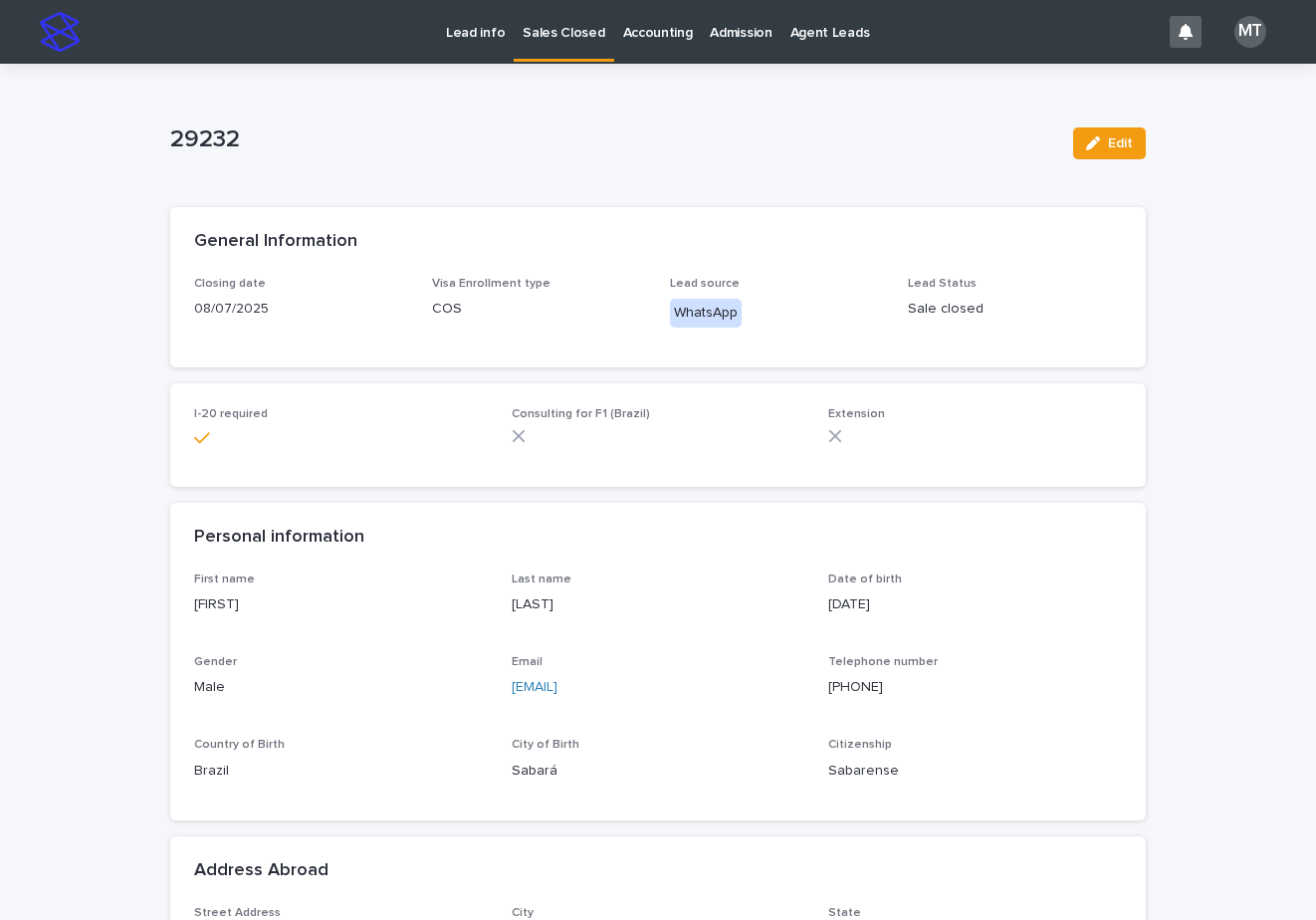 click on "Lead info" at bounding box center (475, 21) 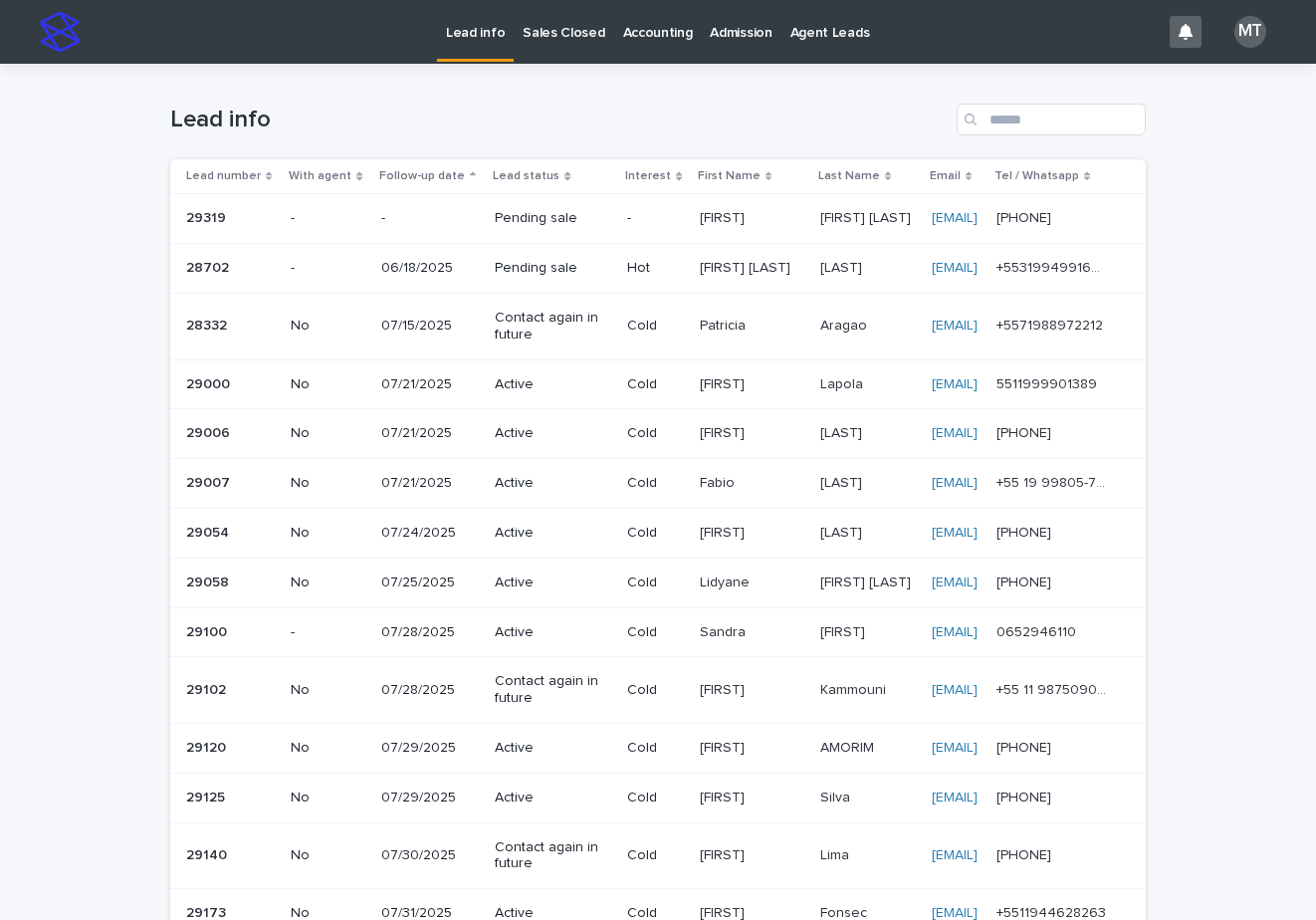 click on "Sales Closed" at bounding box center [563, 21] 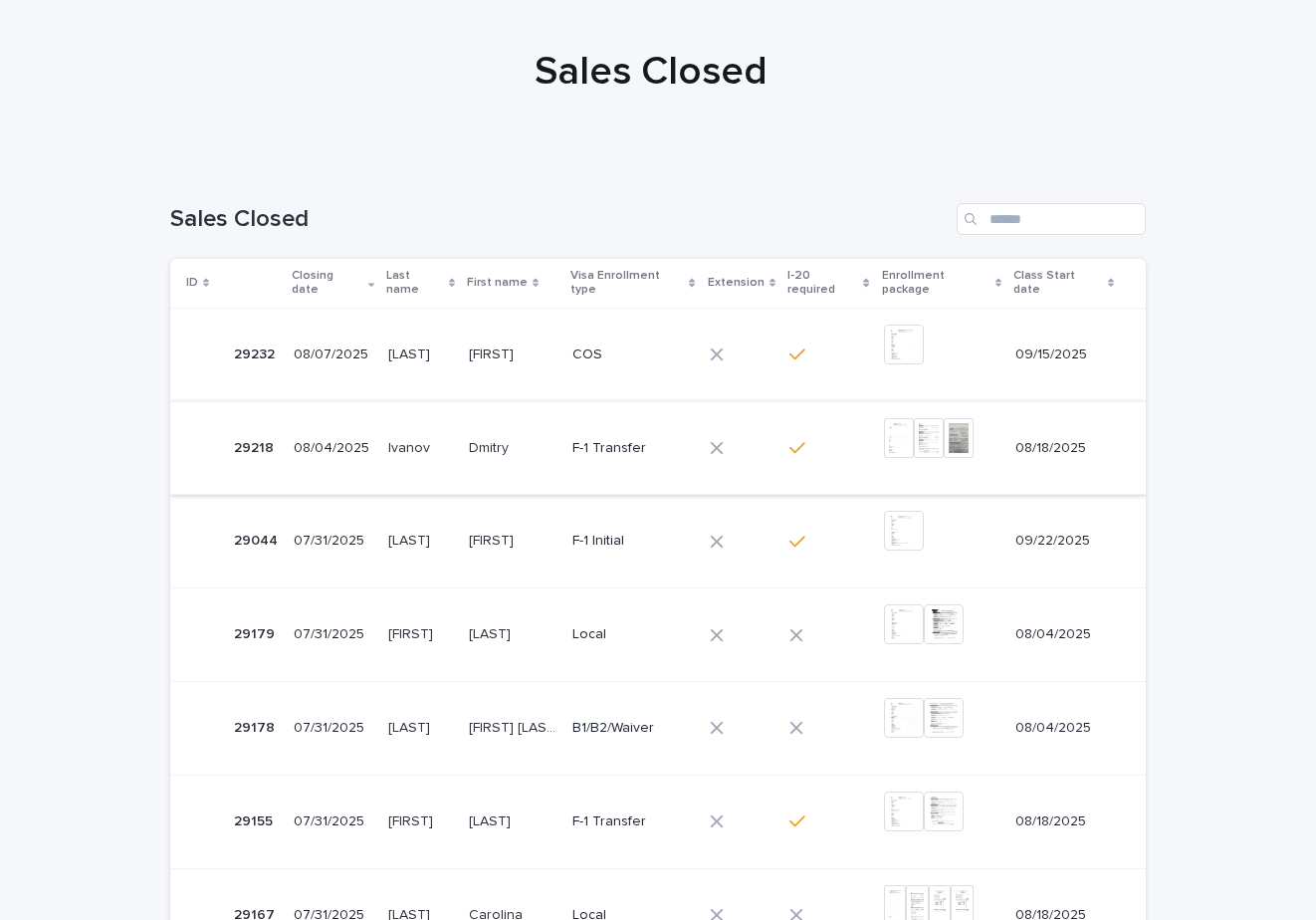 scroll, scrollTop: 199, scrollLeft: 0, axis: vertical 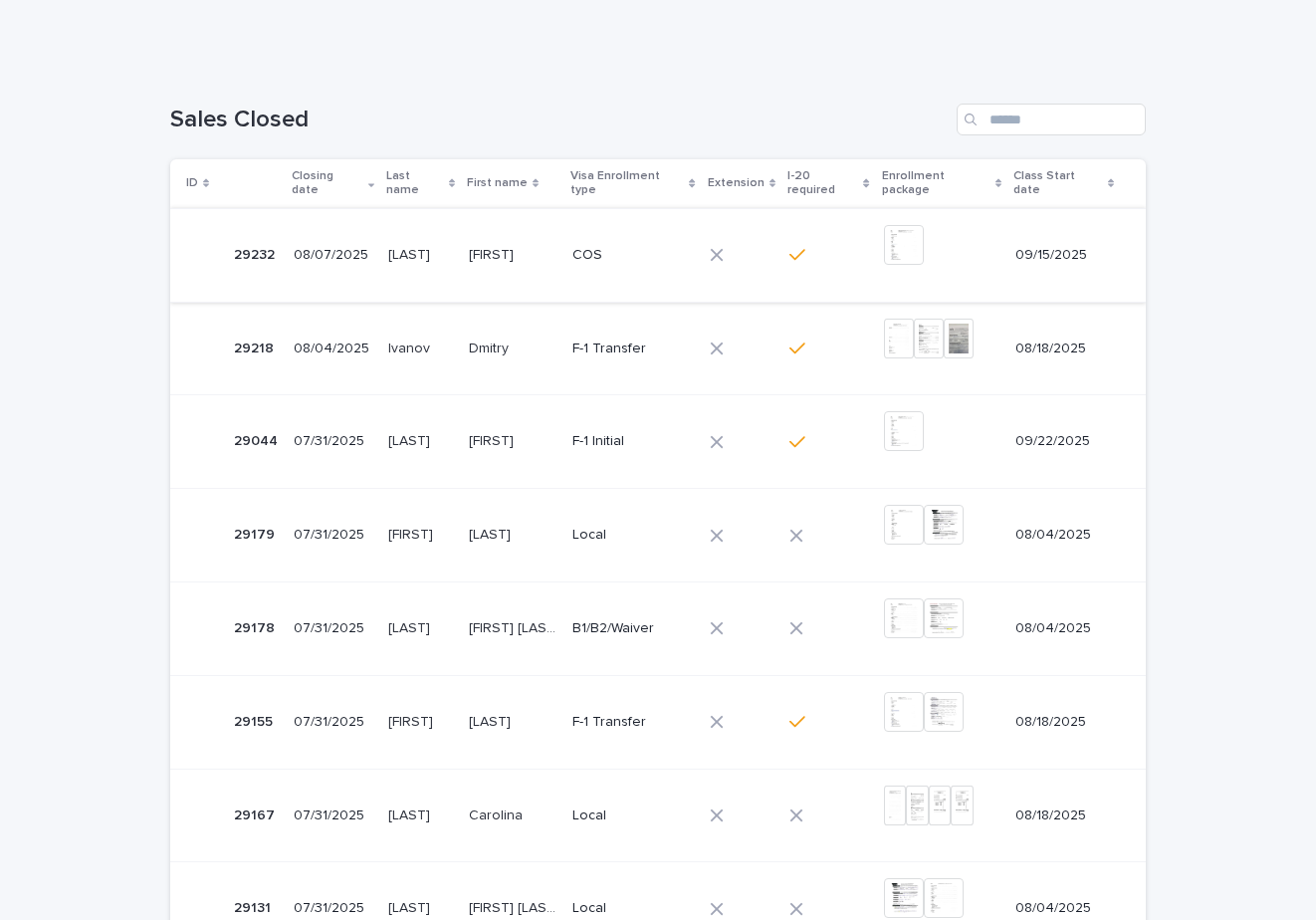 click at bounding box center (904, 245) 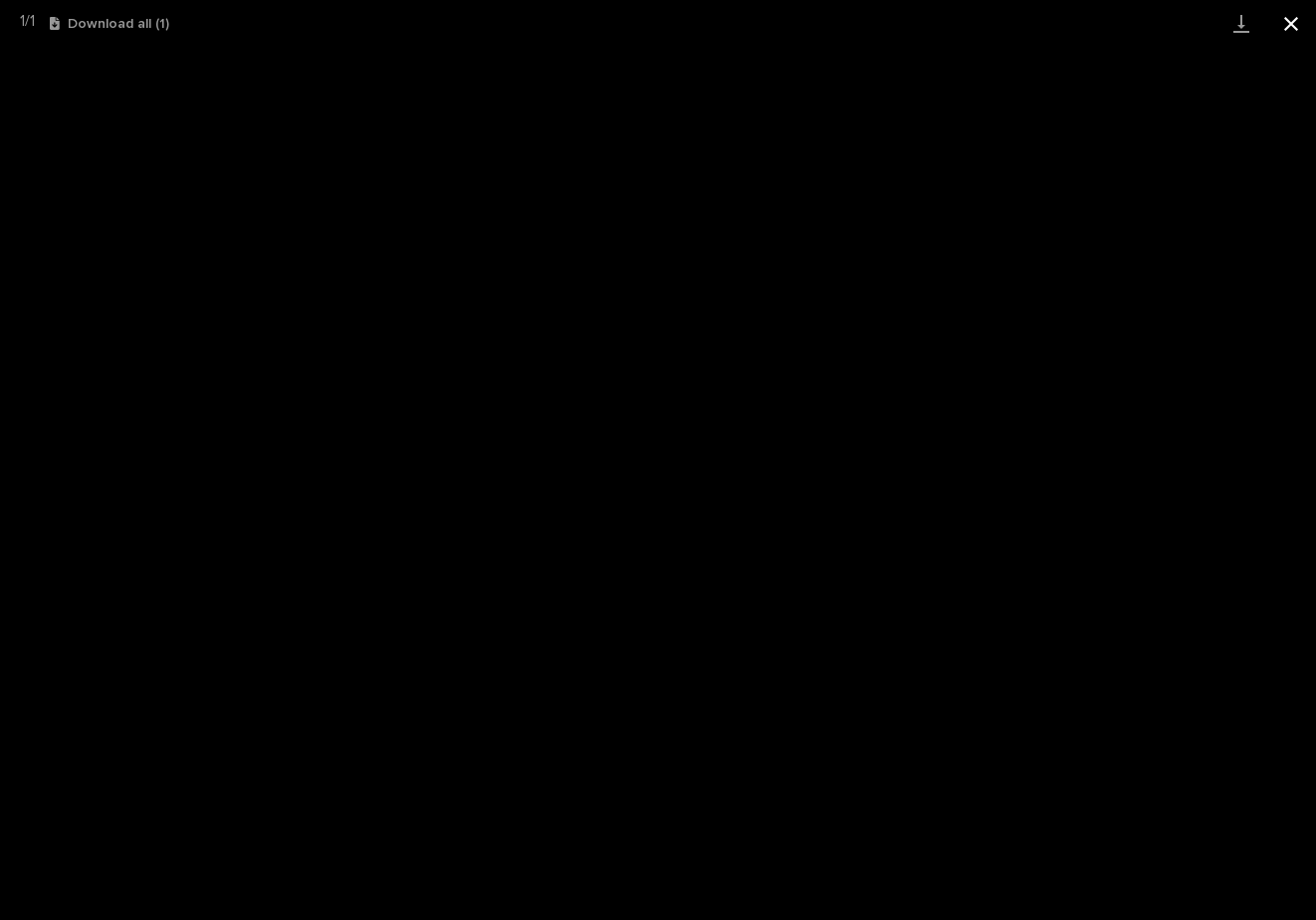 click at bounding box center (1291, 23) 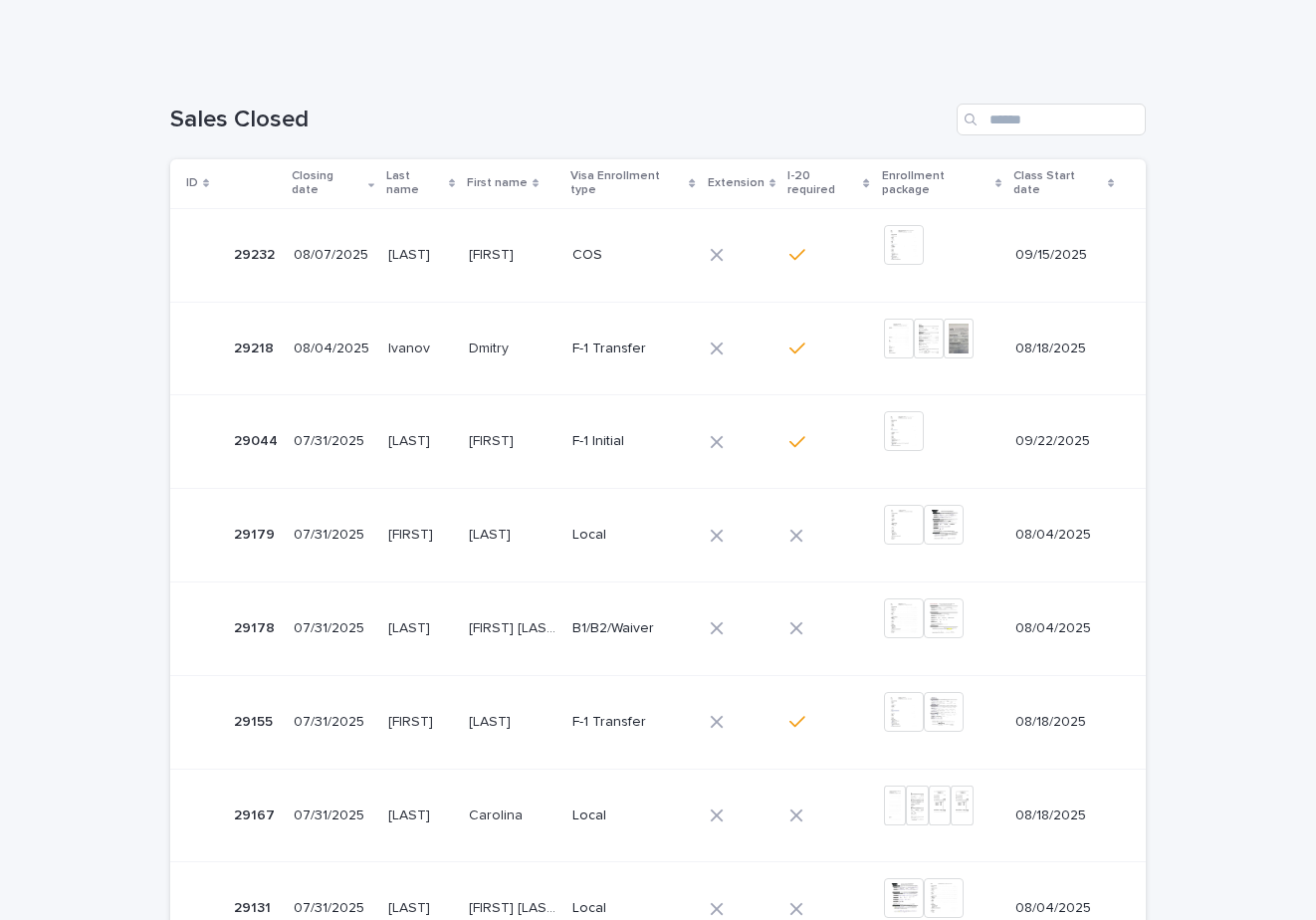 click at bounding box center [513, 255] 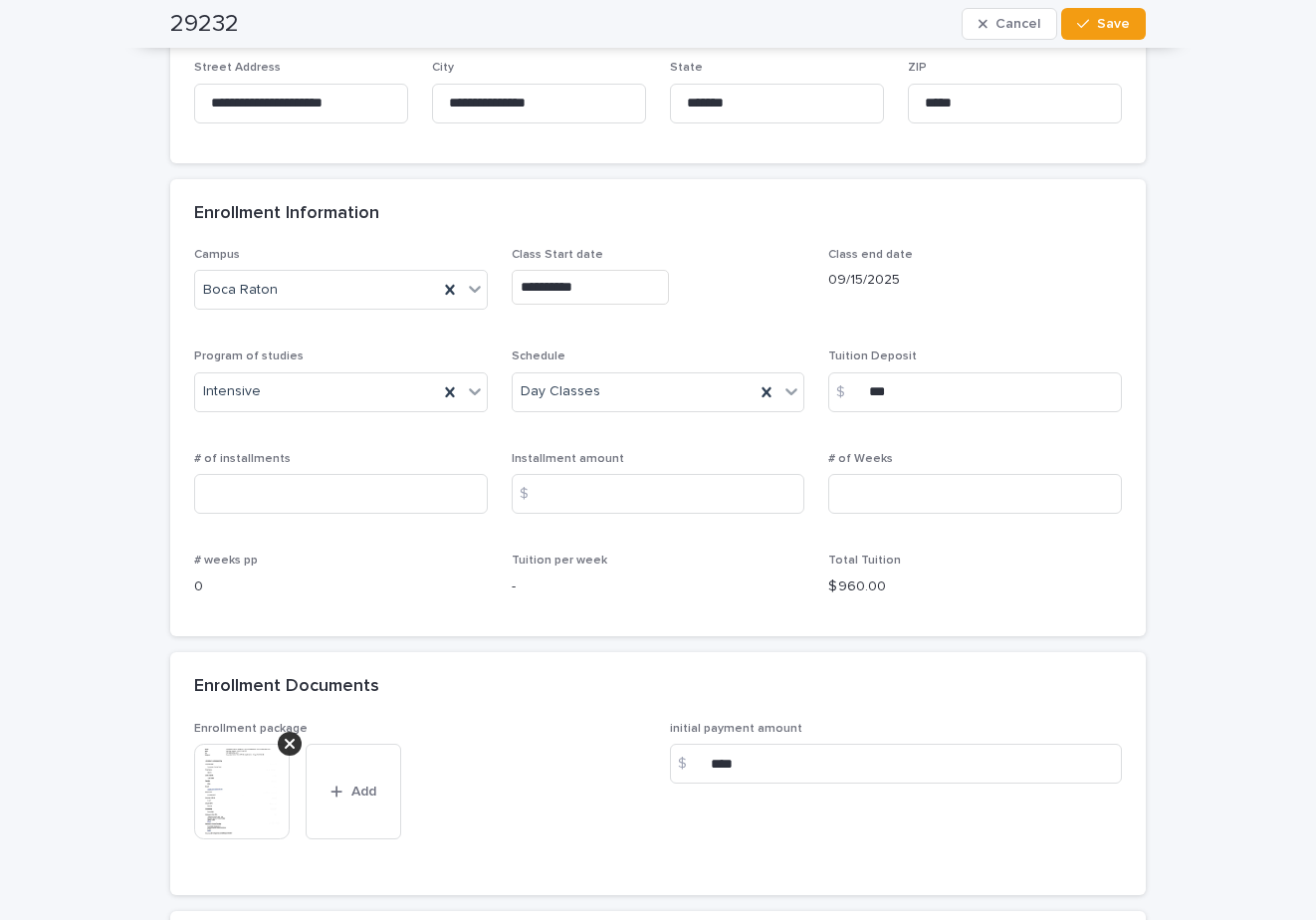 scroll, scrollTop: 1394, scrollLeft: 0, axis: vertical 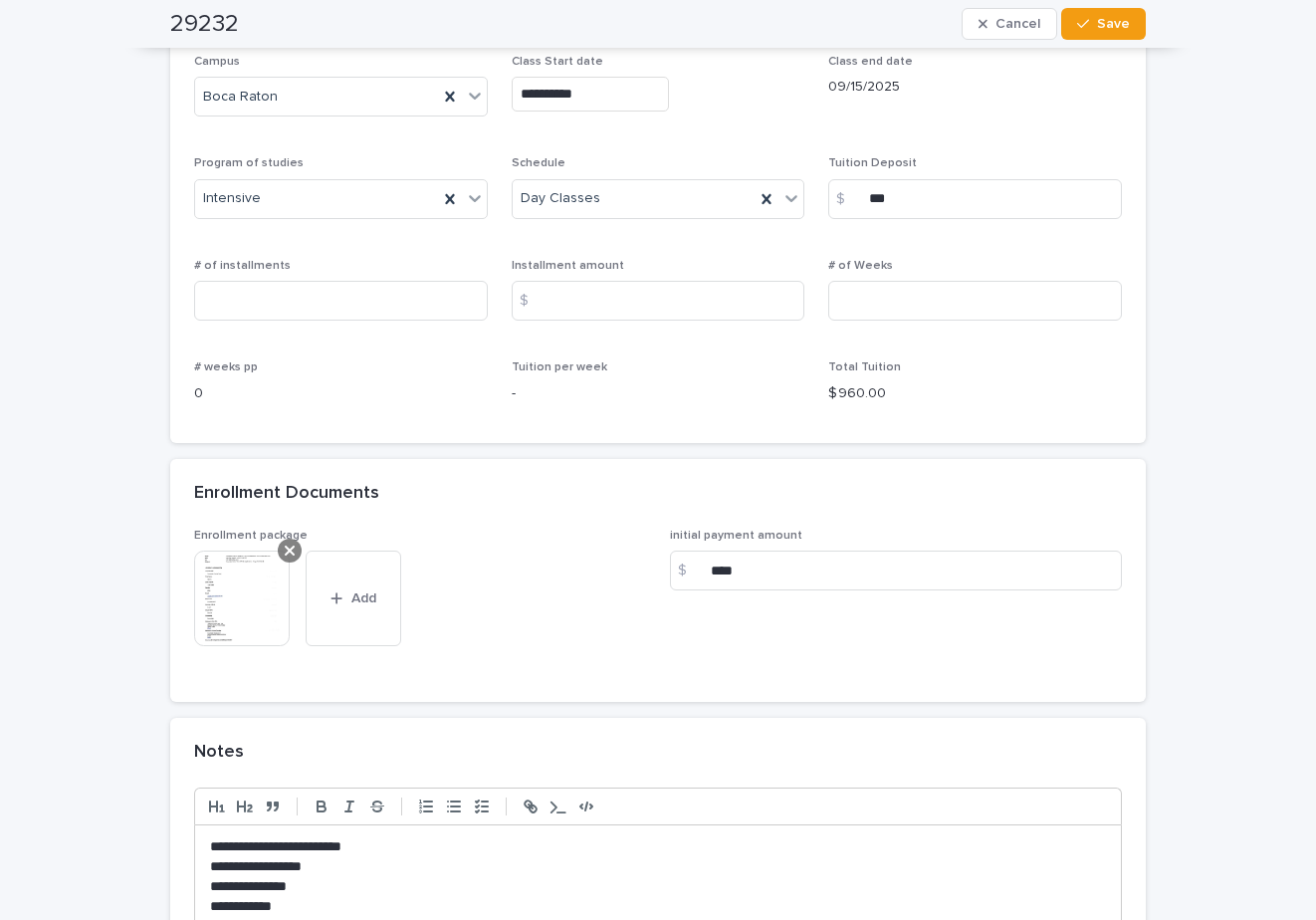 click 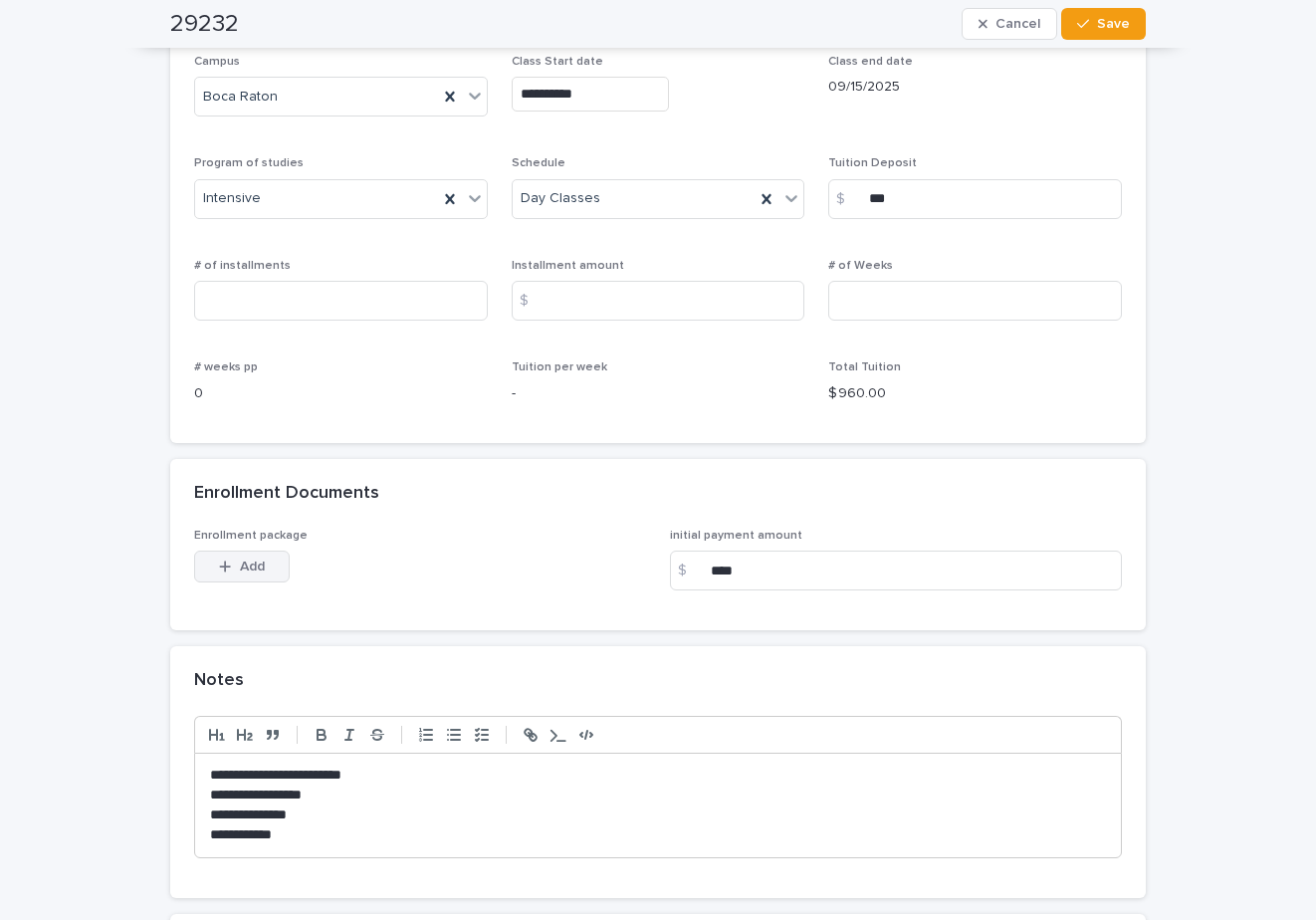 click on "Add" at bounding box center [252, 567] 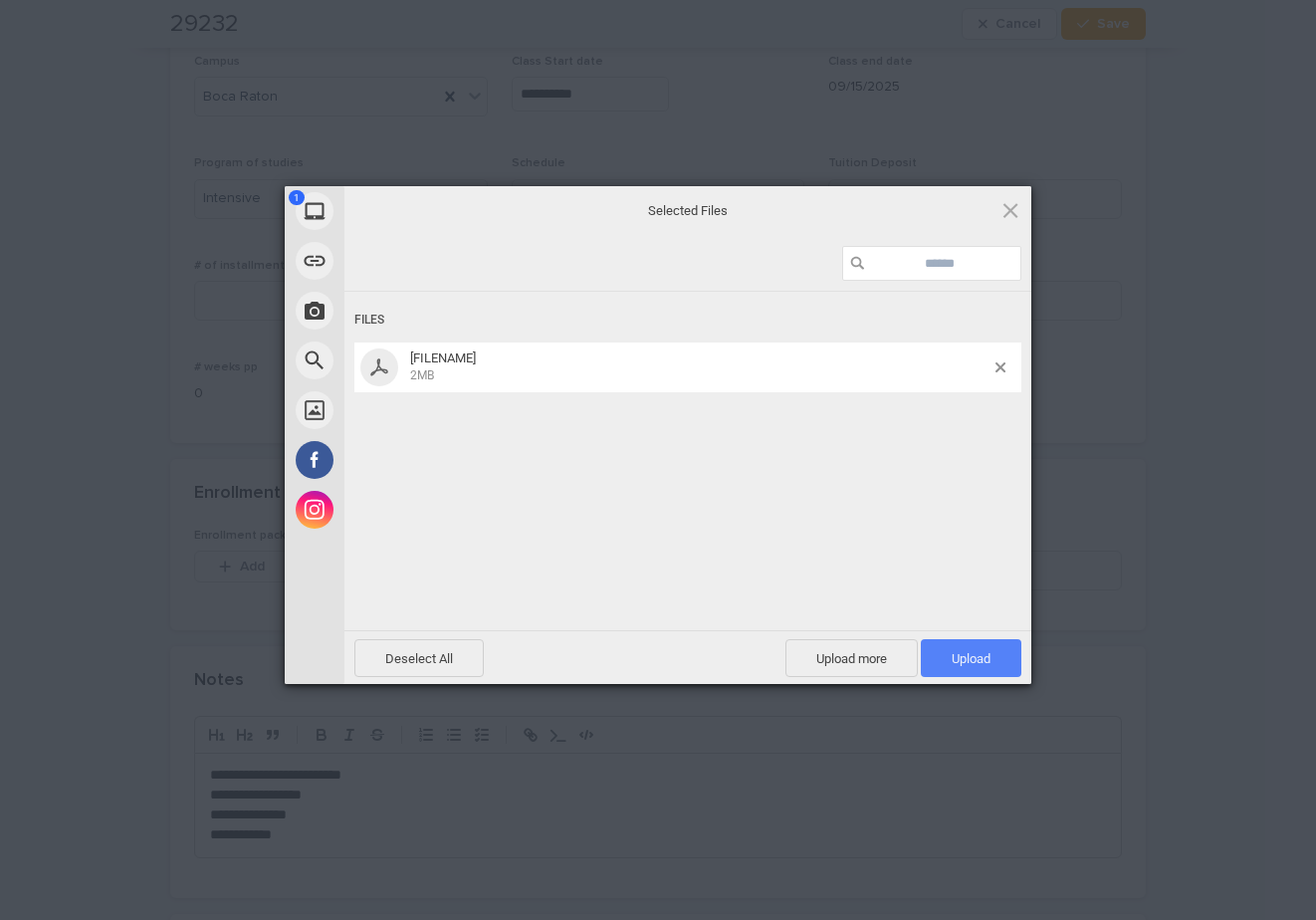 click on "Upload
1" at bounding box center (971, 658) 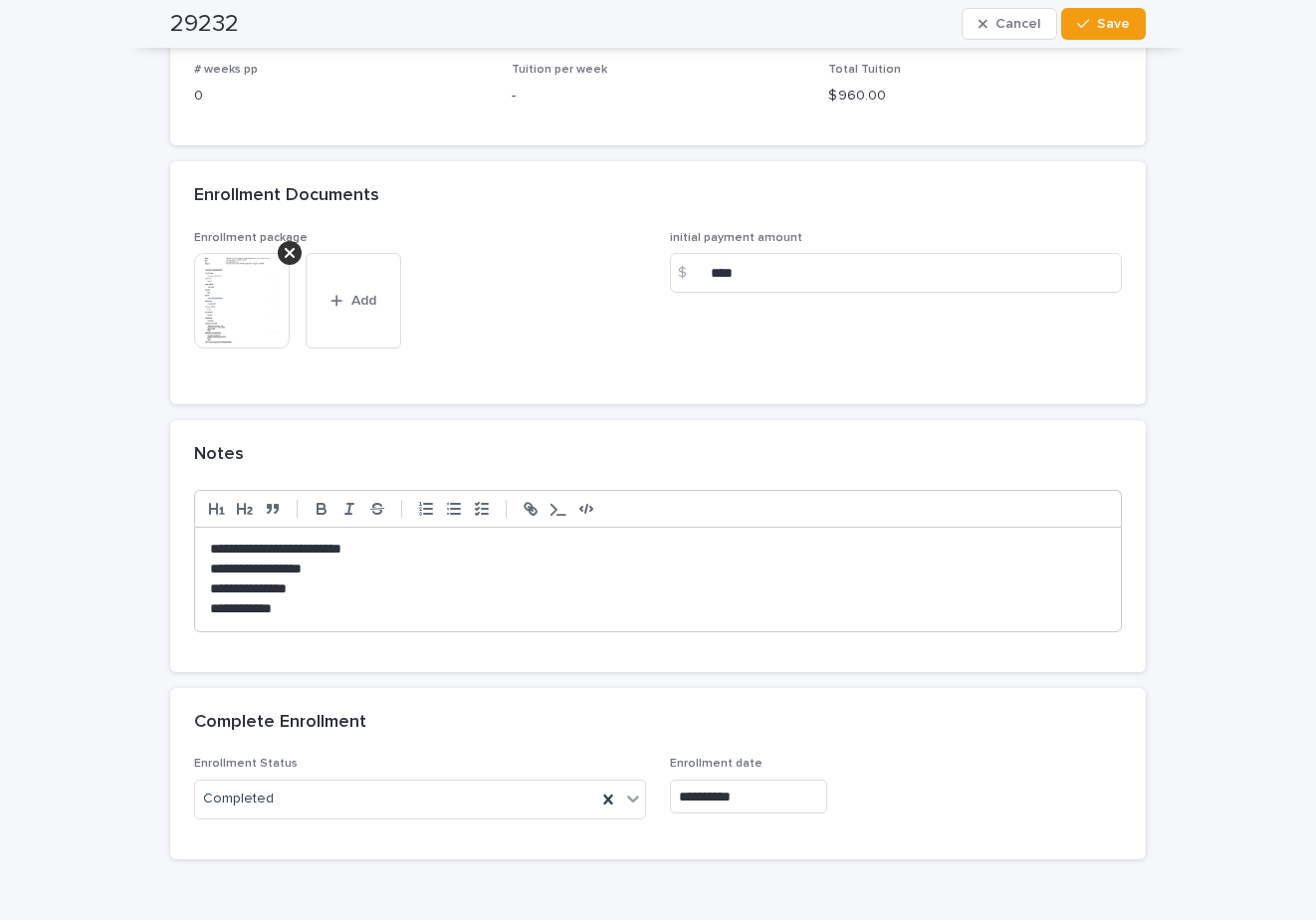 scroll, scrollTop: 1802, scrollLeft: 0, axis: vertical 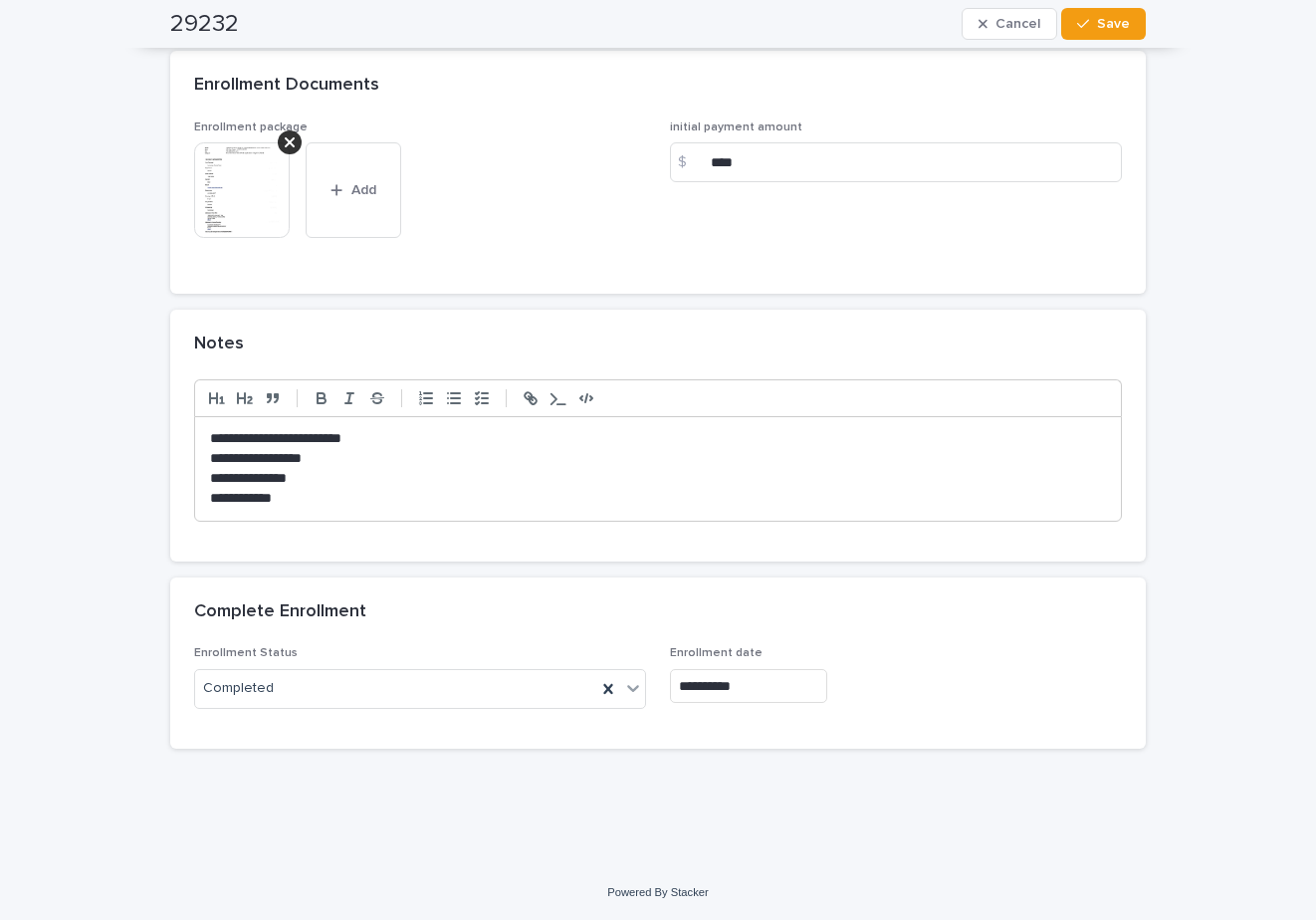 click on "**********" at bounding box center (658, 439) 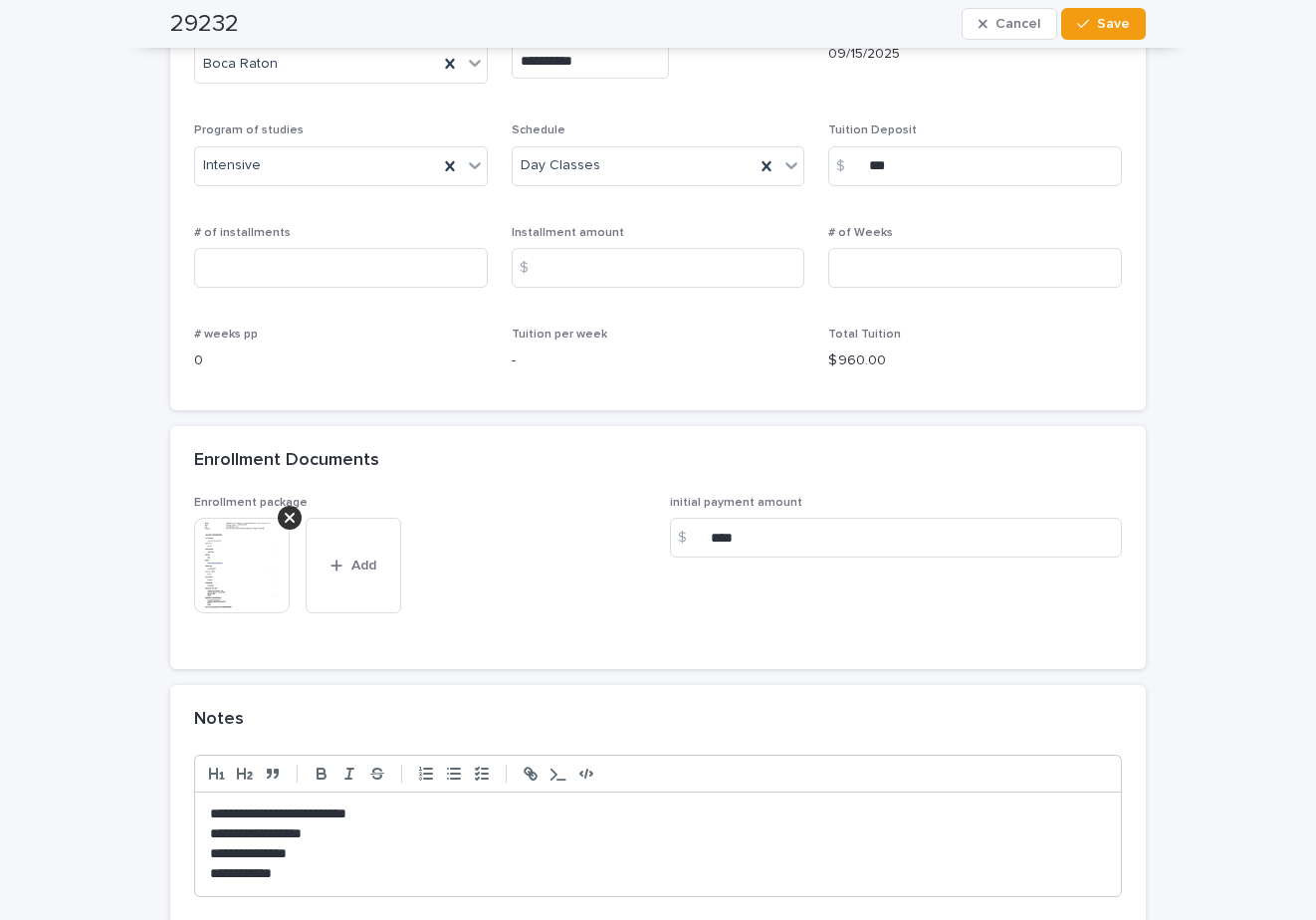 scroll, scrollTop: 1404, scrollLeft: 0, axis: vertical 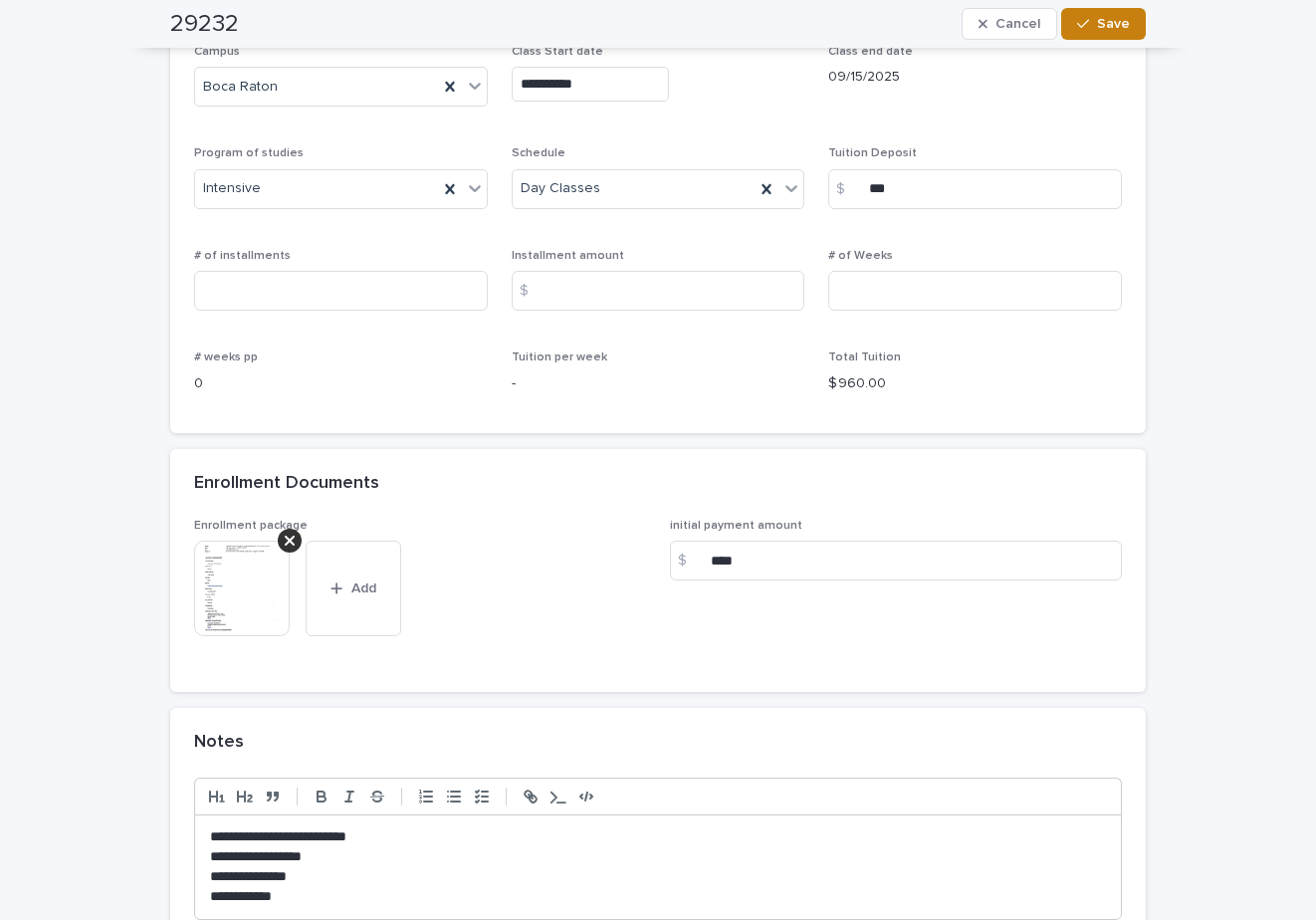 click at bounding box center (1087, 24) 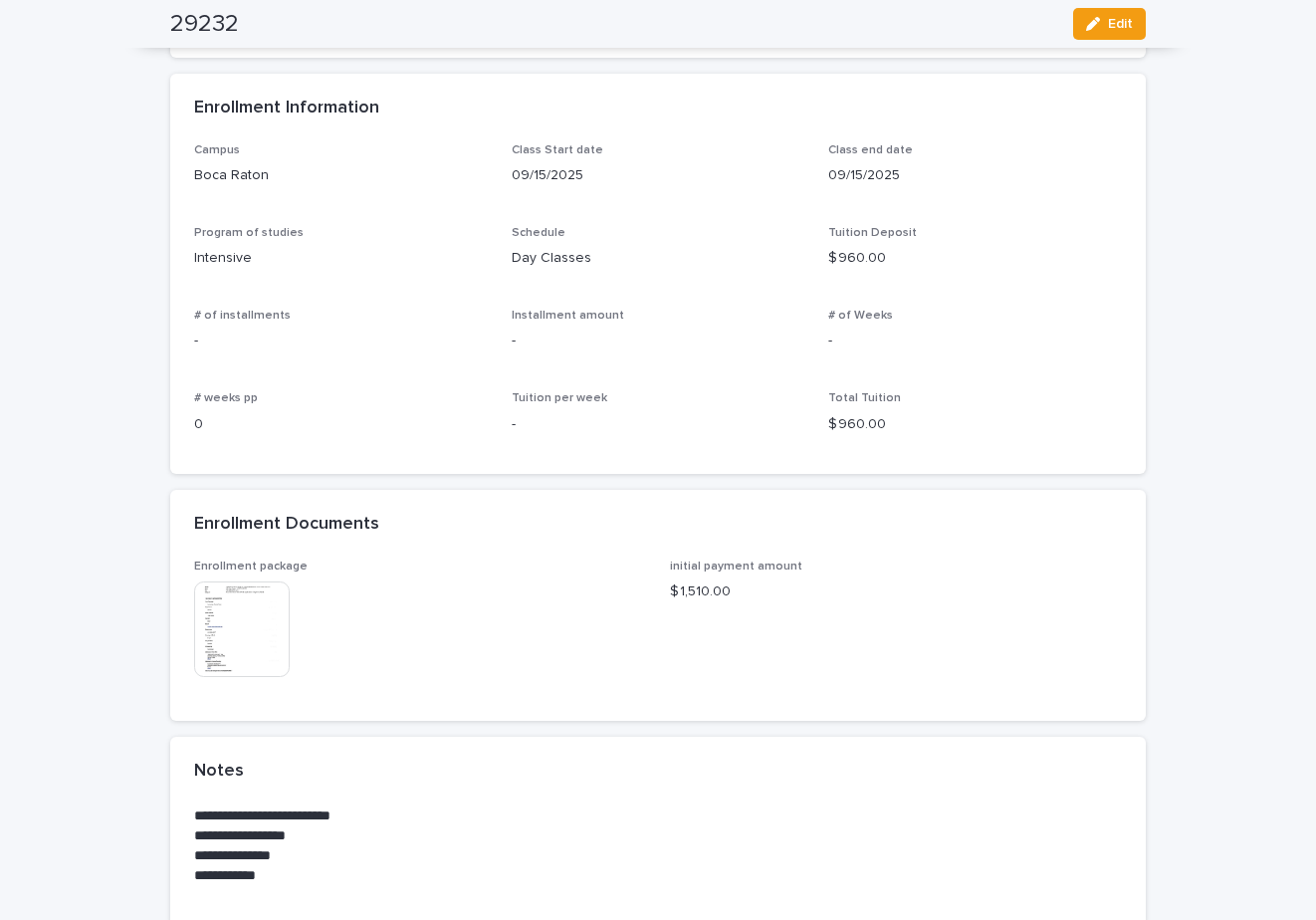 scroll, scrollTop: 1404, scrollLeft: 0, axis: vertical 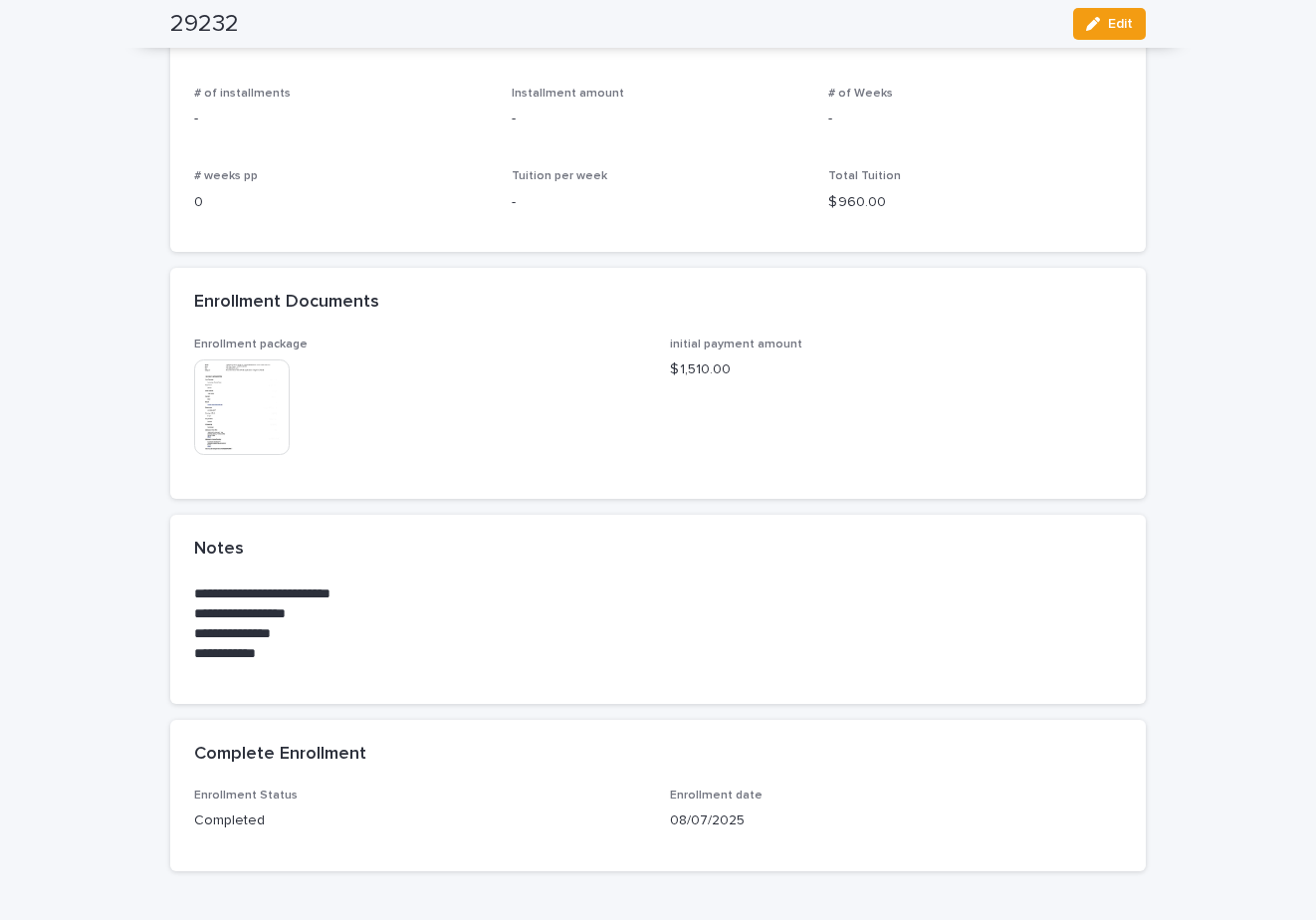 click at bounding box center [242, 407] 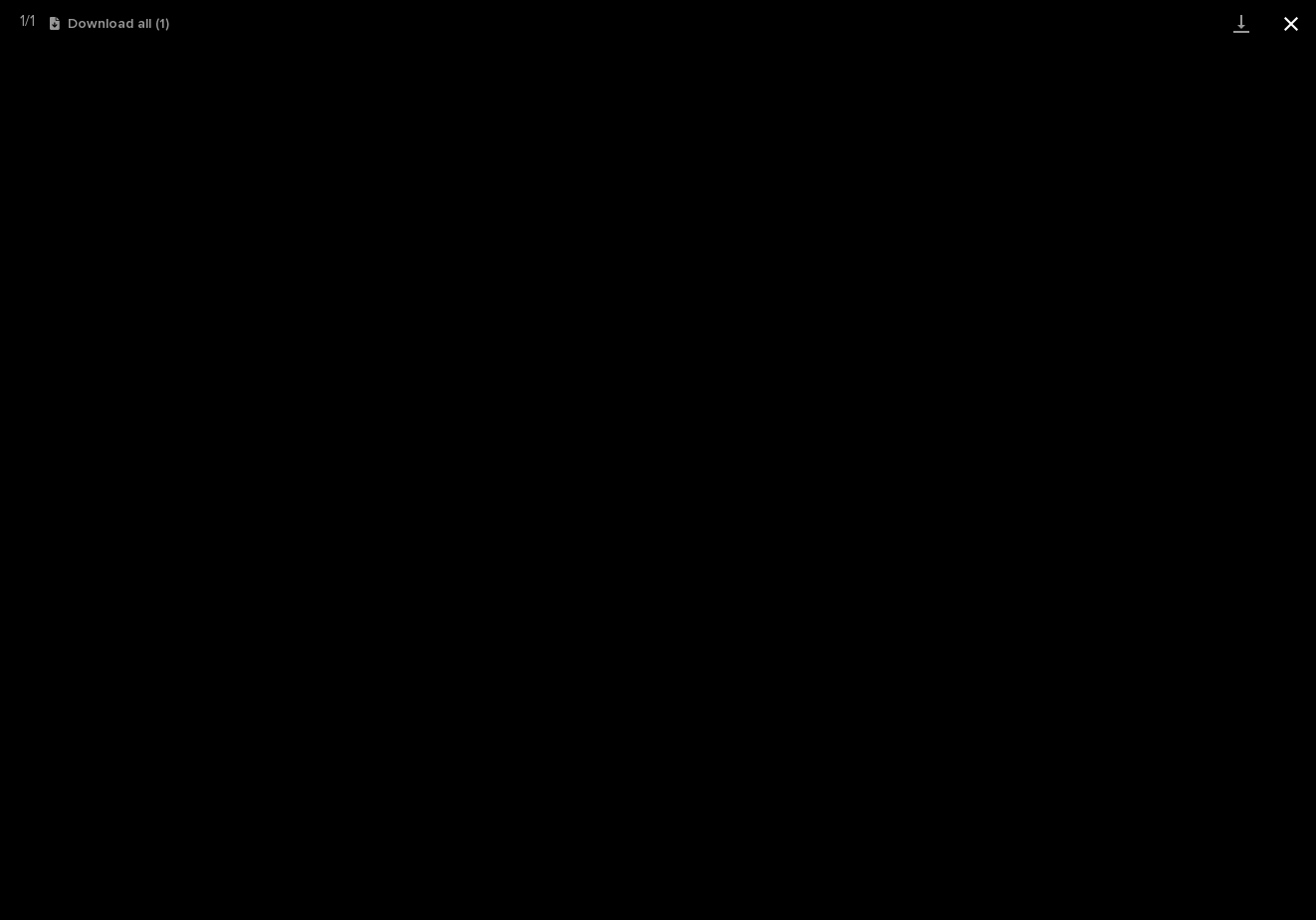 click at bounding box center (1291, 23) 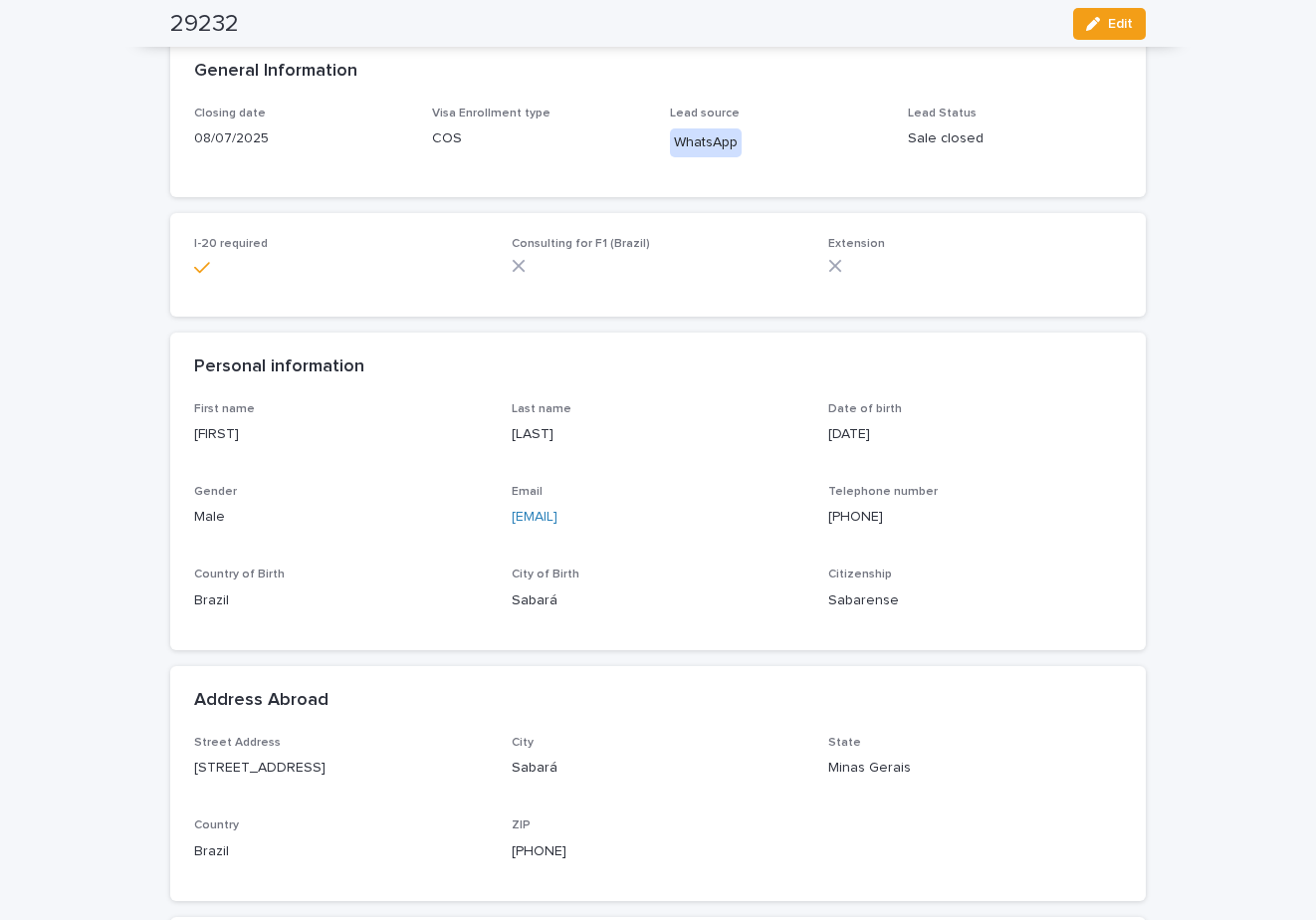 scroll, scrollTop: 0, scrollLeft: 0, axis: both 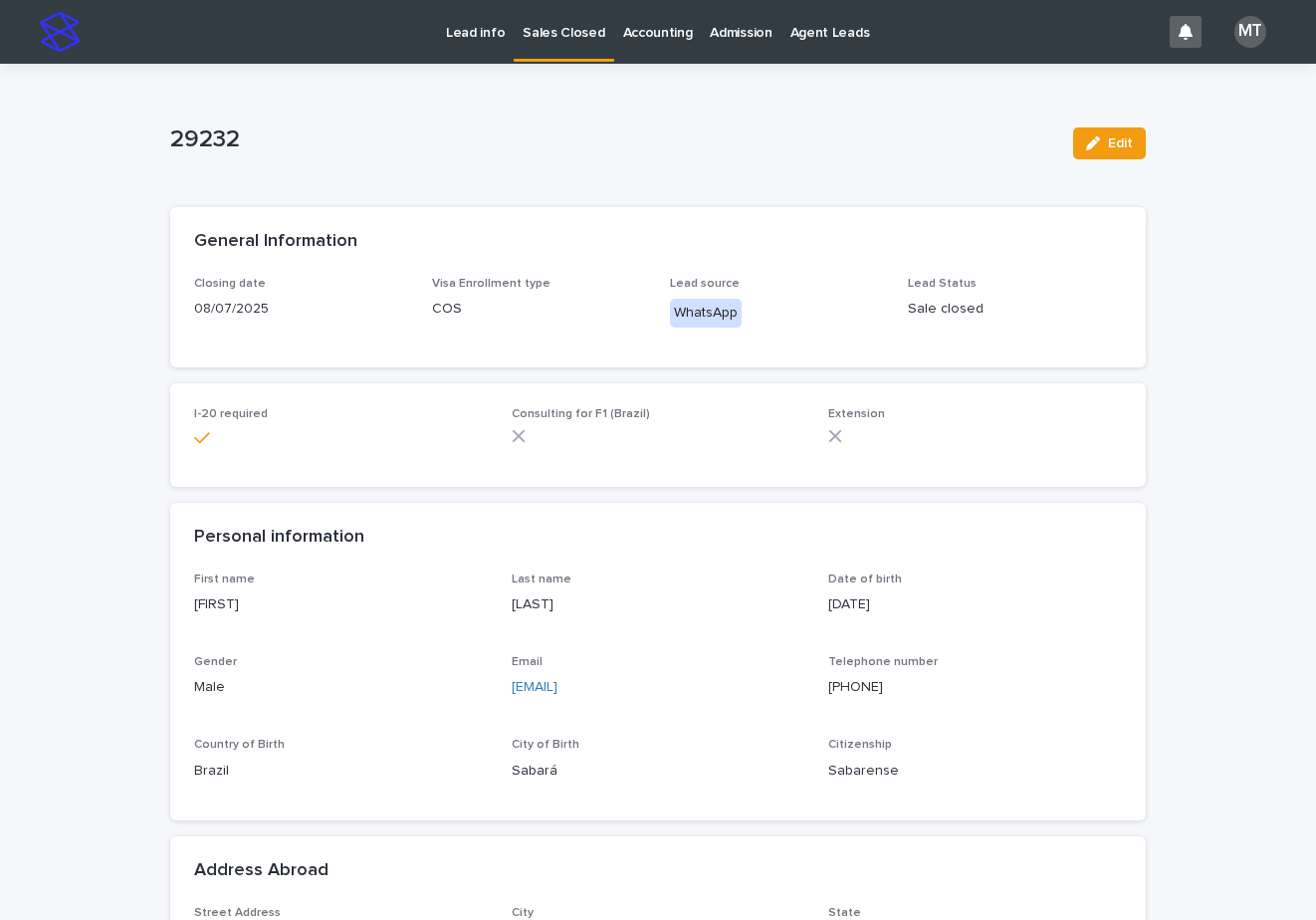 click on "Lead info" at bounding box center [475, 21] 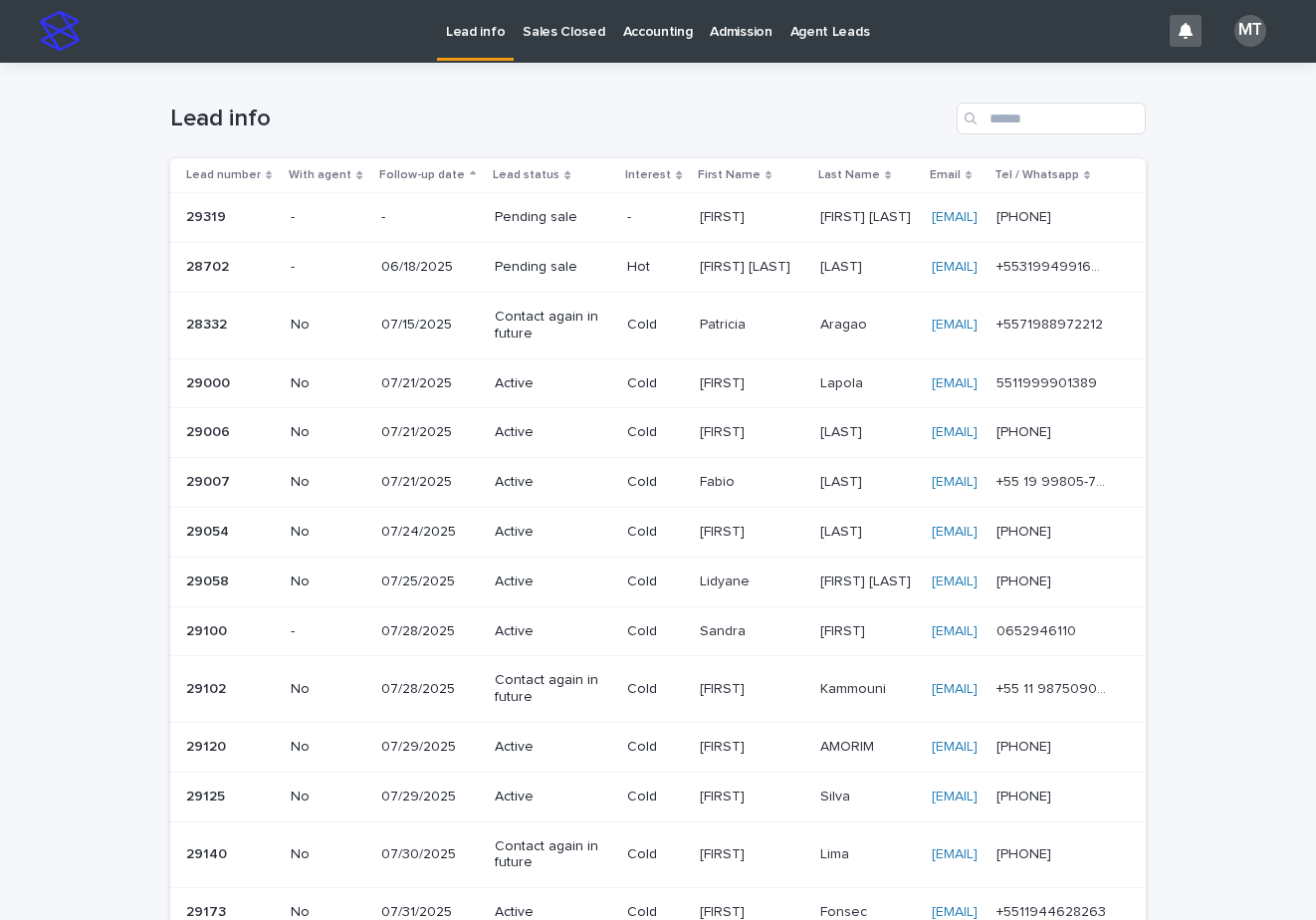 scroll, scrollTop: 0, scrollLeft: 0, axis: both 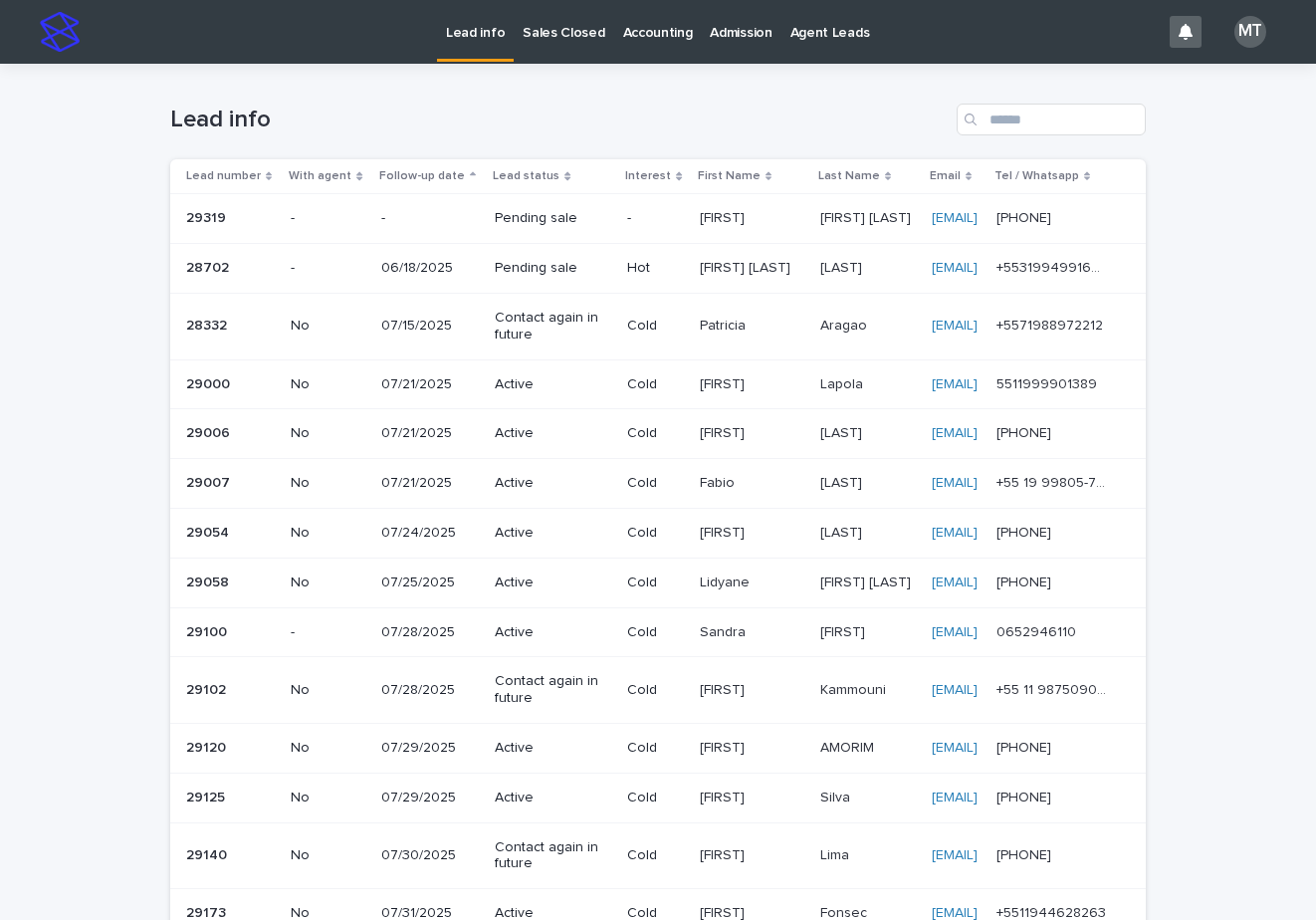 click on "Sales Closed" at bounding box center [563, 21] 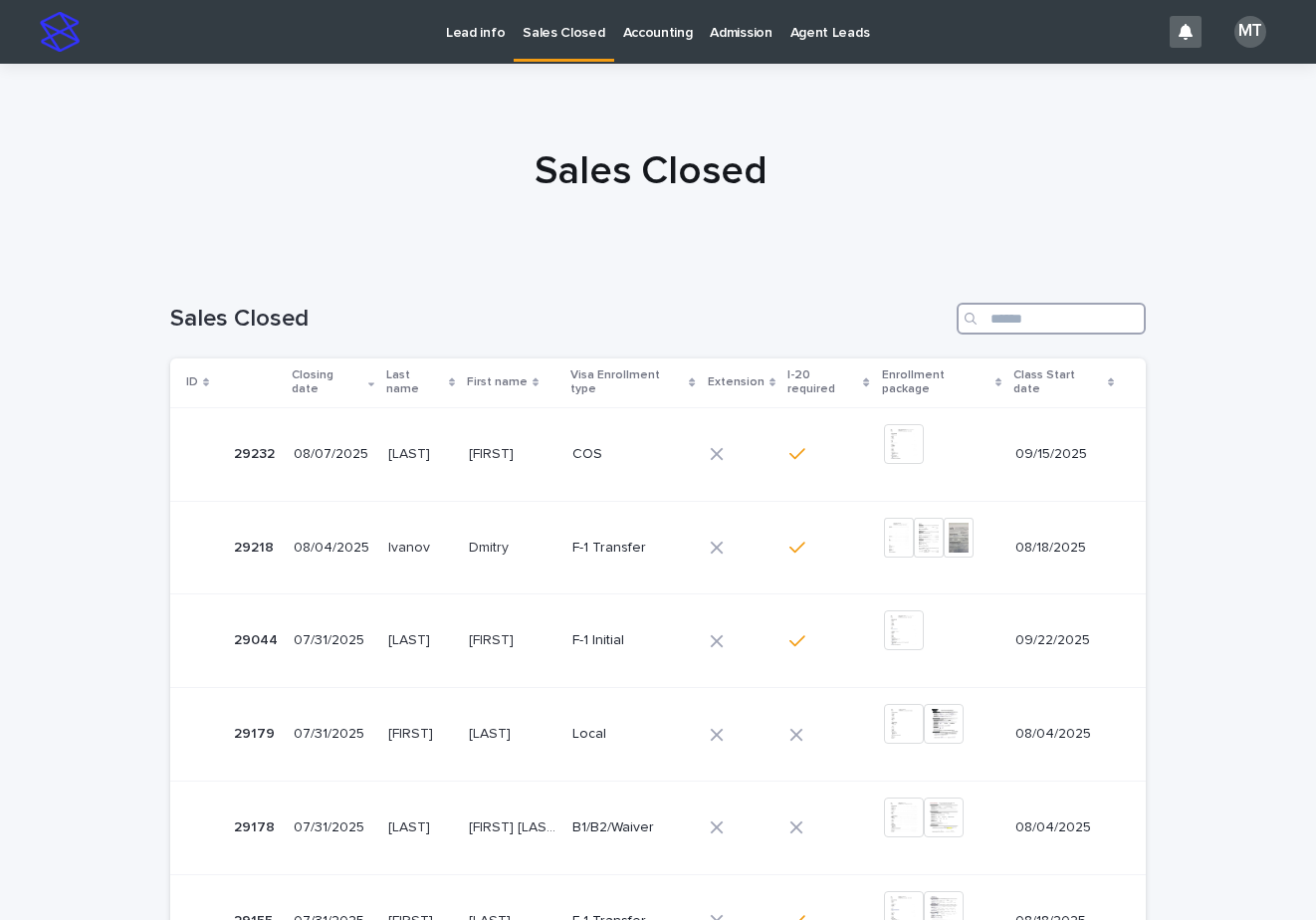 click at bounding box center [1051, 319] 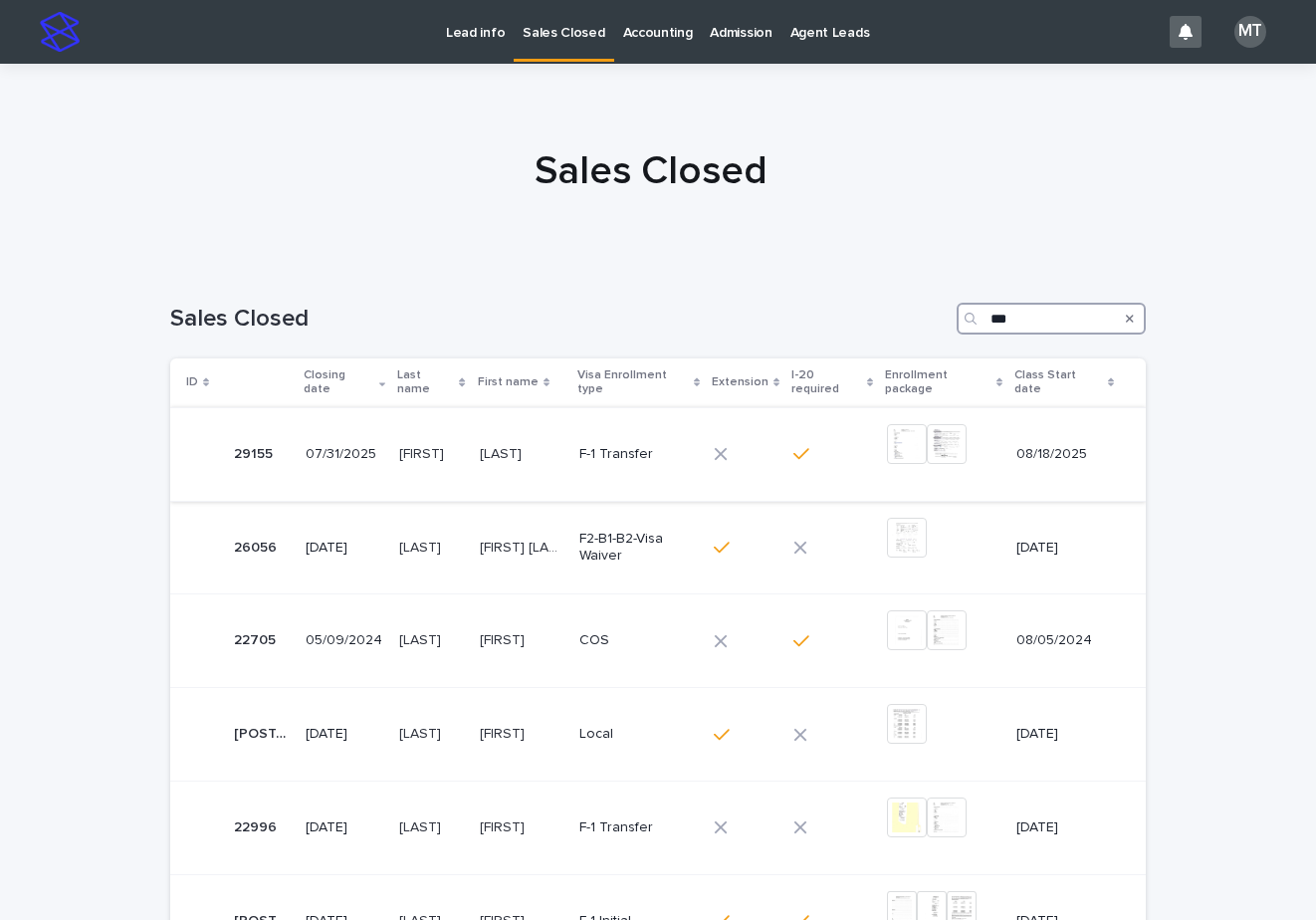 type on "***" 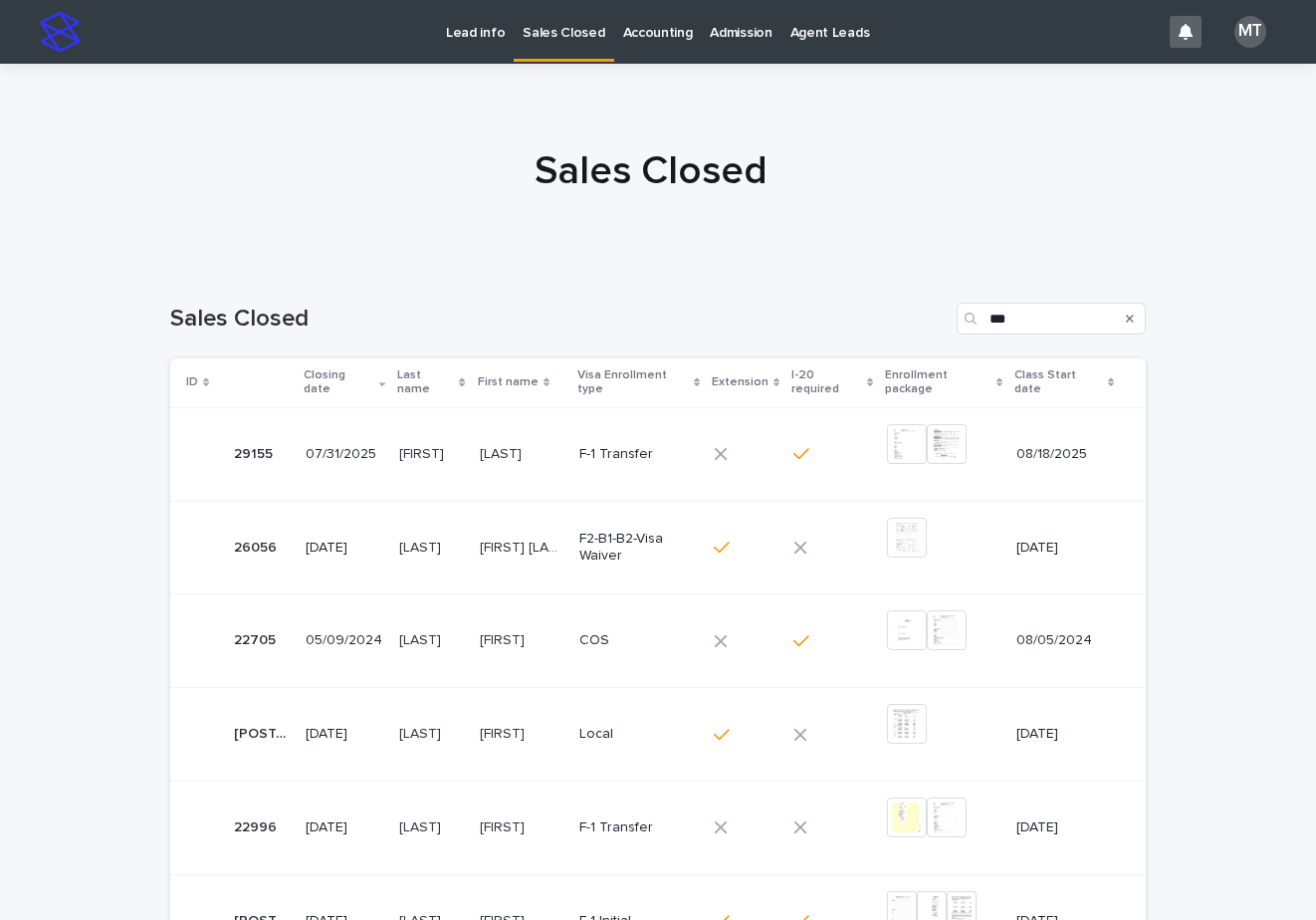 click on "[LAST]" at bounding box center [503, 452] 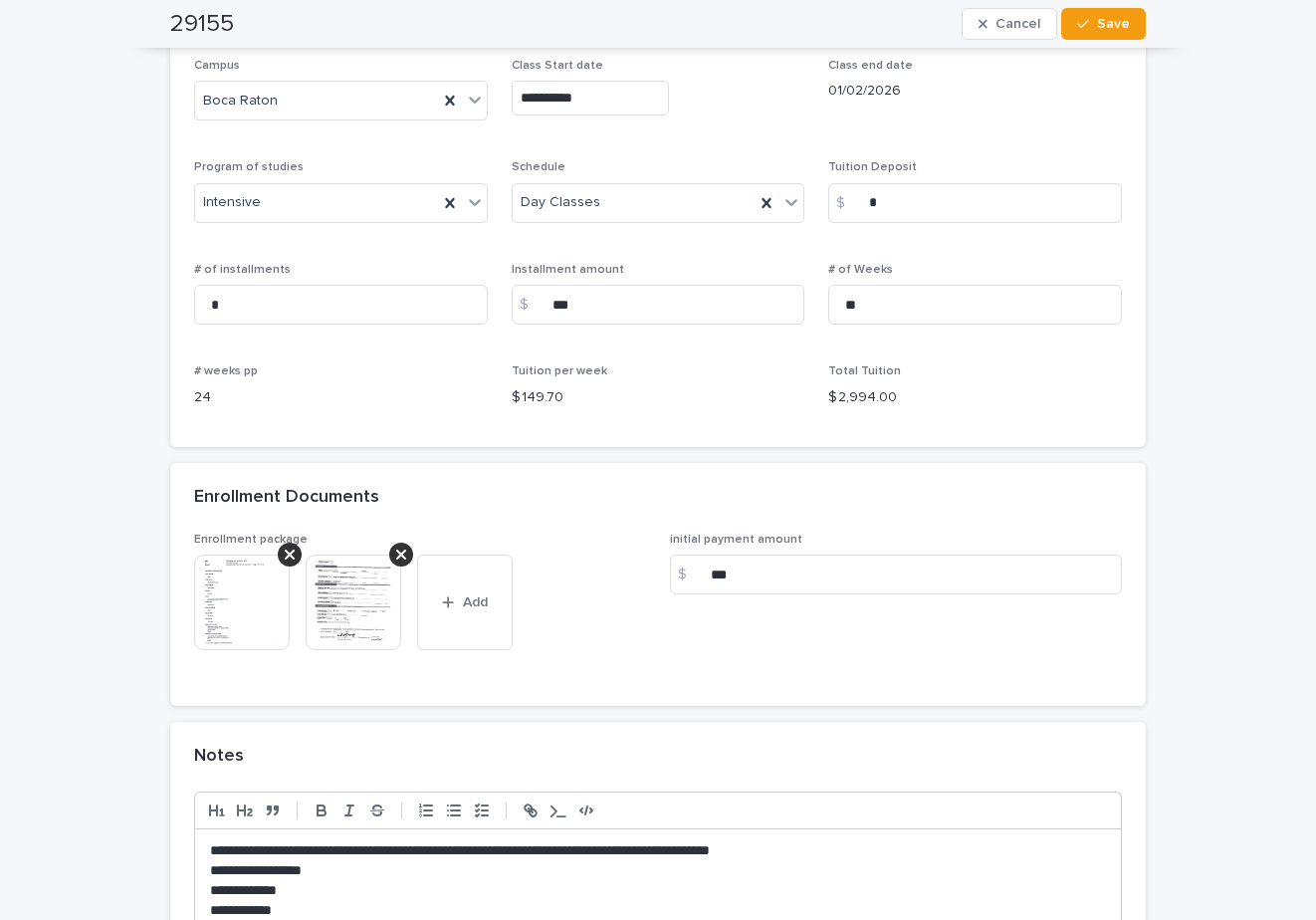 scroll, scrollTop: 1394, scrollLeft: 0, axis: vertical 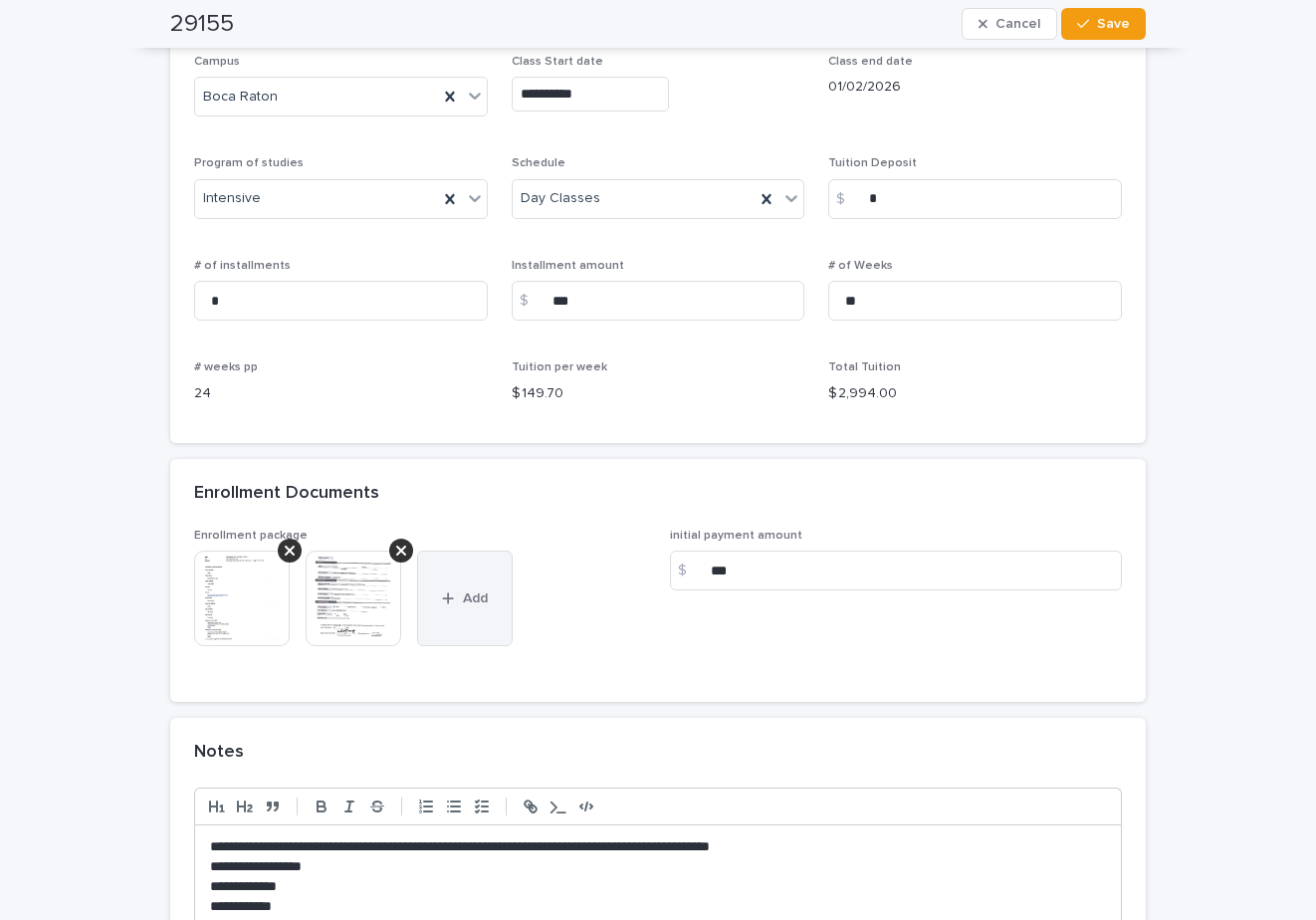 click on "Add" at bounding box center (475, 598) 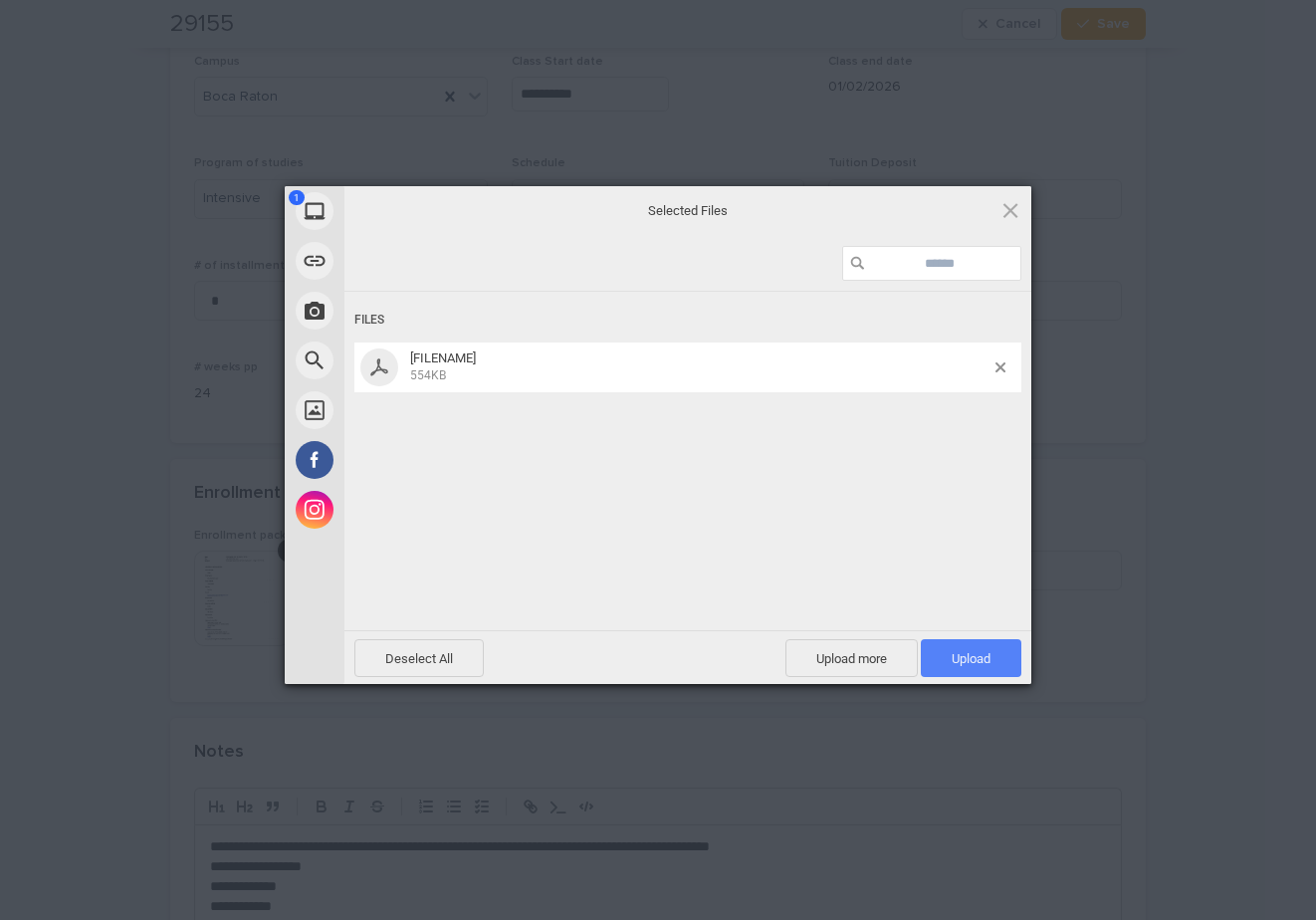 click on "Upload
1" at bounding box center (971, 658) 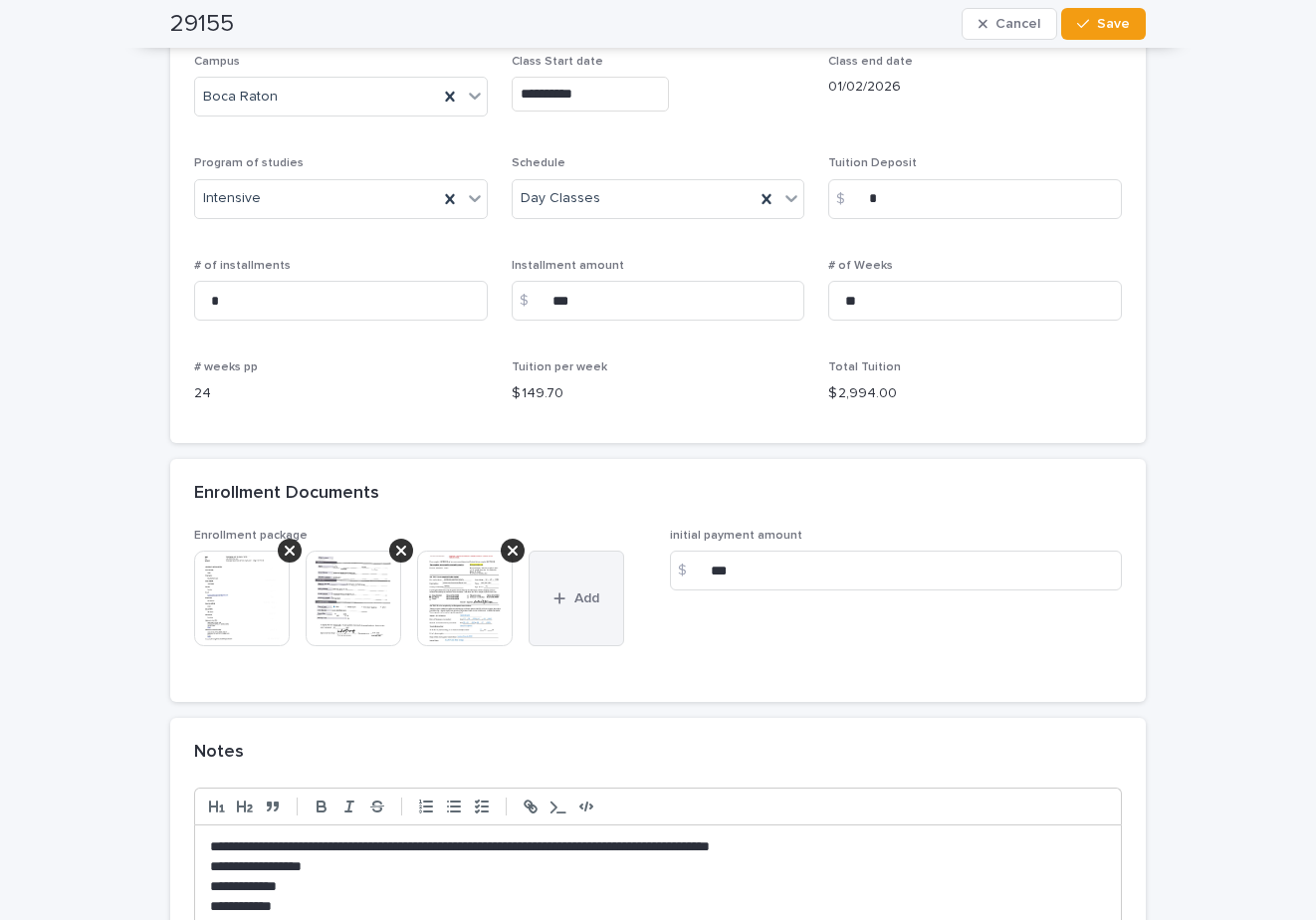click on "Add" at bounding box center [586, 598] 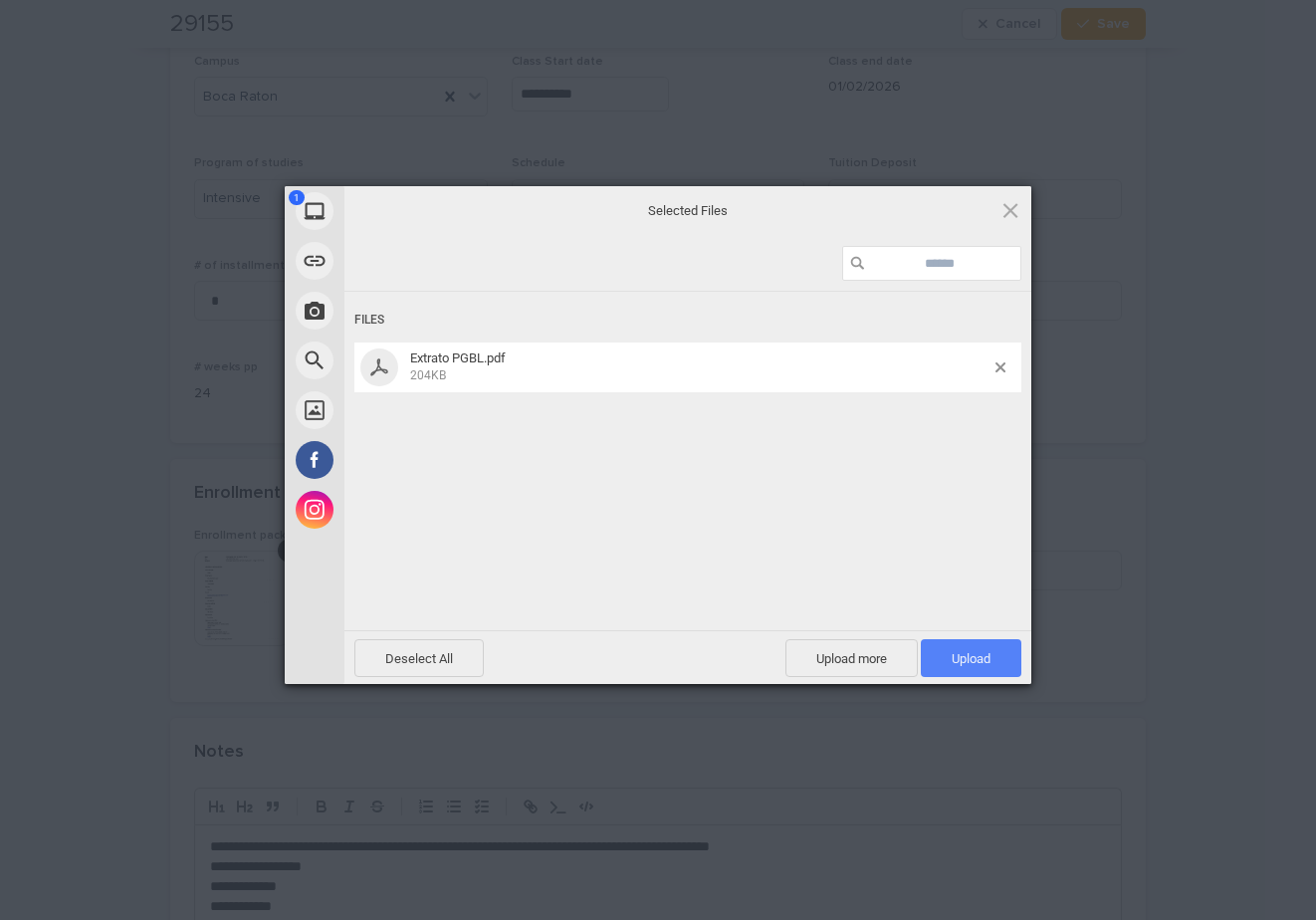 click on "Upload
1" at bounding box center (971, 658) 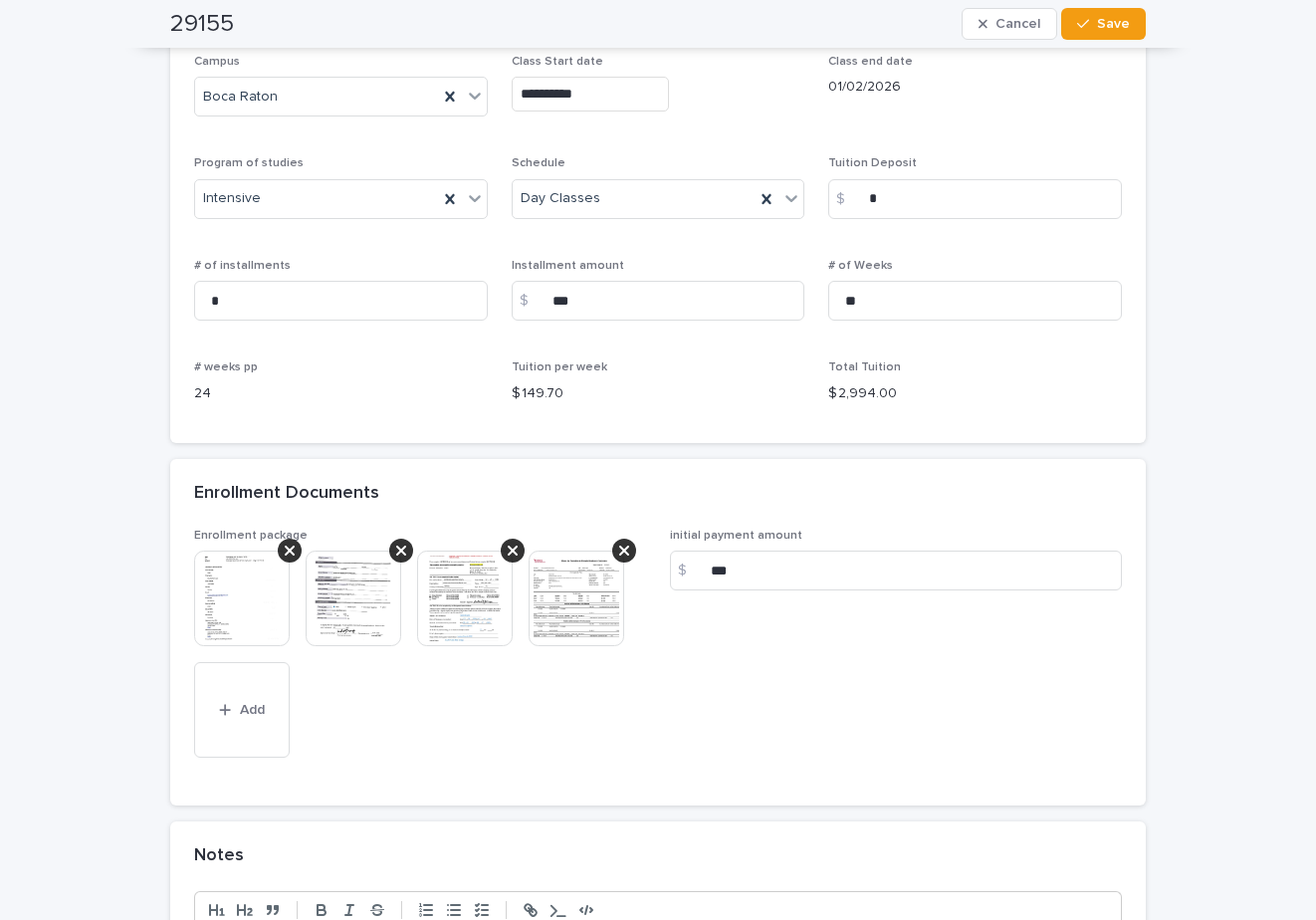 click at bounding box center [576, 598] 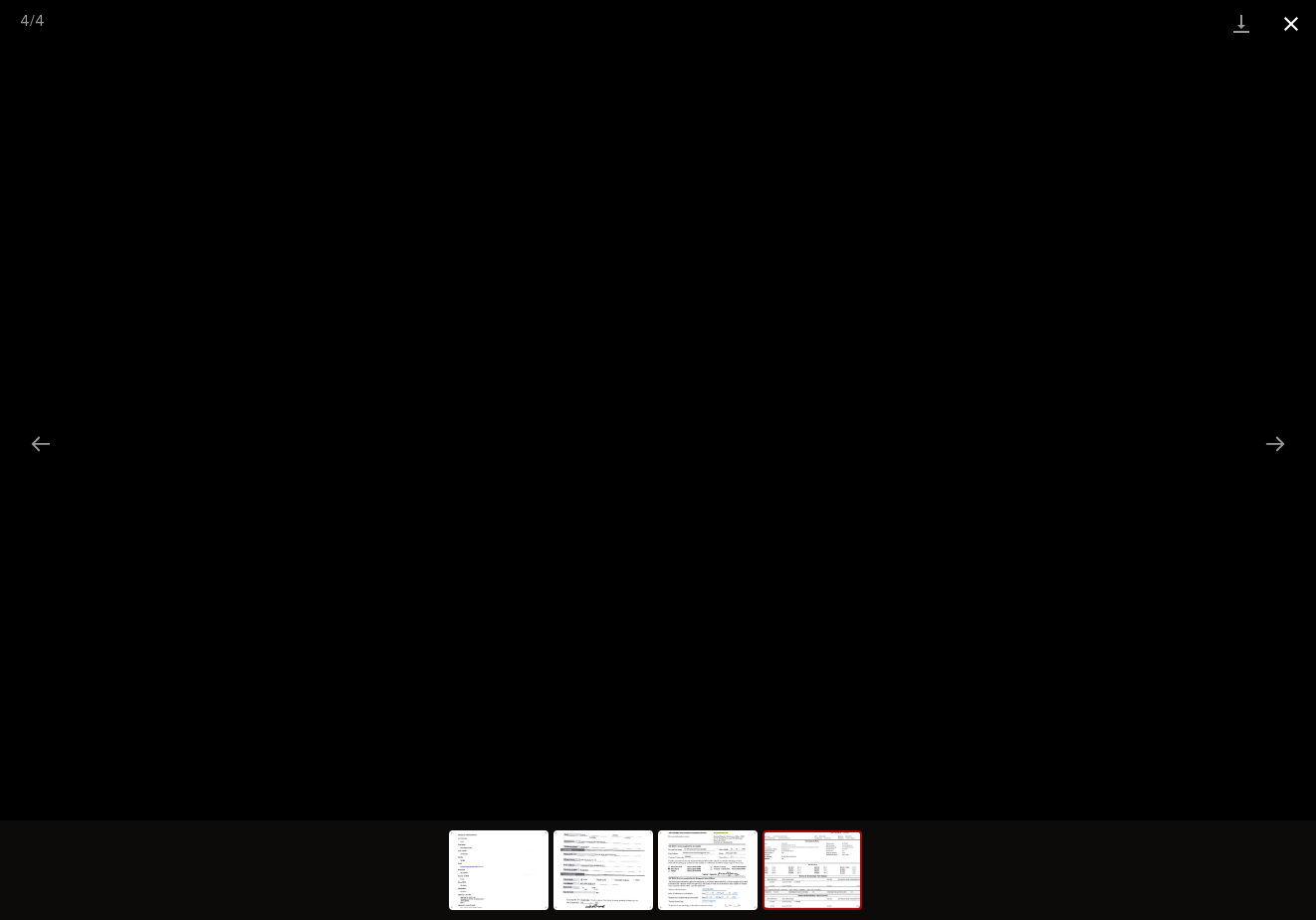 click at bounding box center (1291, 23) 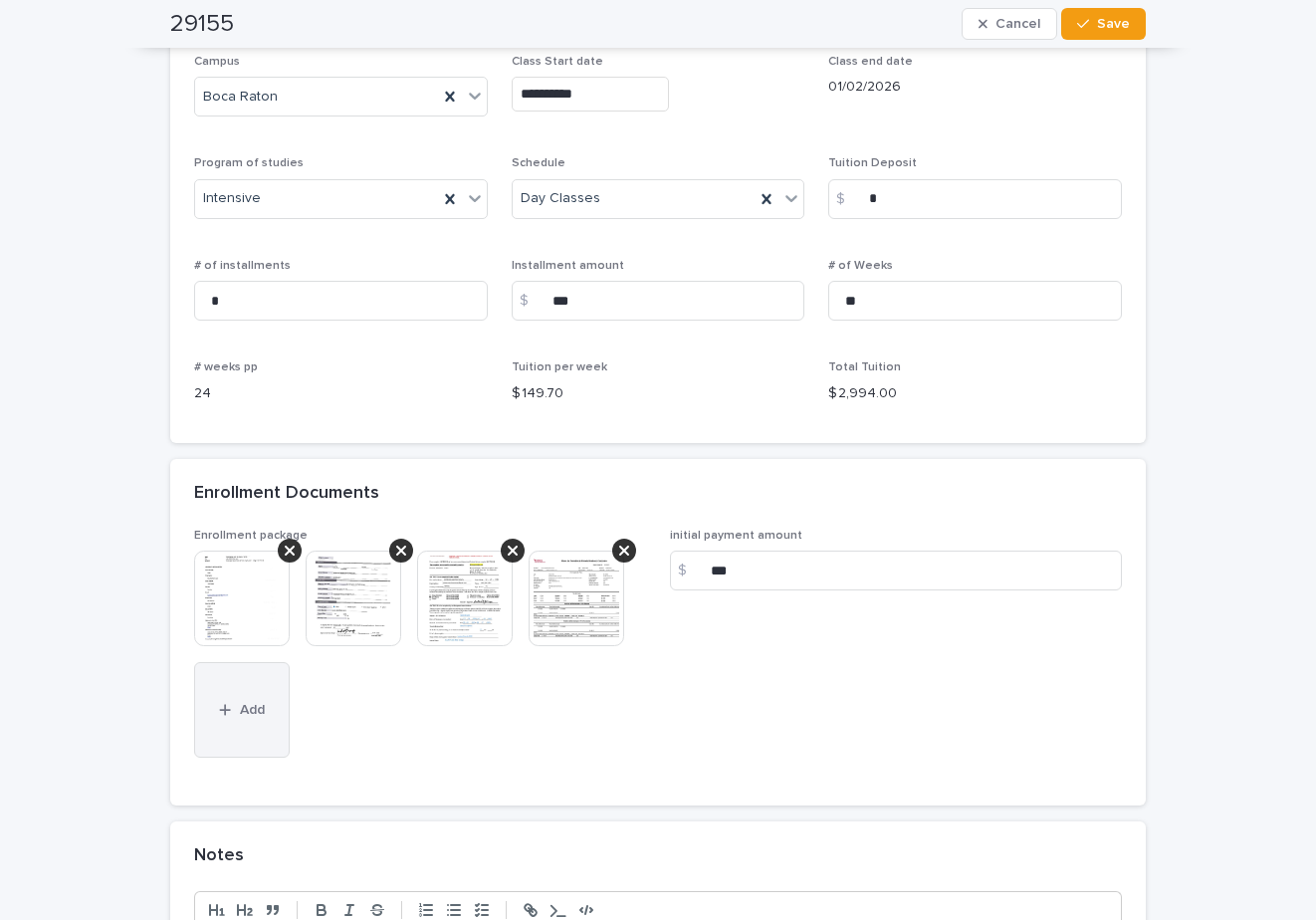 click on "Add" at bounding box center (242, 710) 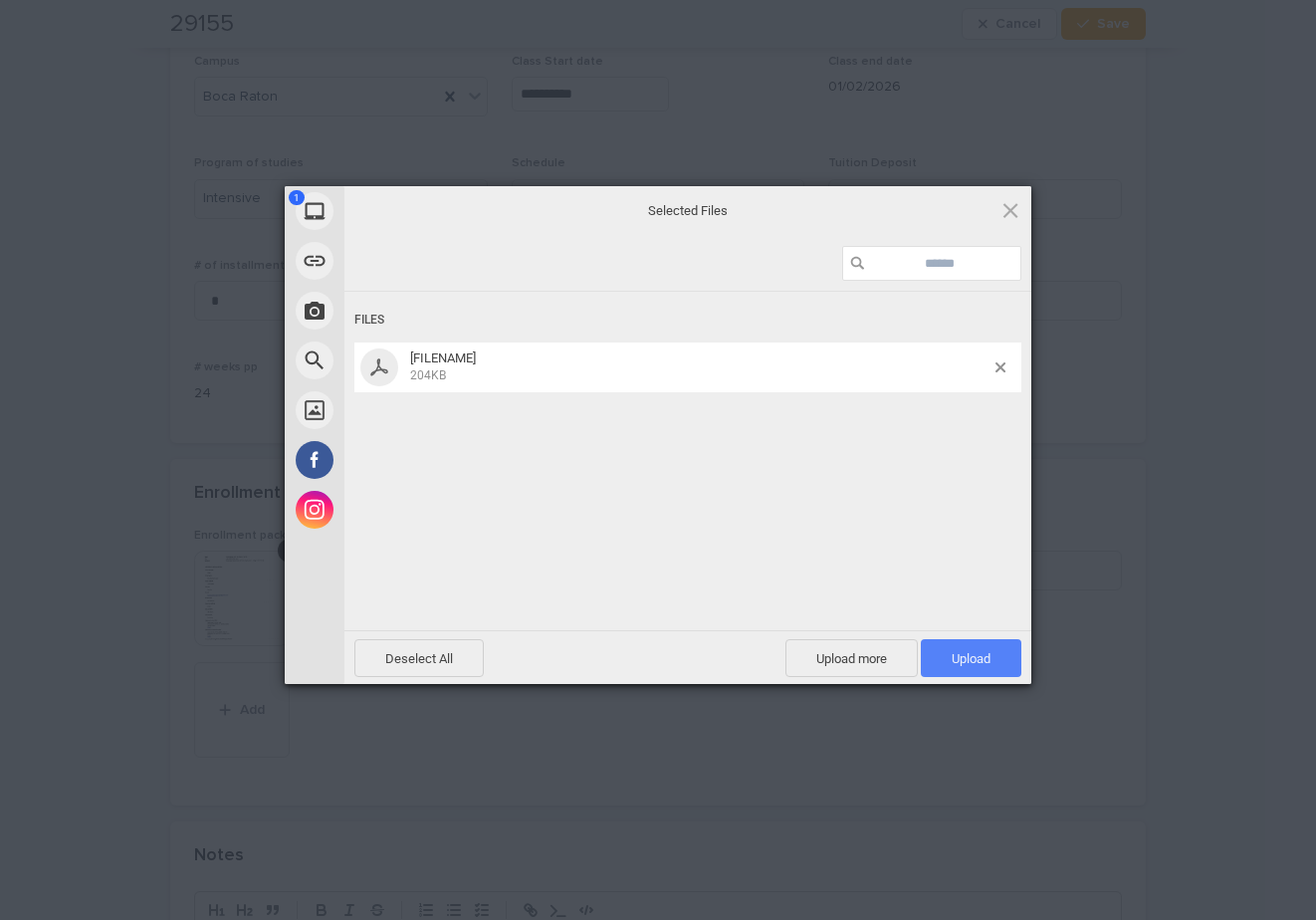 click on "Upload
1" at bounding box center (971, 658) 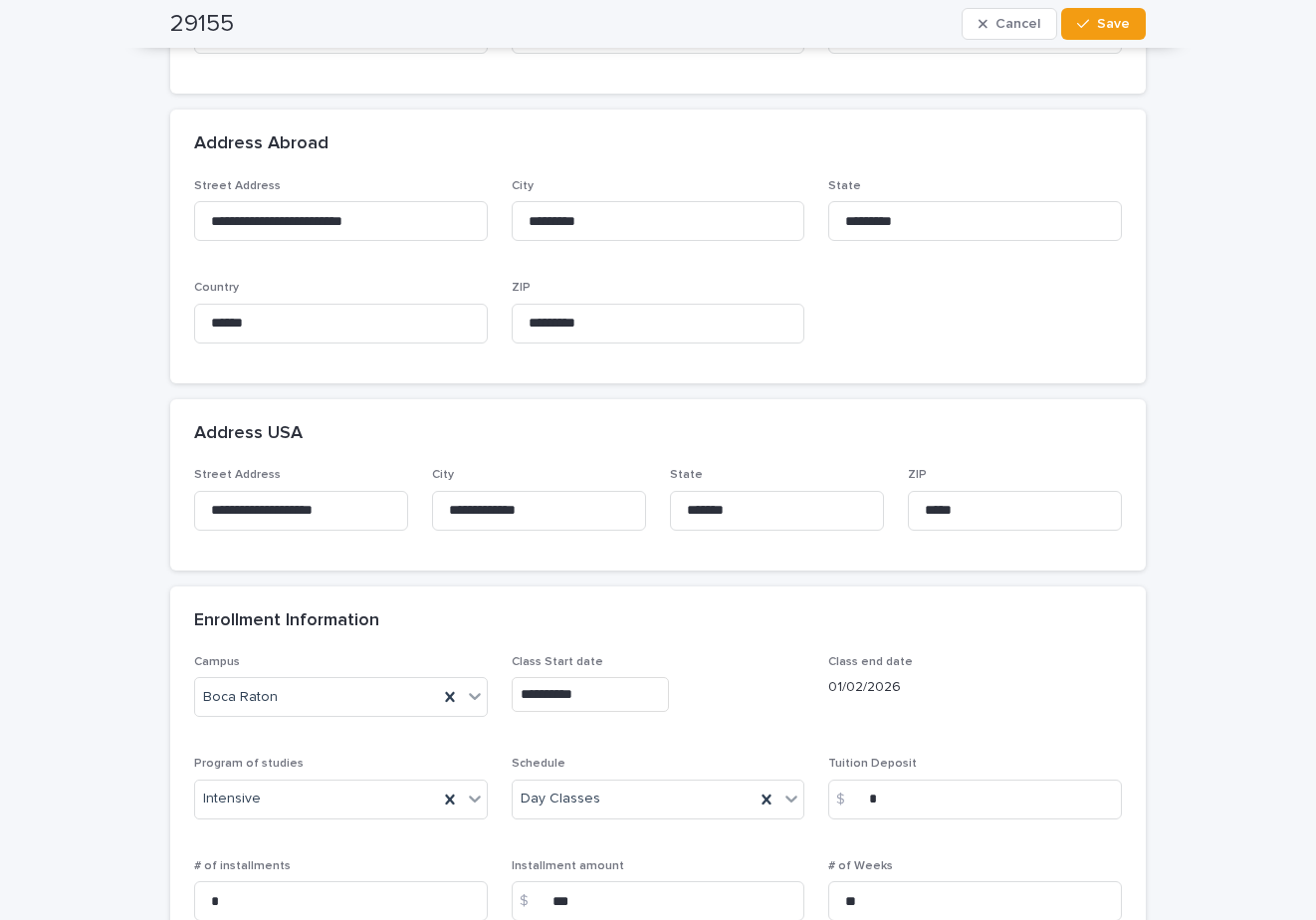 scroll, scrollTop: 763, scrollLeft: 0, axis: vertical 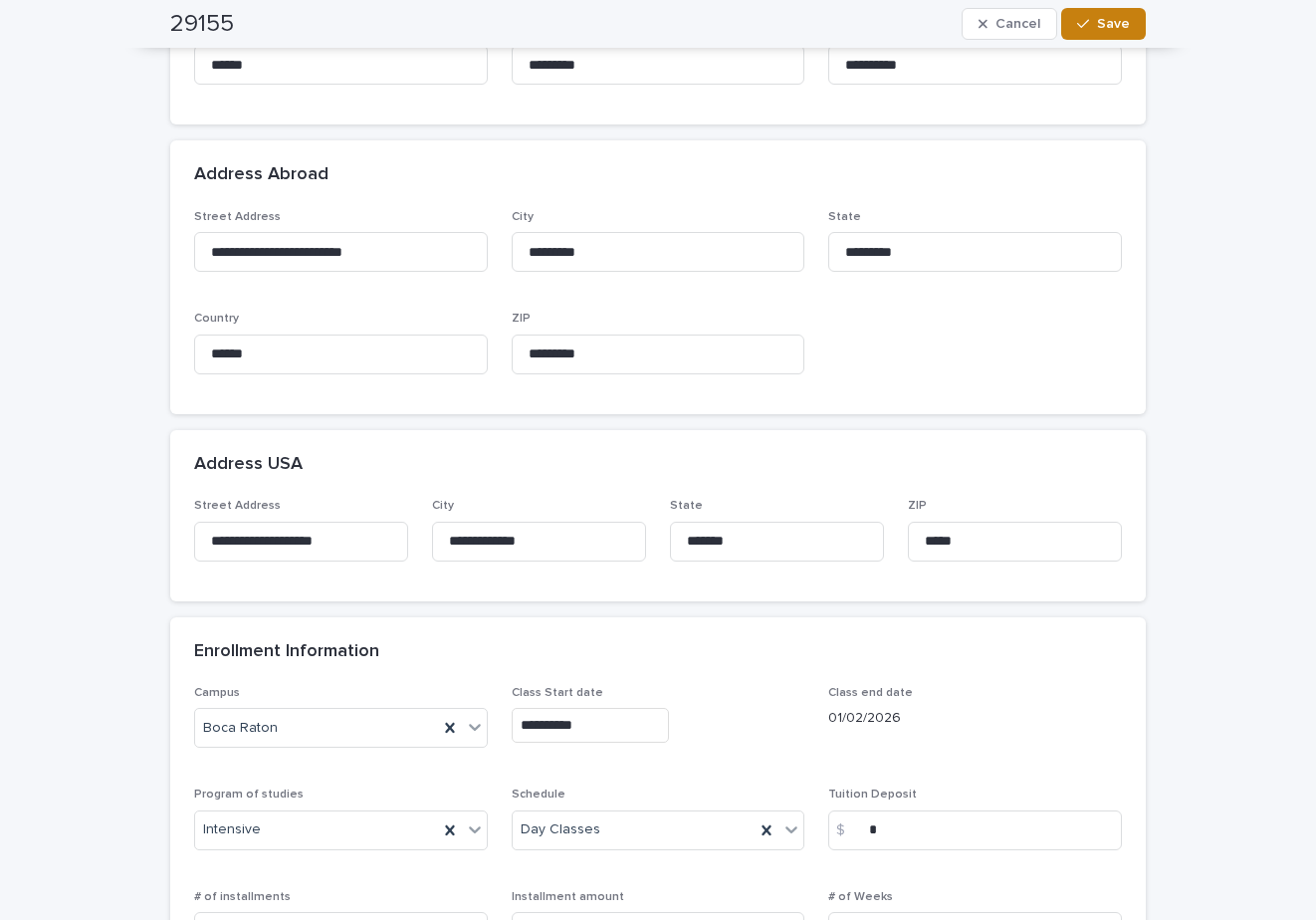 click on "Save" at bounding box center [1113, 24] 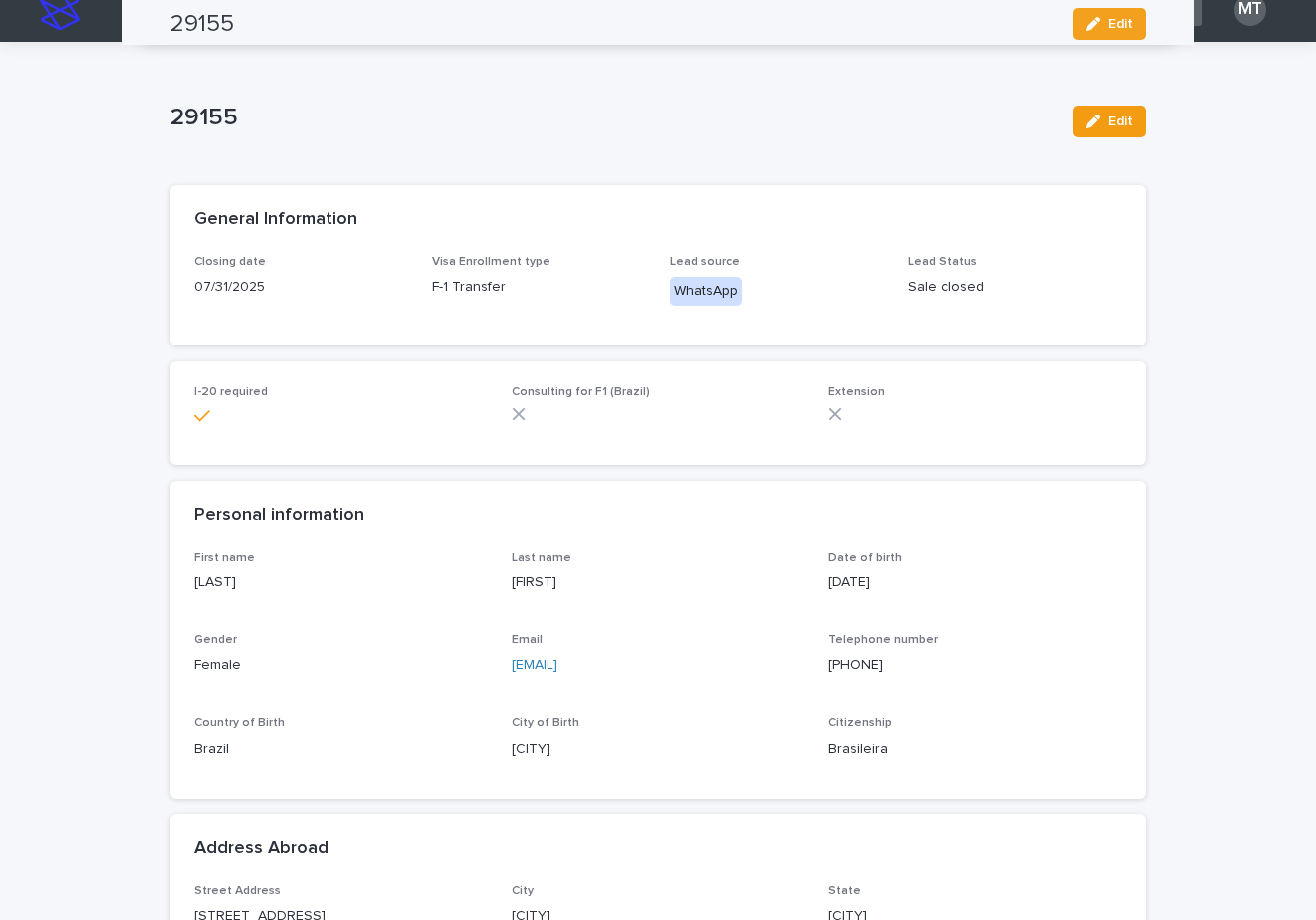 scroll, scrollTop: 0, scrollLeft: 0, axis: both 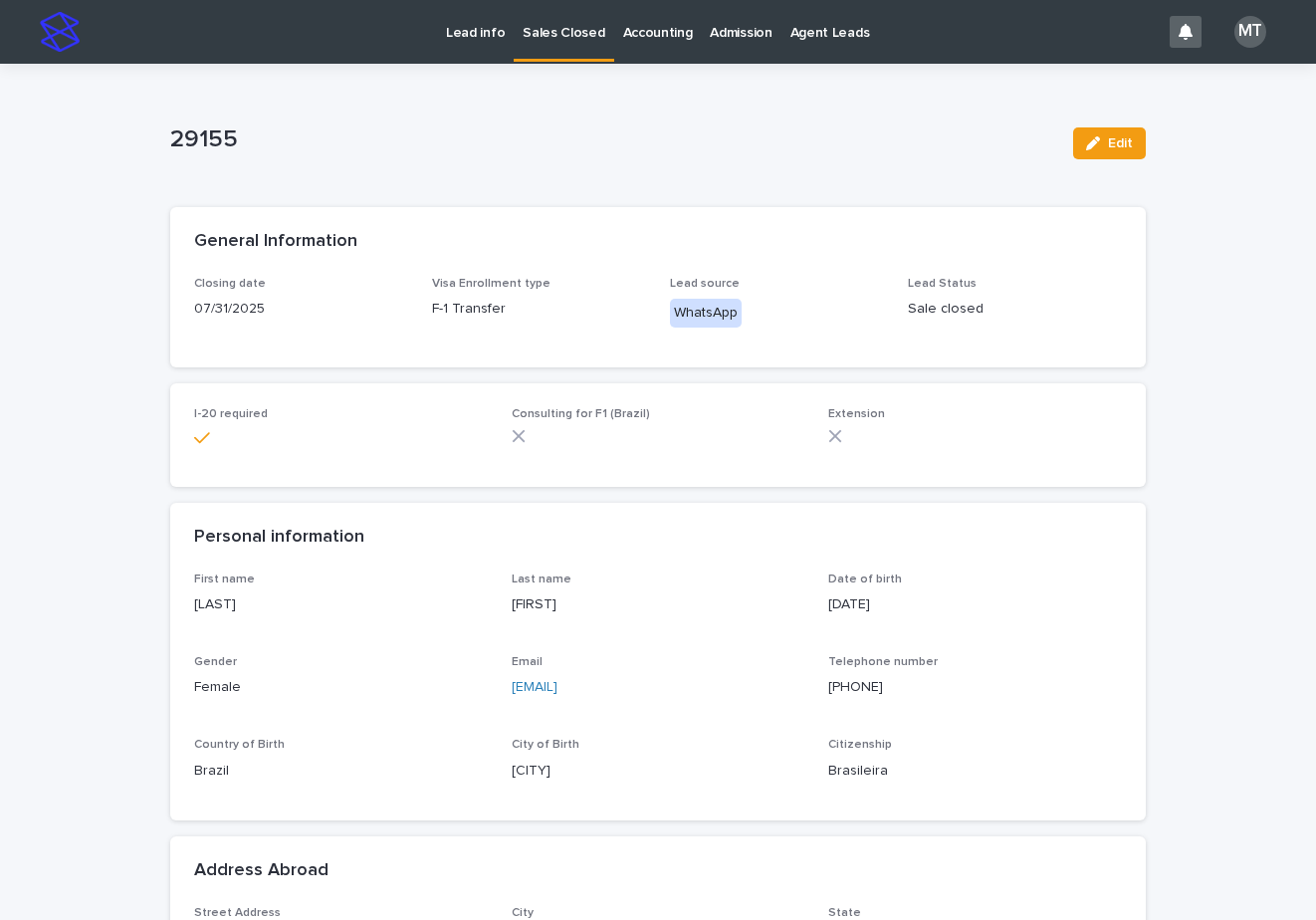 click on "Sales Closed" at bounding box center (563, 21) 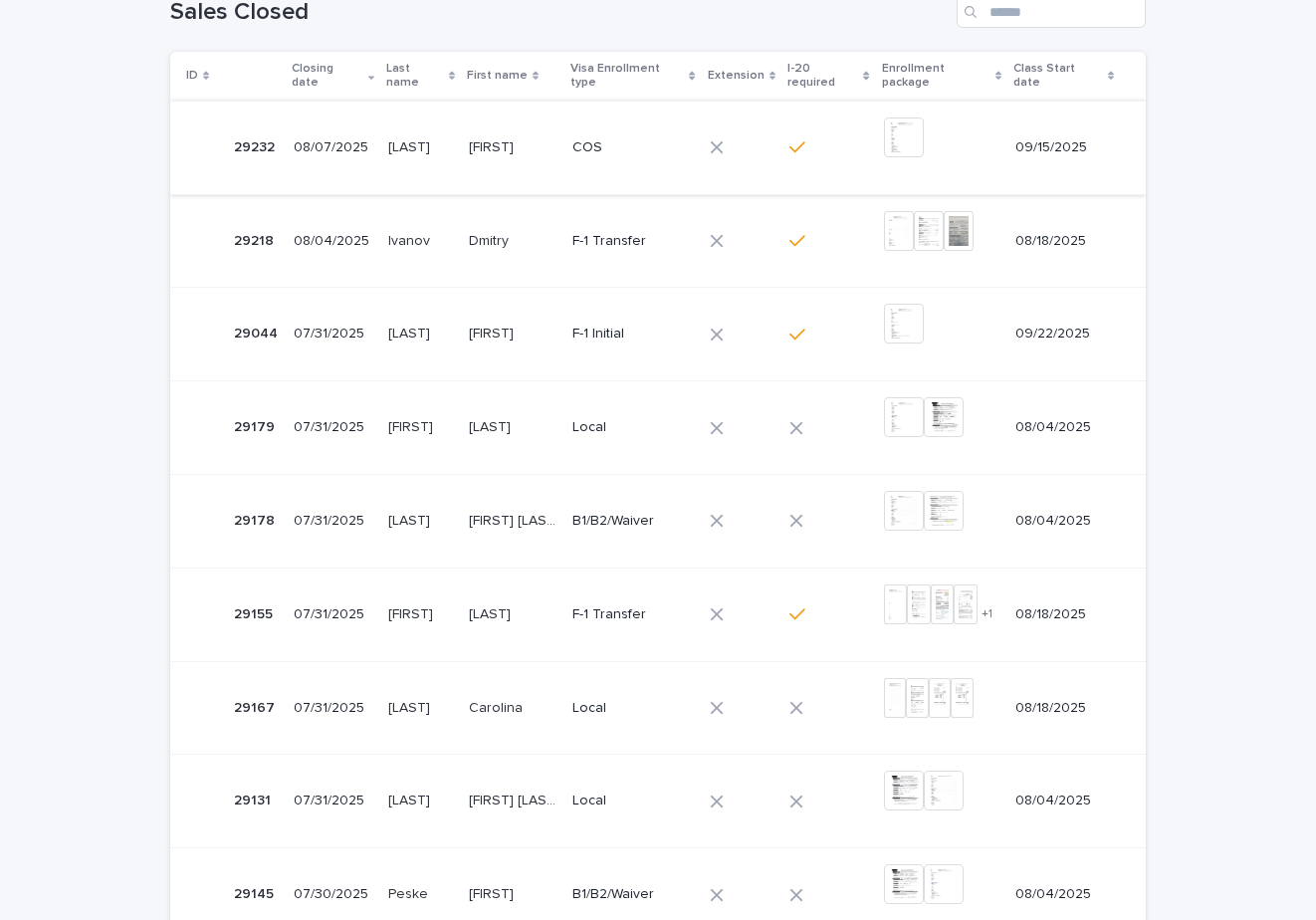scroll, scrollTop: 498, scrollLeft: 0, axis: vertical 